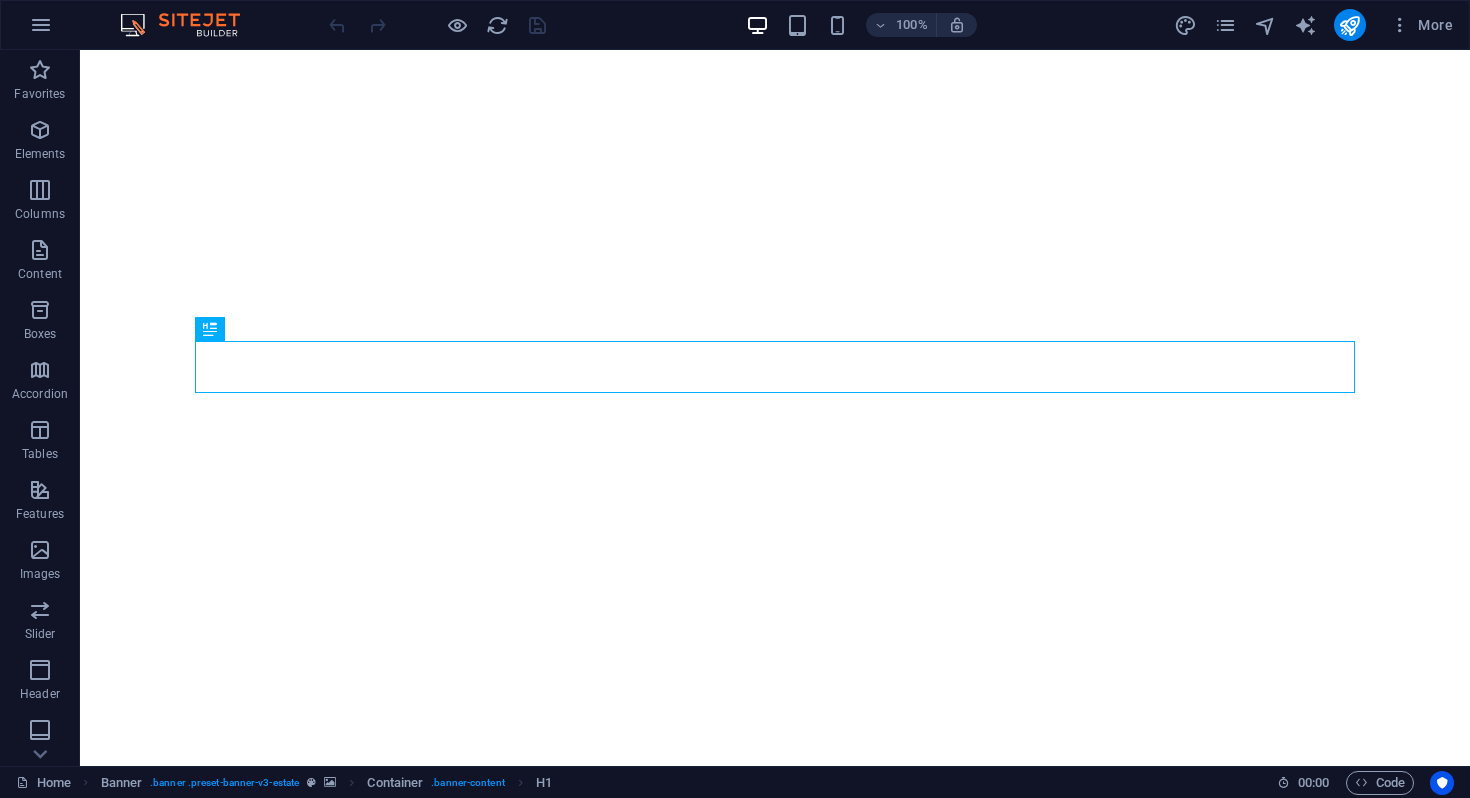 scroll, scrollTop: 0, scrollLeft: 0, axis: both 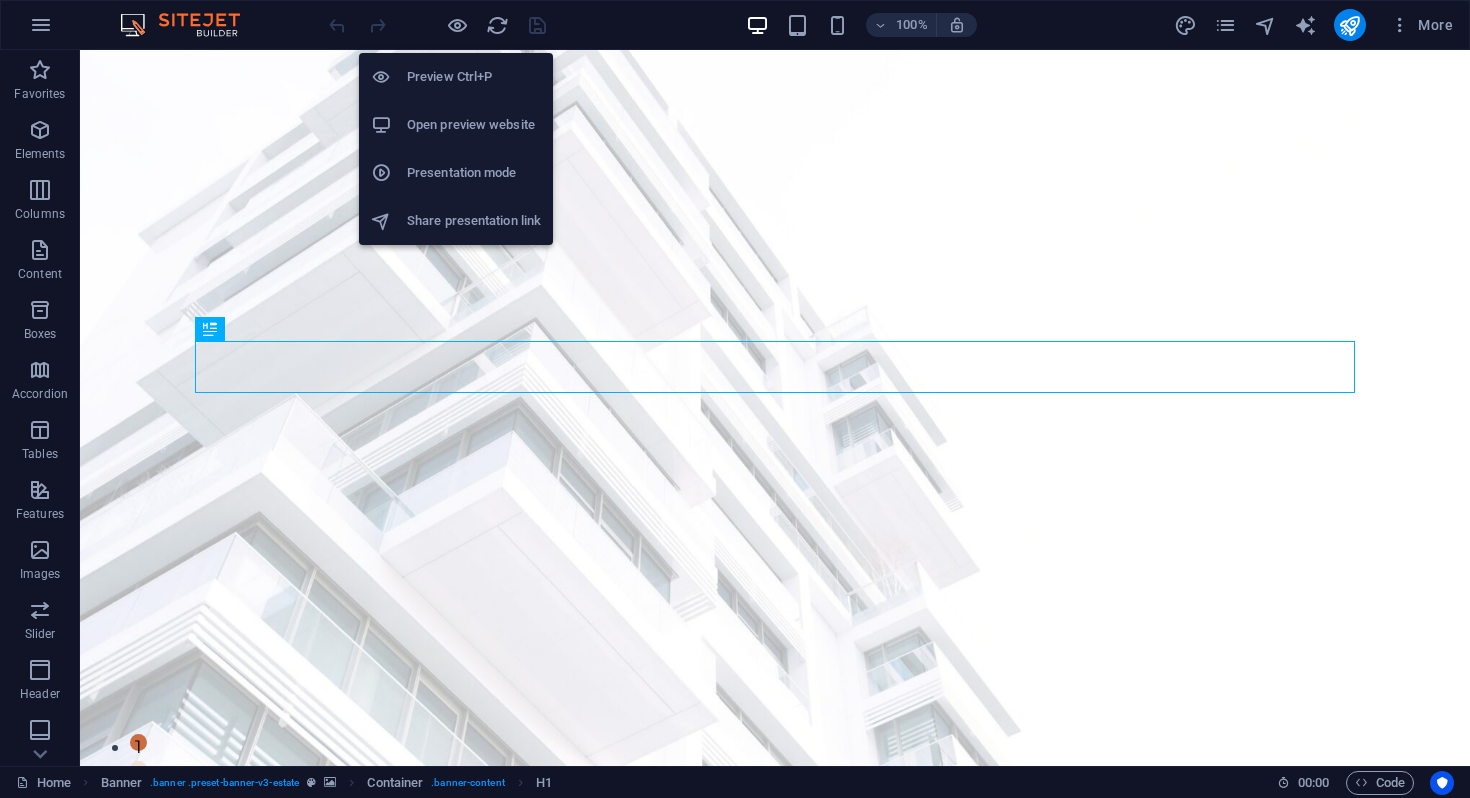 click on "Open preview website" at bounding box center (474, 125) 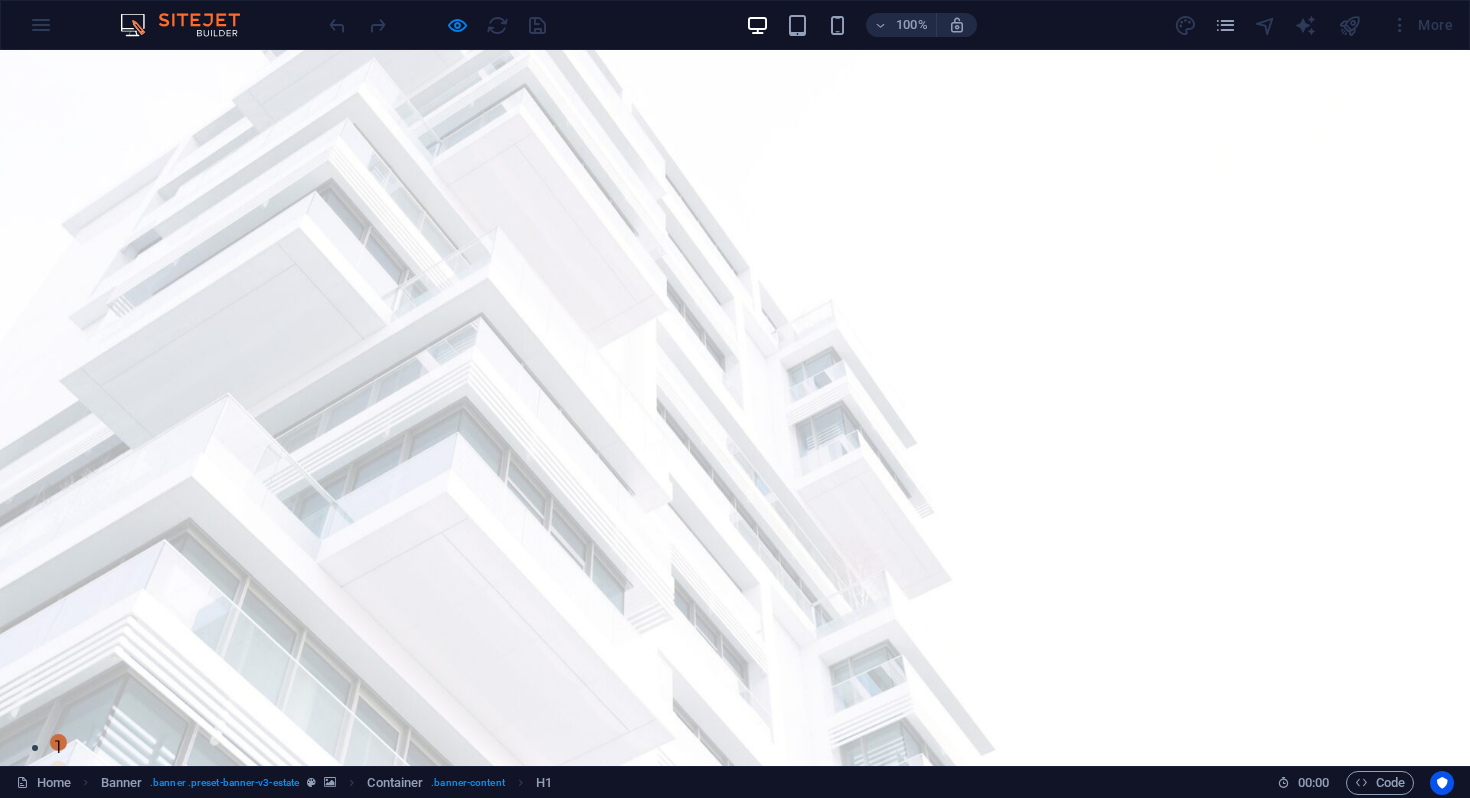 click on "Corporate services" at bounding box center [716, 888] 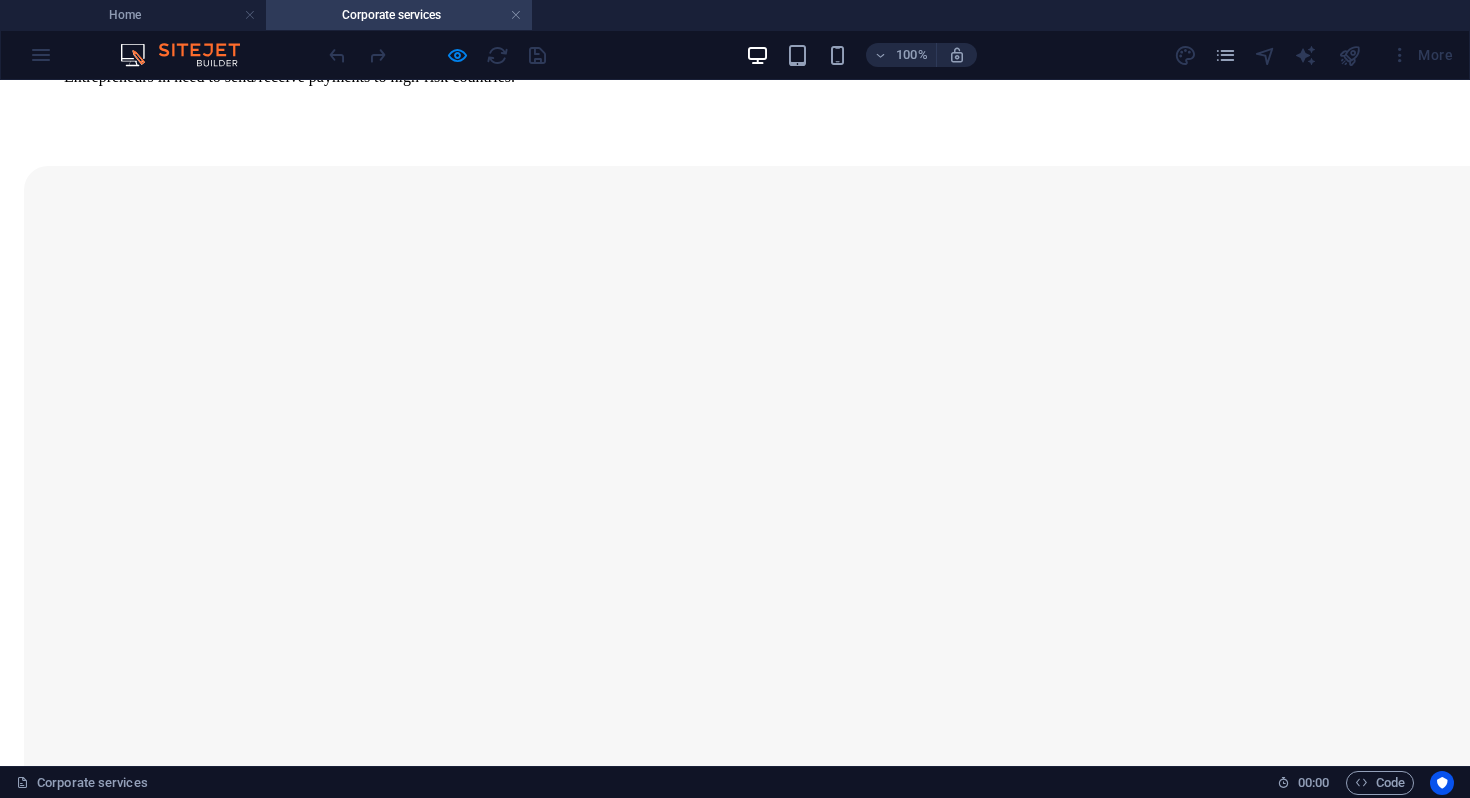 scroll, scrollTop: 2045, scrollLeft: 0, axis: vertical 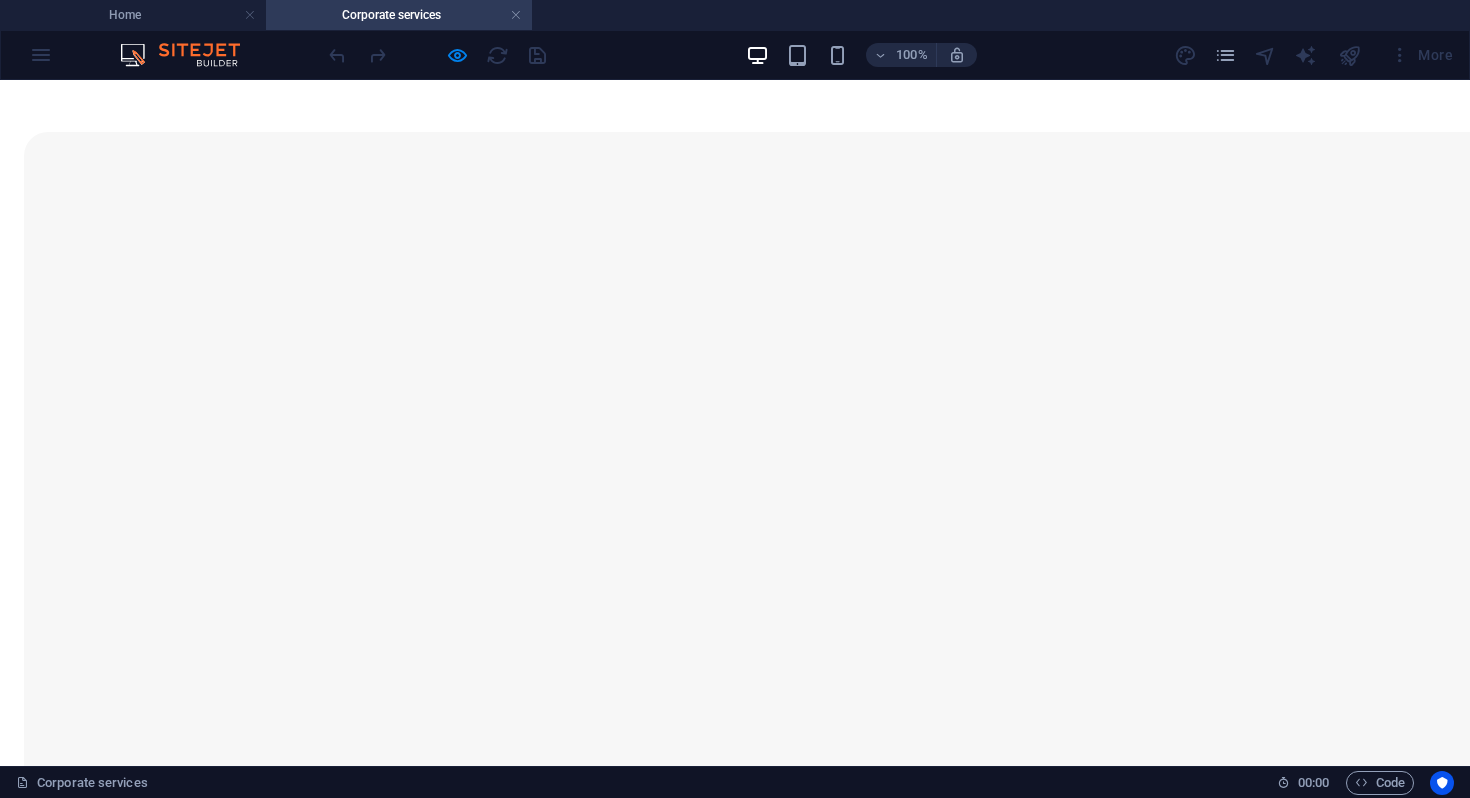 click at bounding box center (735, 2947006) 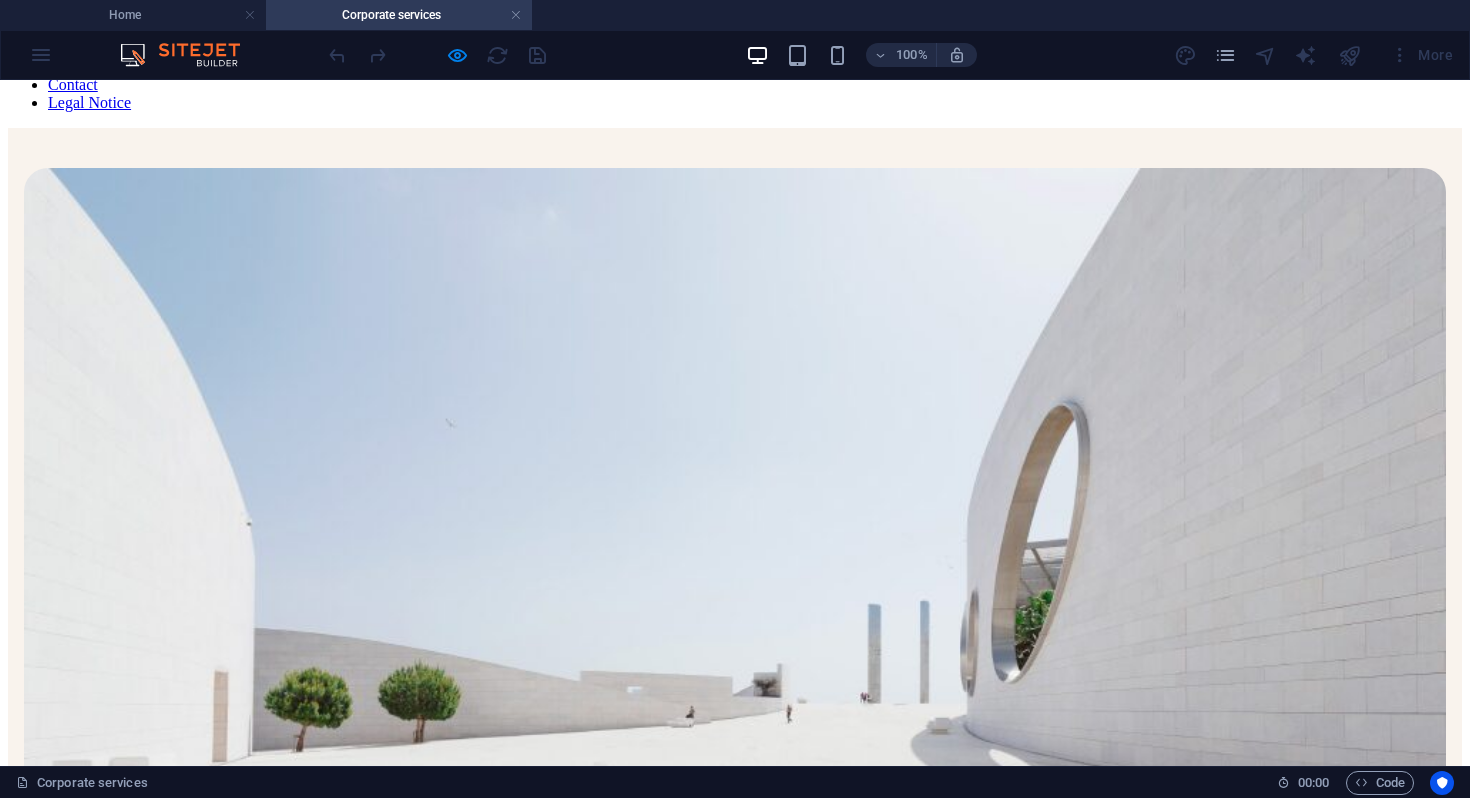 scroll, scrollTop: 0, scrollLeft: 0, axis: both 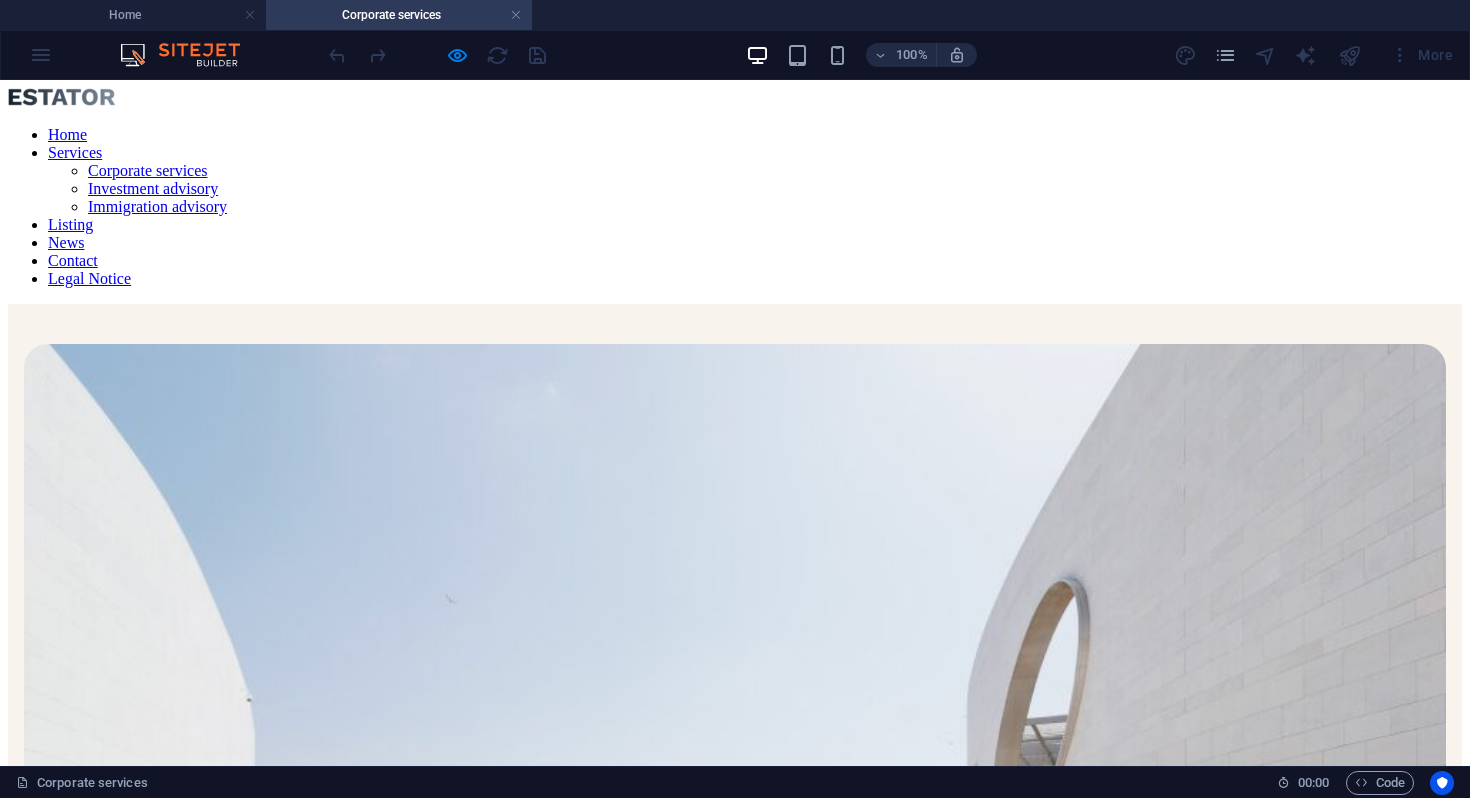 click on "Home Services Corporate services Investment advisory  Immigration advisory Listing News Contact Legal Notice" at bounding box center (735, 207) 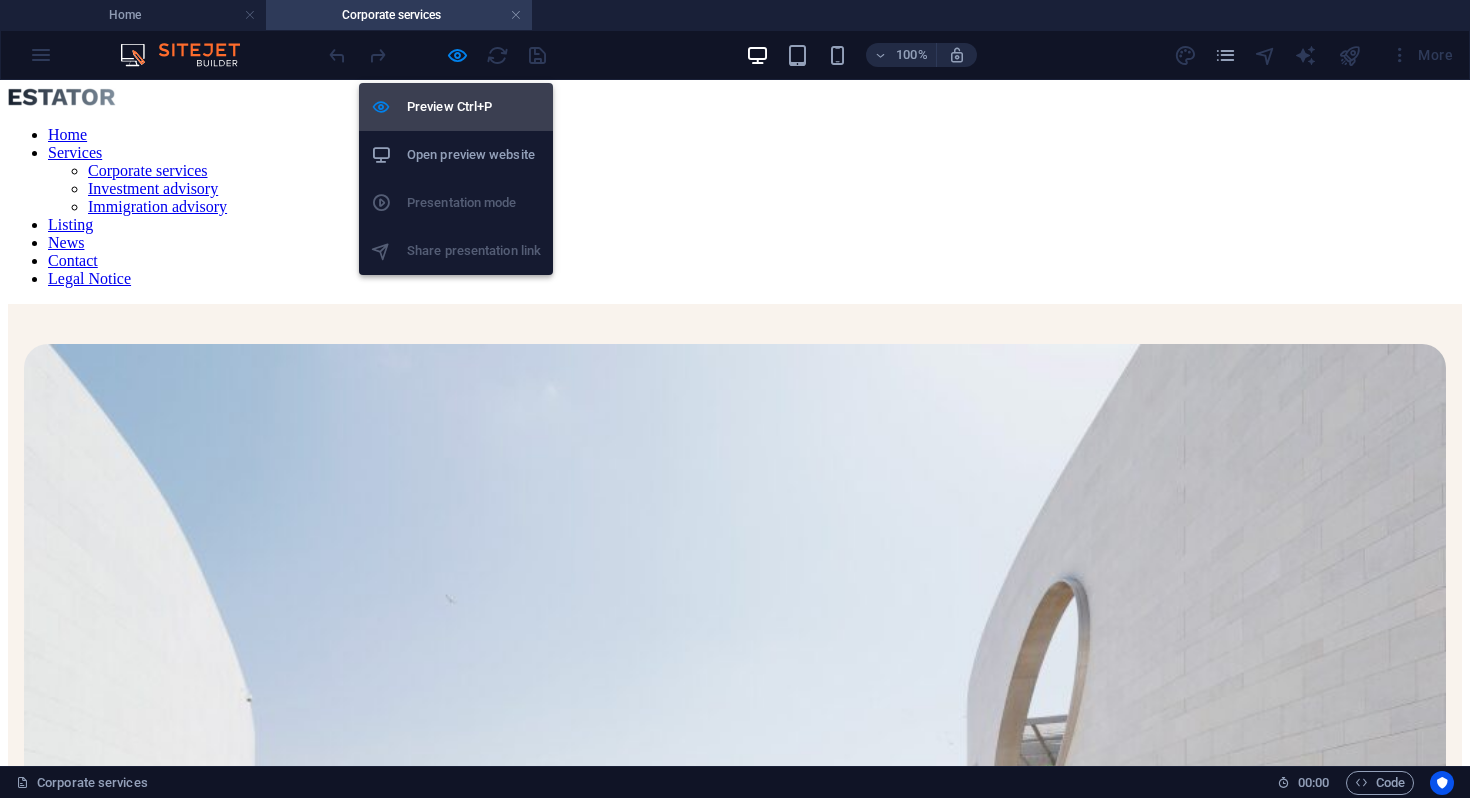 click on "Preview Ctrl+P" at bounding box center (474, 107) 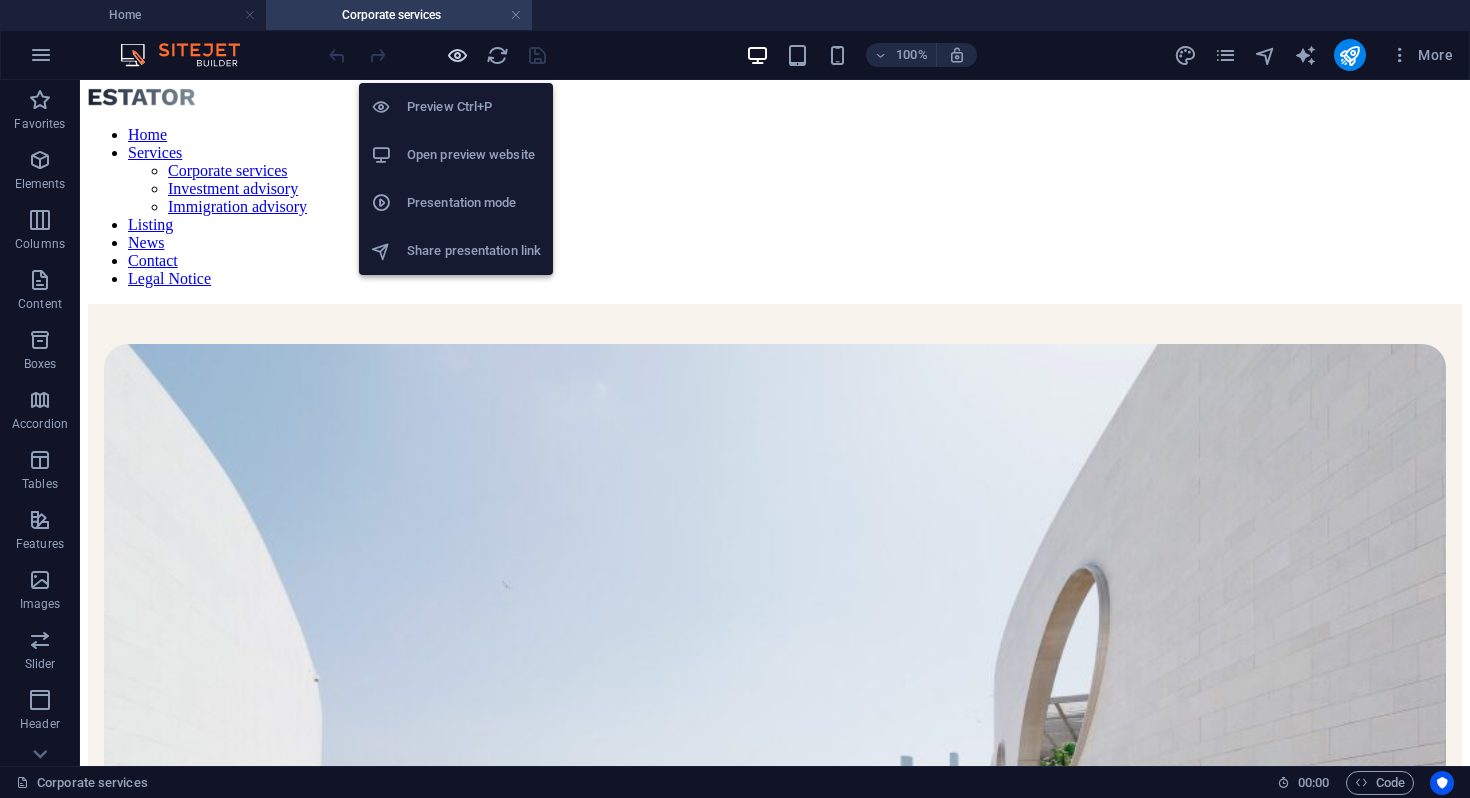 click at bounding box center [457, 55] 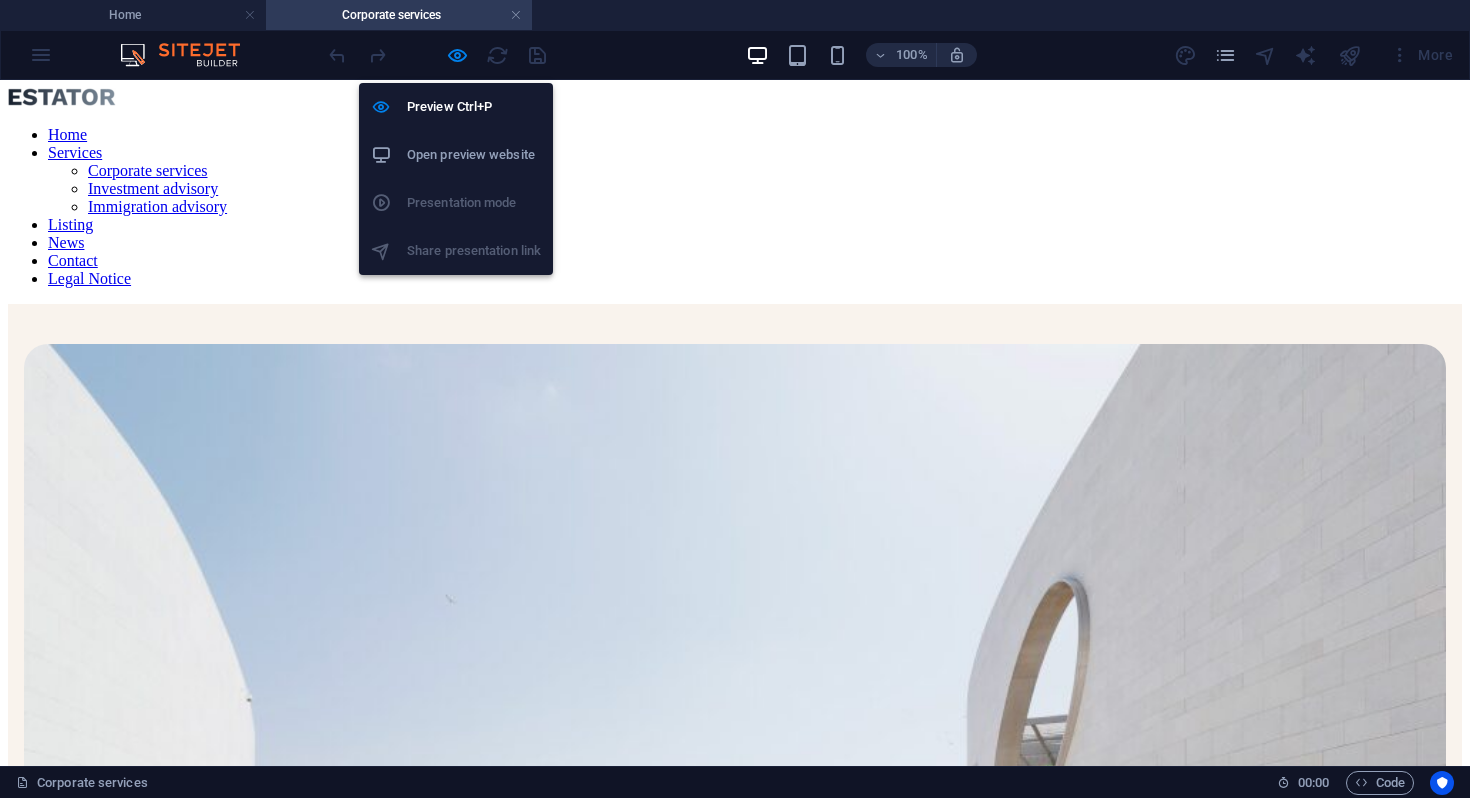 click on "Open preview website" at bounding box center [474, 155] 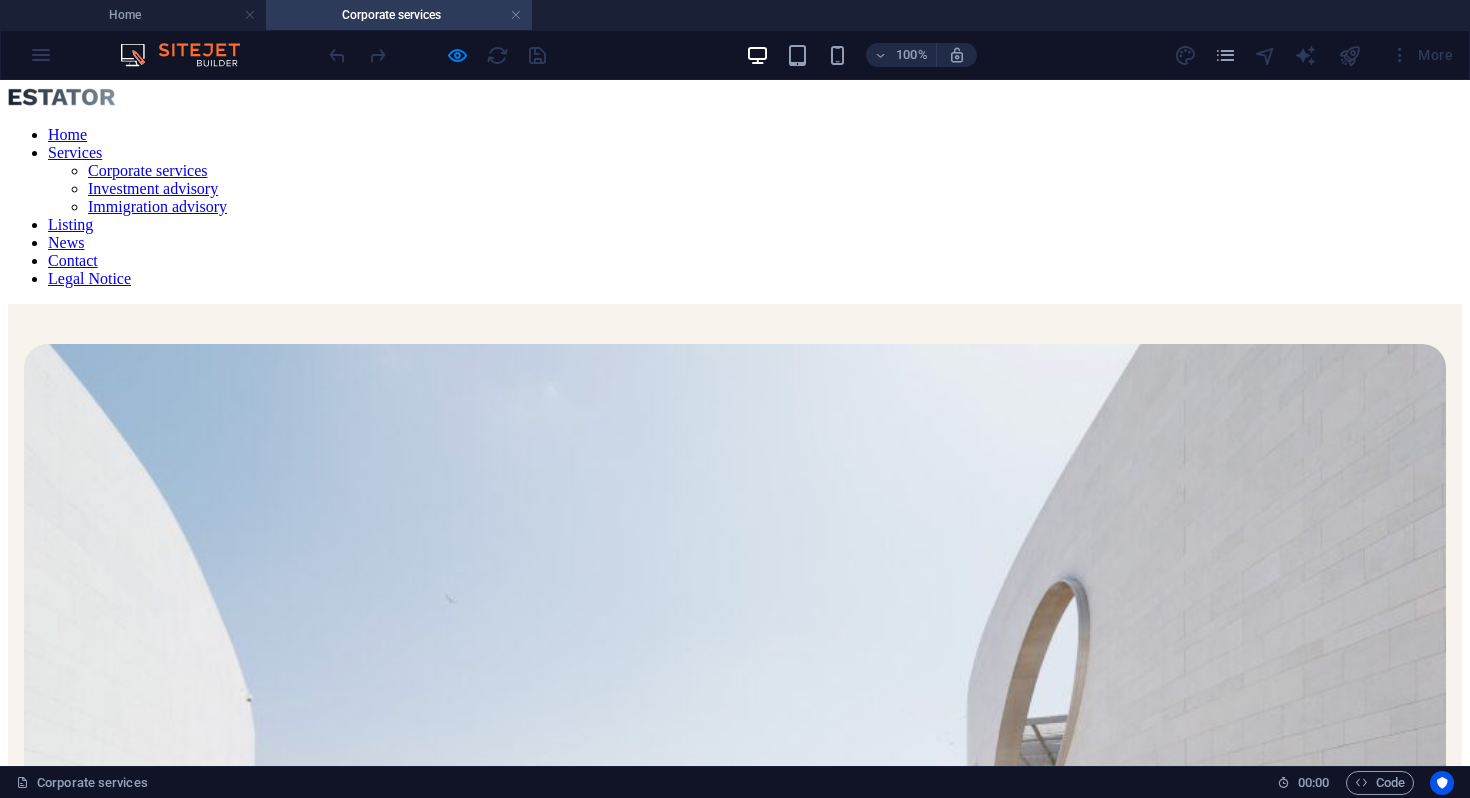 click on "Corporate services" at bounding box center [148, 170] 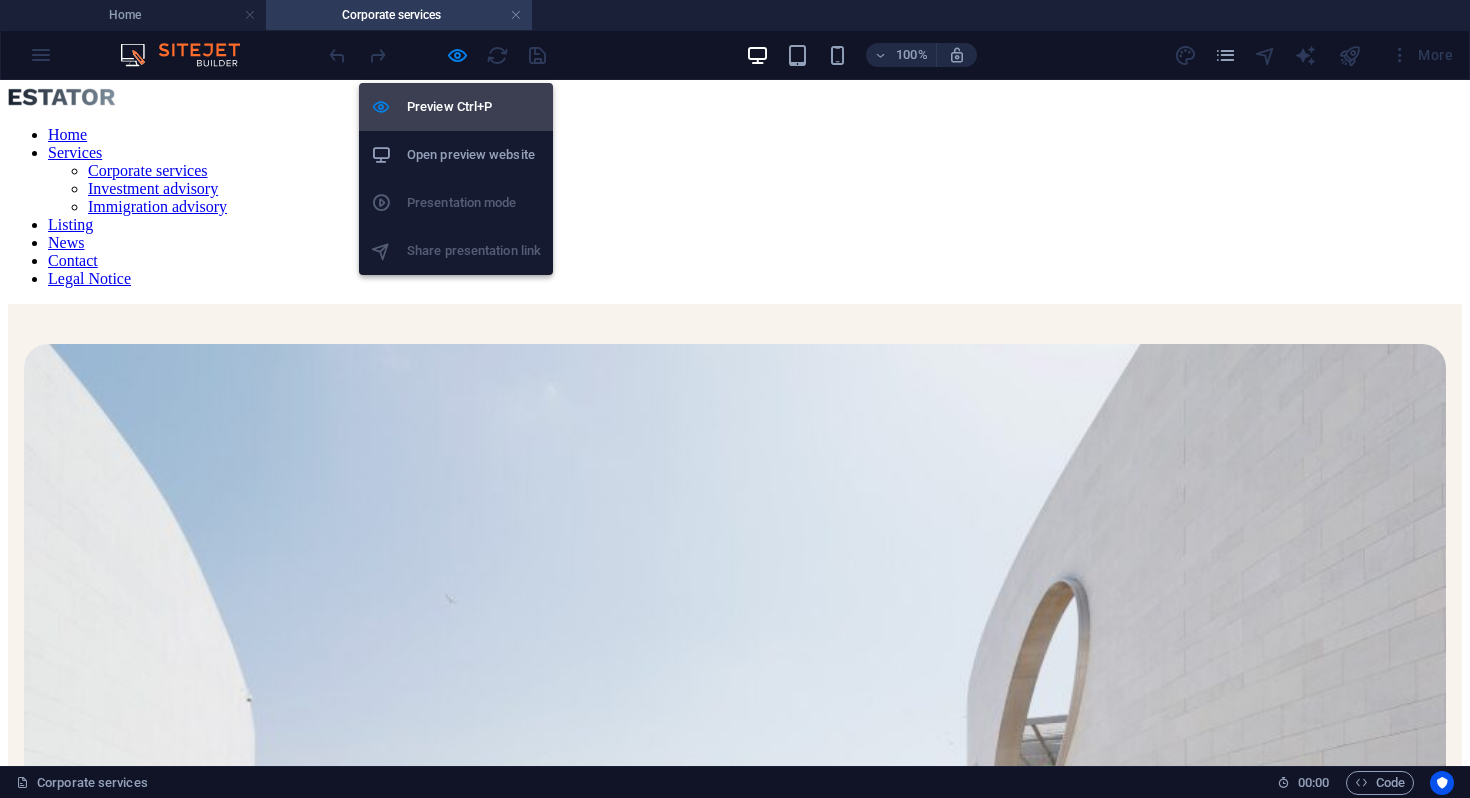 click on "Preview Ctrl+P" at bounding box center [474, 107] 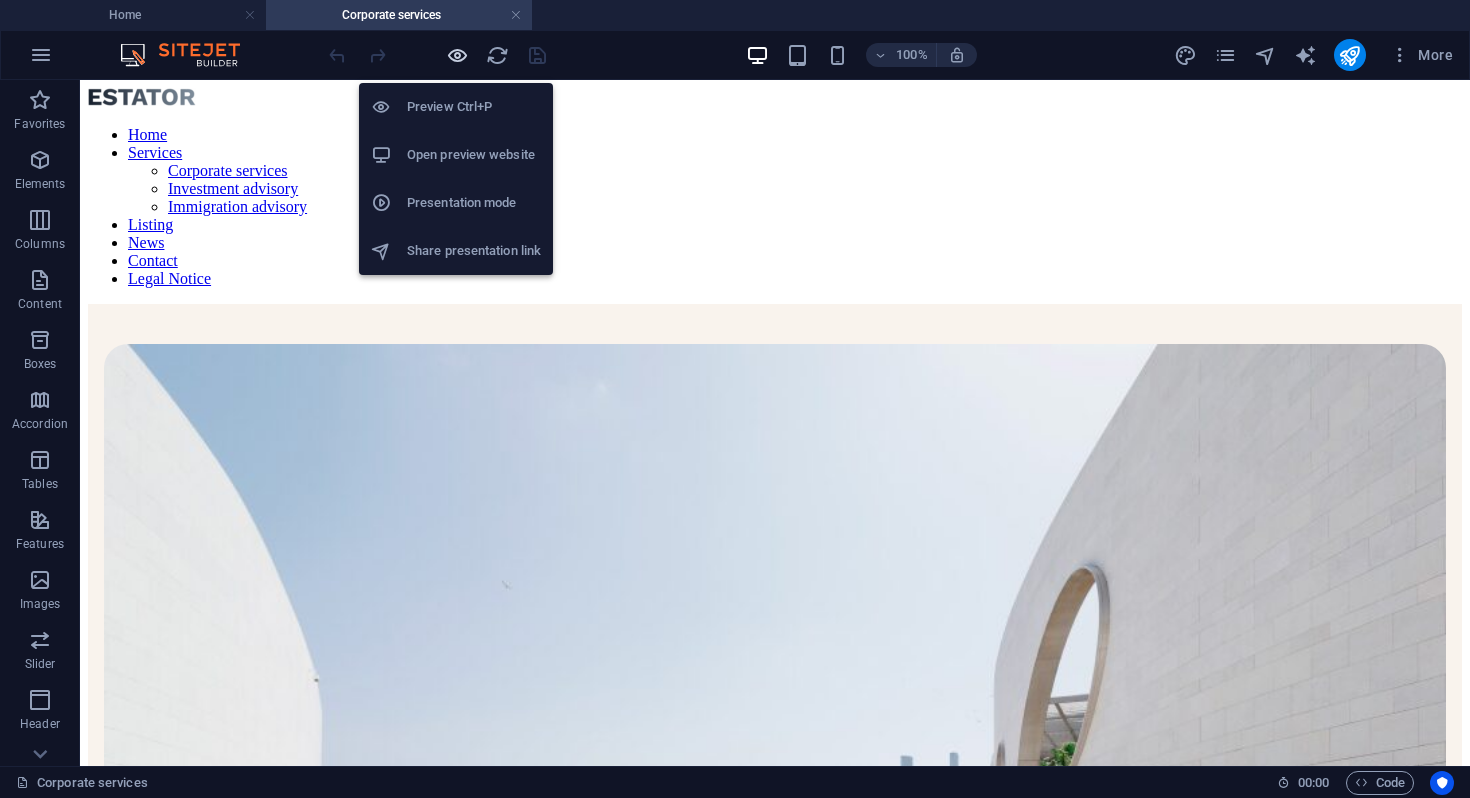 click at bounding box center [457, 55] 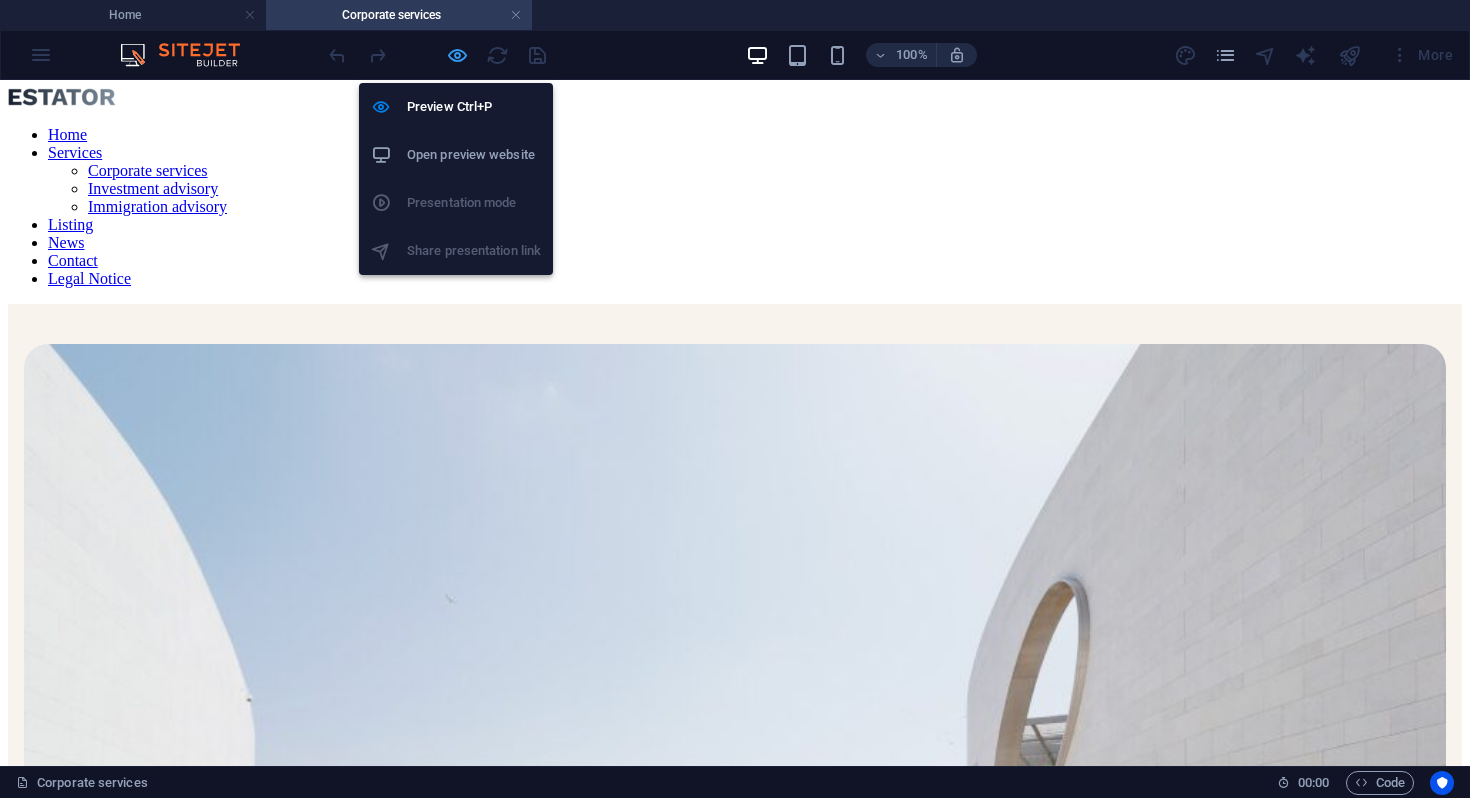 click at bounding box center [457, 55] 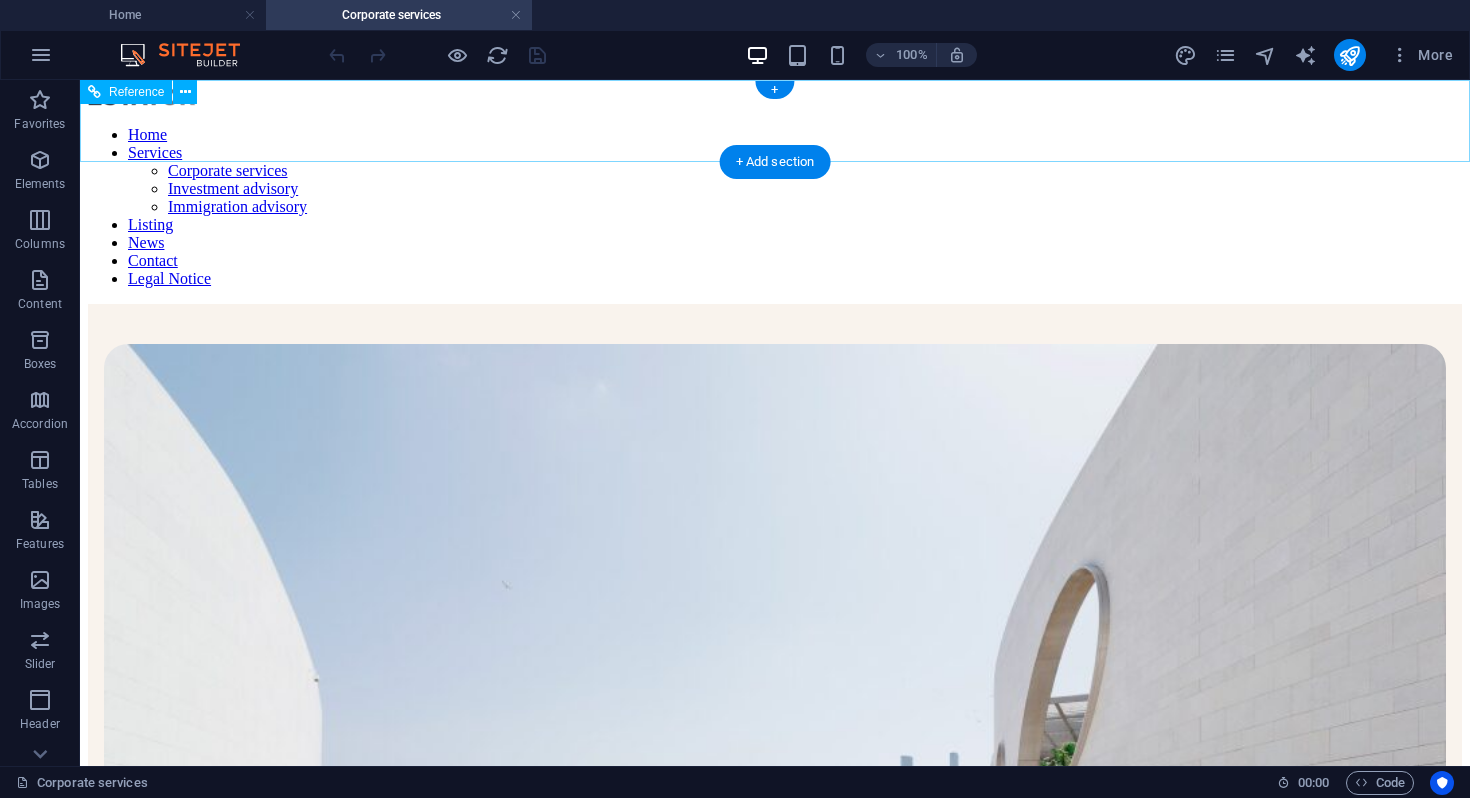 click on "Home Services Corporate services Investment advisory  Immigration advisory Listing News Contact Legal Notice" at bounding box center [775, 207] 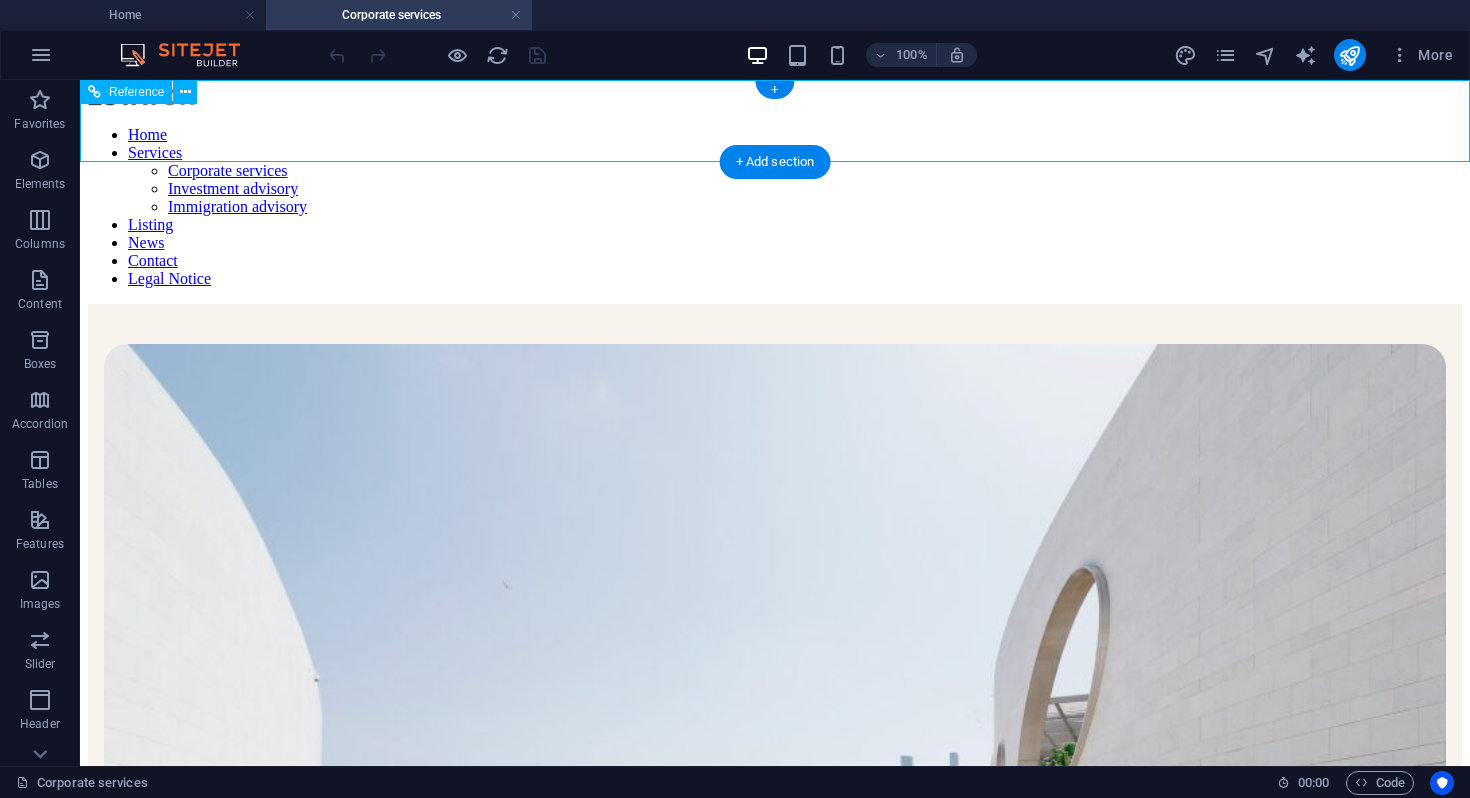 click on "Home Services Corporate services Investment advisory  Immigration advisory Listing News Contact Legal Notice" at bounding box center [775, 207] 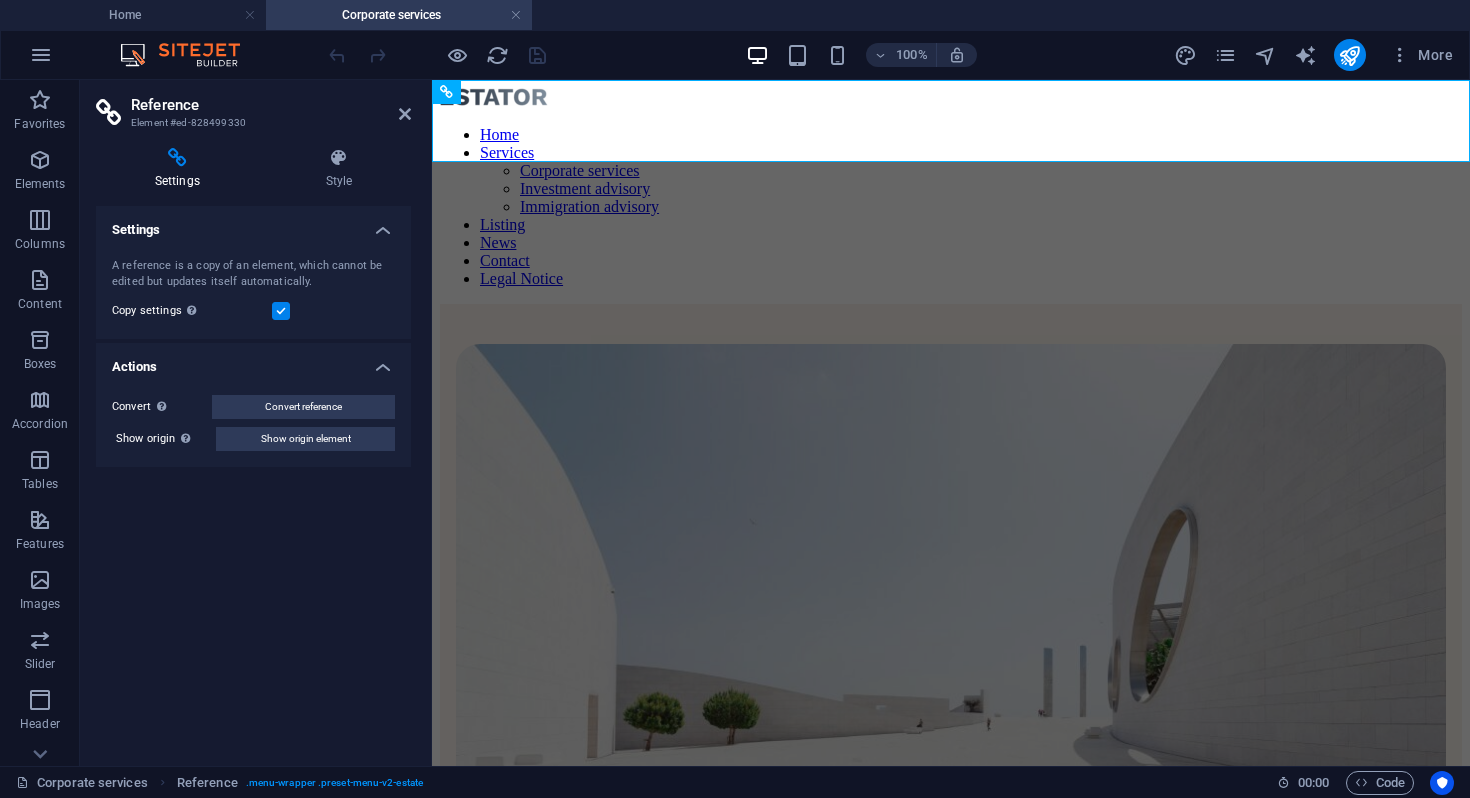 click at bounding box center (281, 311) 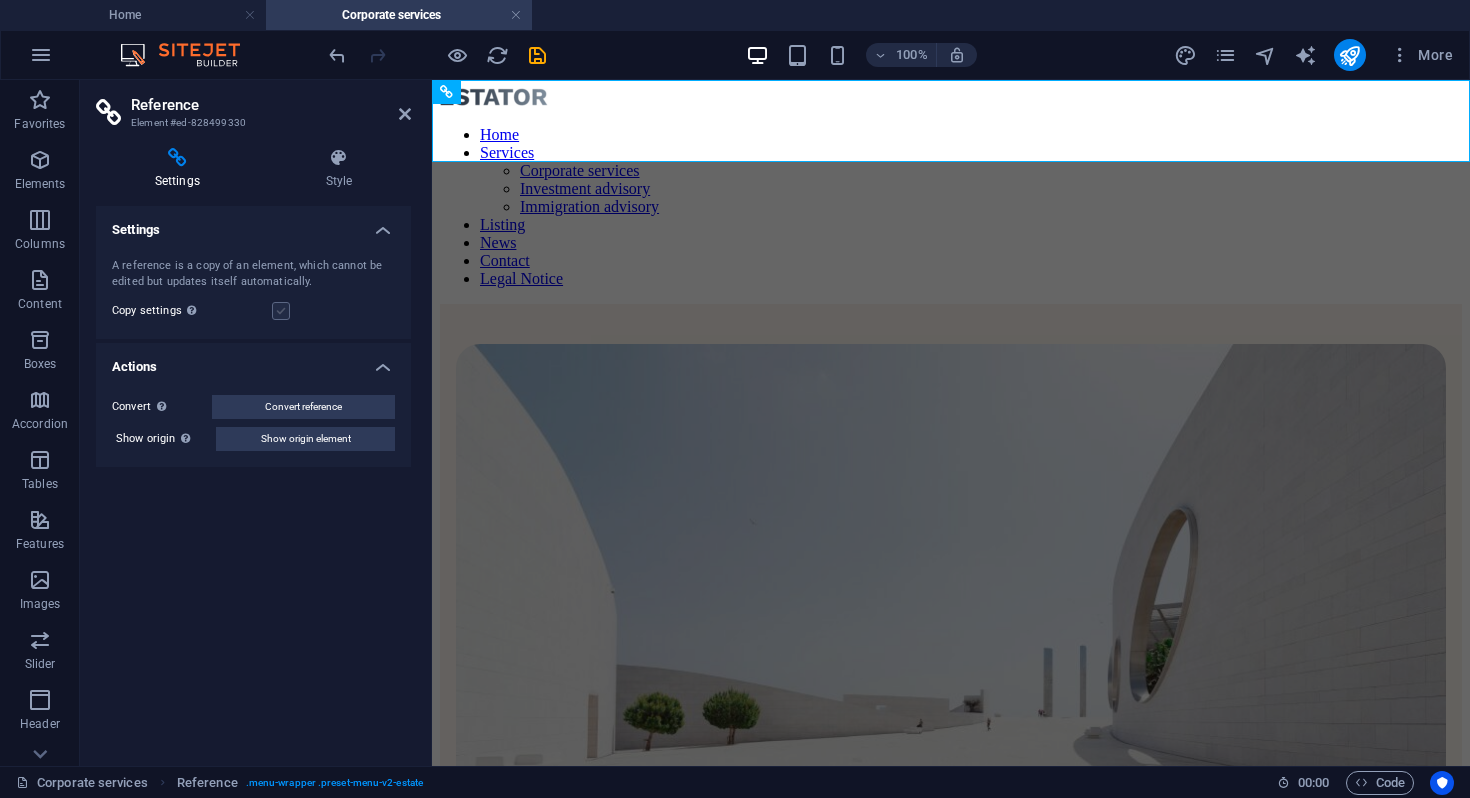 click at bounding box center [281, 311] 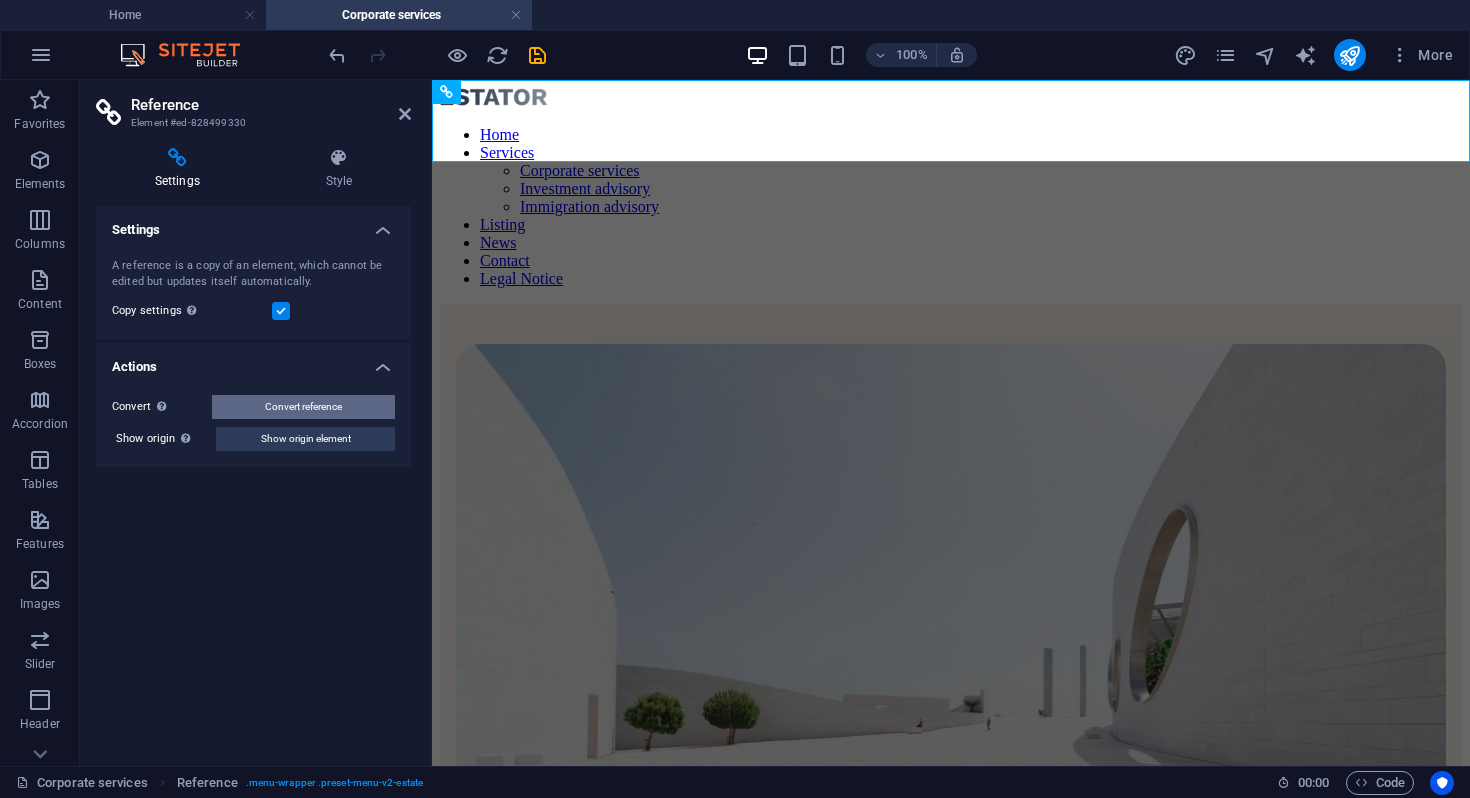 click on "Convert reference" at bounding box center (303, 407) 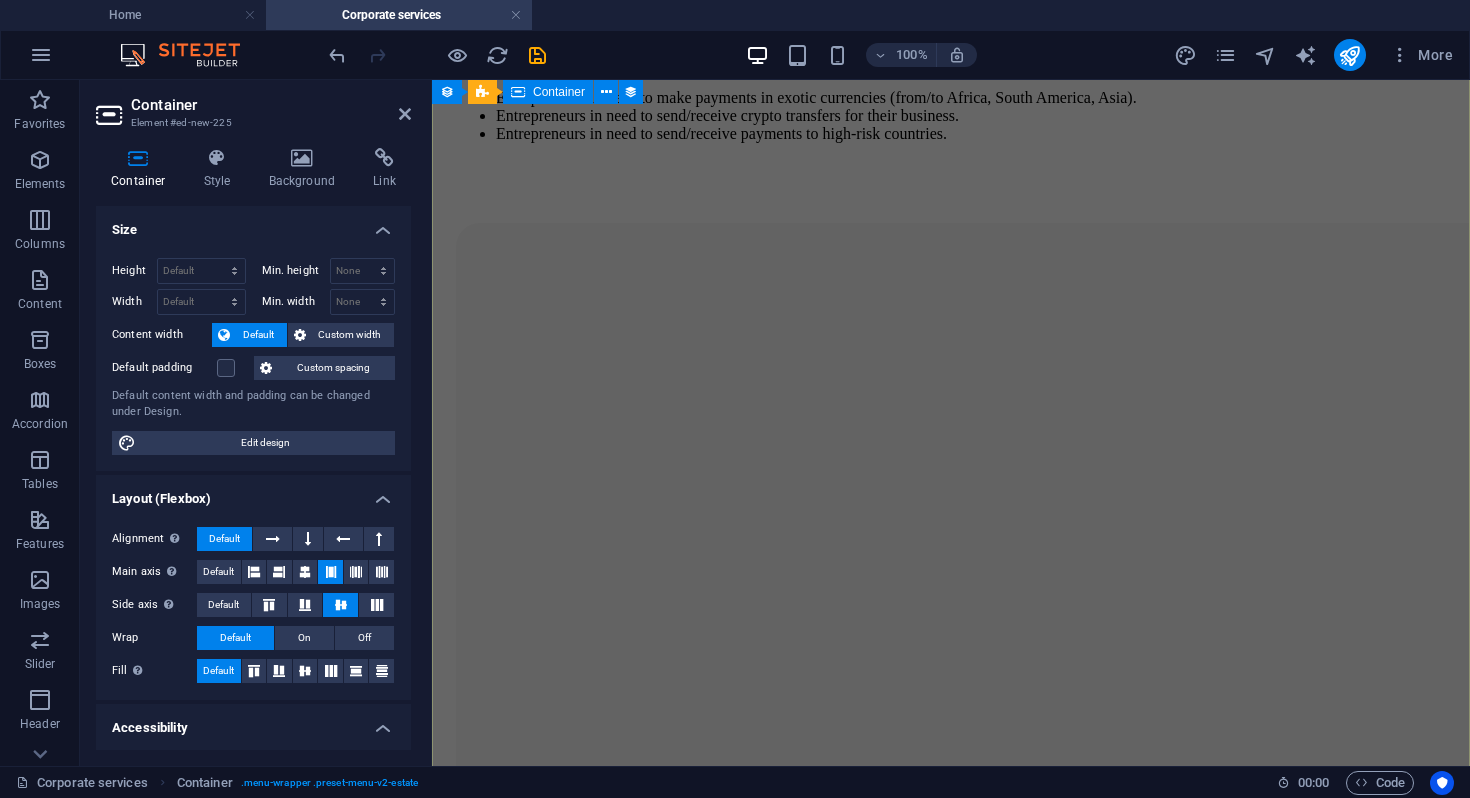 scroll, scrollTop: 1836, scrollLeft: 0, axis: vertical 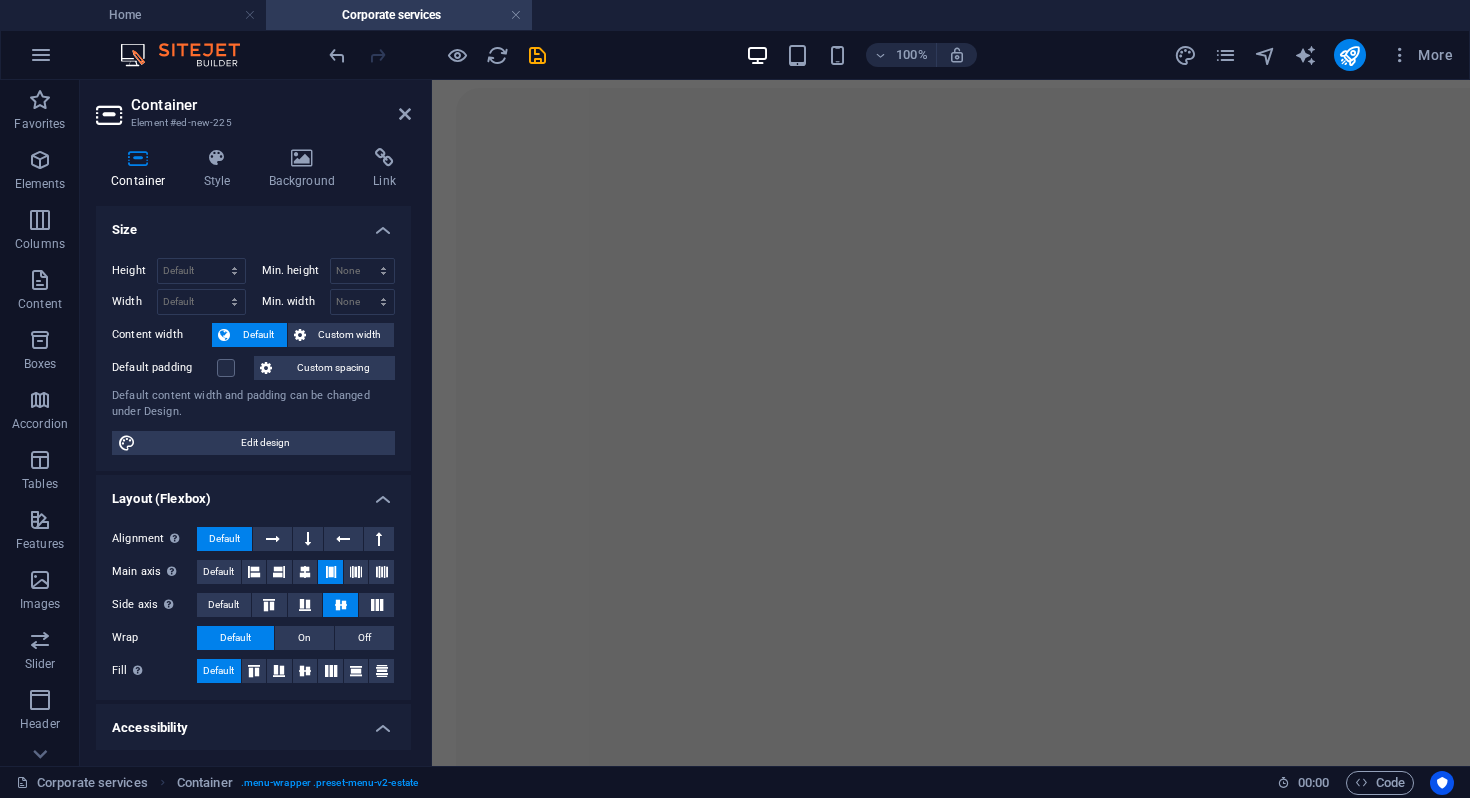 click on "Container Element #ed-new-225
Container Style Background Link Size Height Default px rem % vh vw Min. height None px rem % vh vw Width Default px rem % em vh vw Min. width None px rem % vh vw Content width Default Custom width Width Default px rem % em vh vw Min. width None px rem % vh vw Default padding Custom spacing Default content width and padding can be changed under Design. Edit design Layout (Flexbox) Alignment Determines the flex direction. Default Main axis Determine how elements should behave along the main axis inside this container (justify content). Default Side axis Control the vertical direction of the element inside of the container (align items). Default Wrap Default On Off Fill Controls the distances and direction of elements on the y-axis across several lines (align content). Default Accessibility ARIA helps assistive technologies (like screen readers) to understand the role, state, and behavior of web elements Role The ARIA role defines the purpose of an element.  None %" at bounding box center [256, 423] 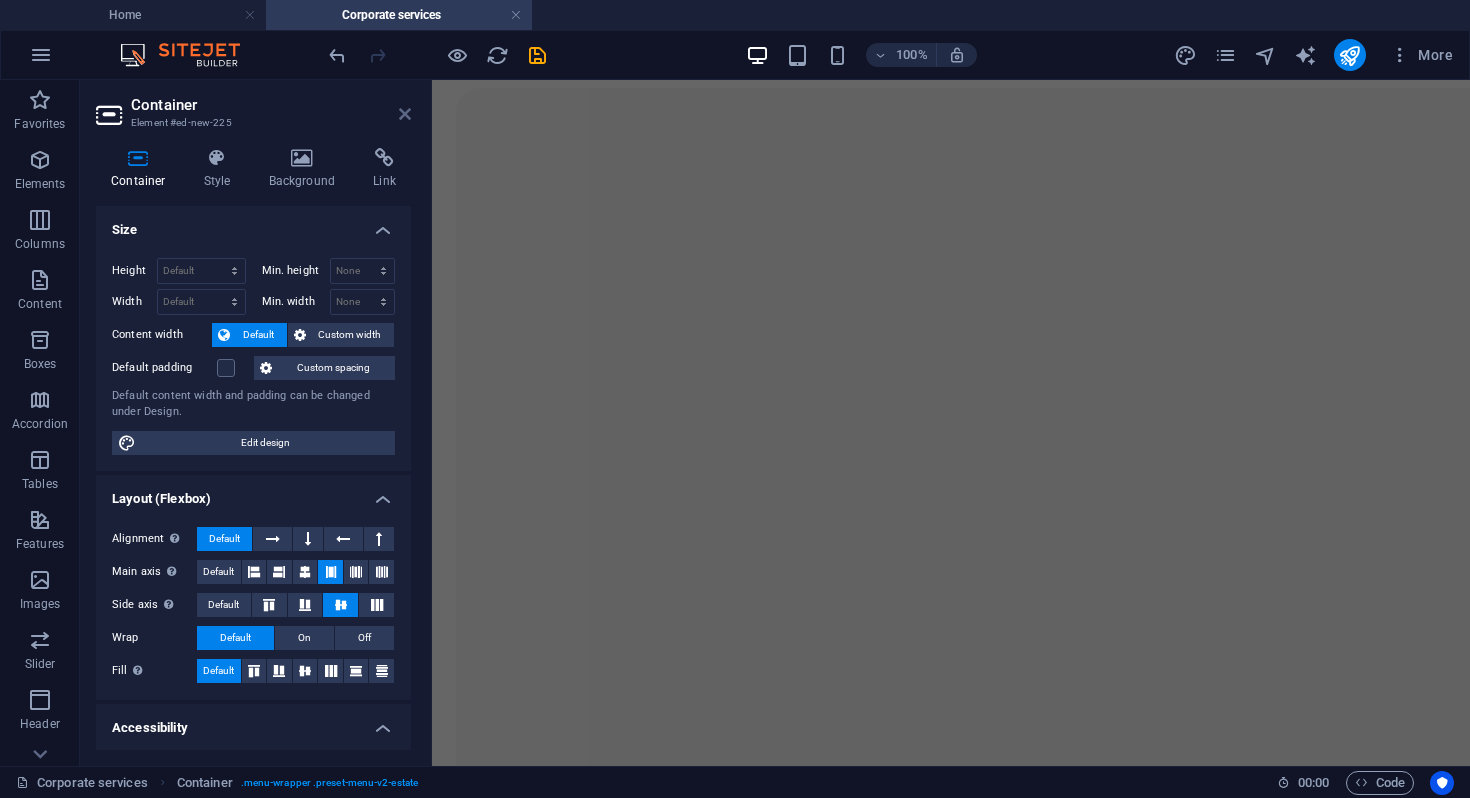 click at bounding box center (405, 114) 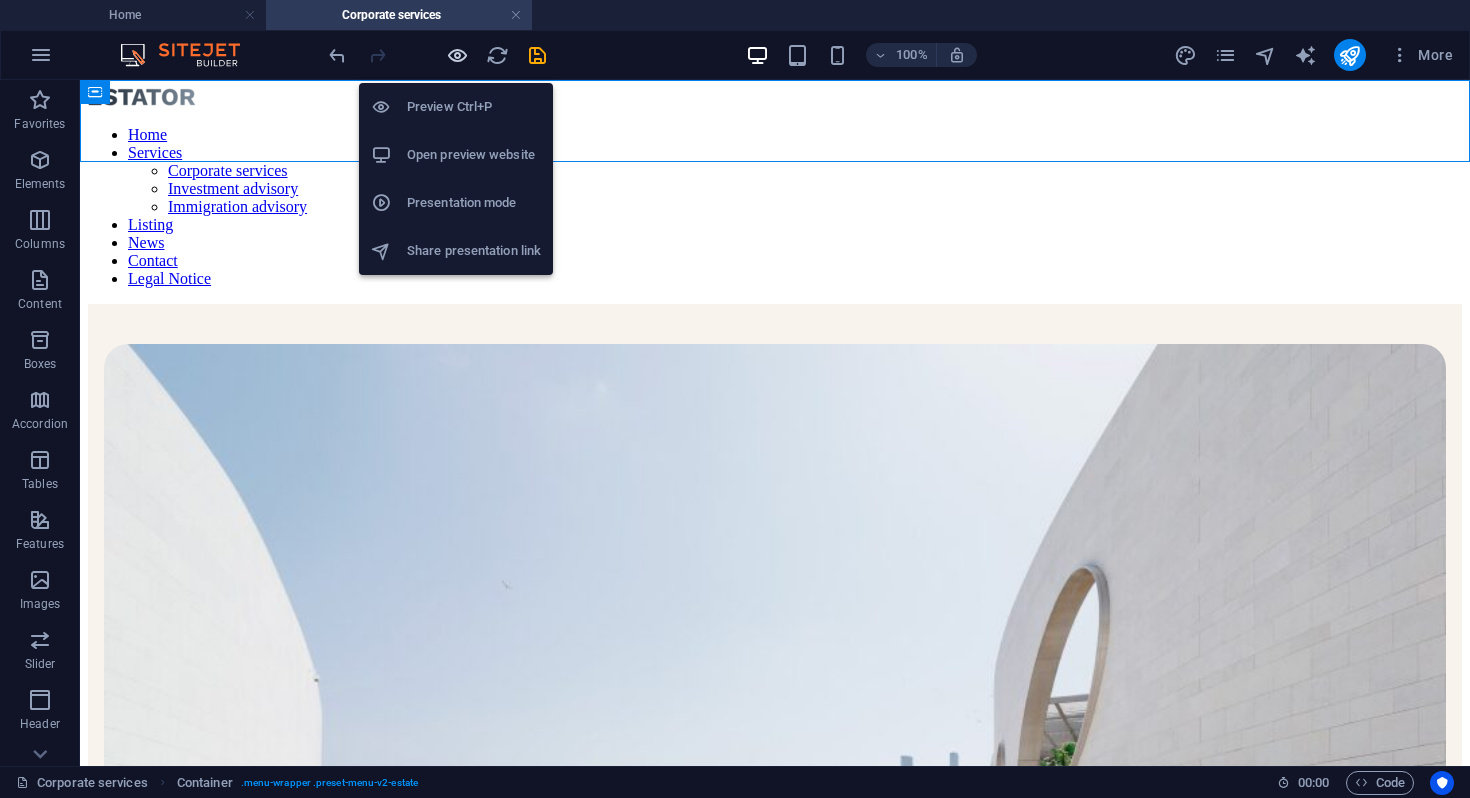 click at bounding box center [457, 55] 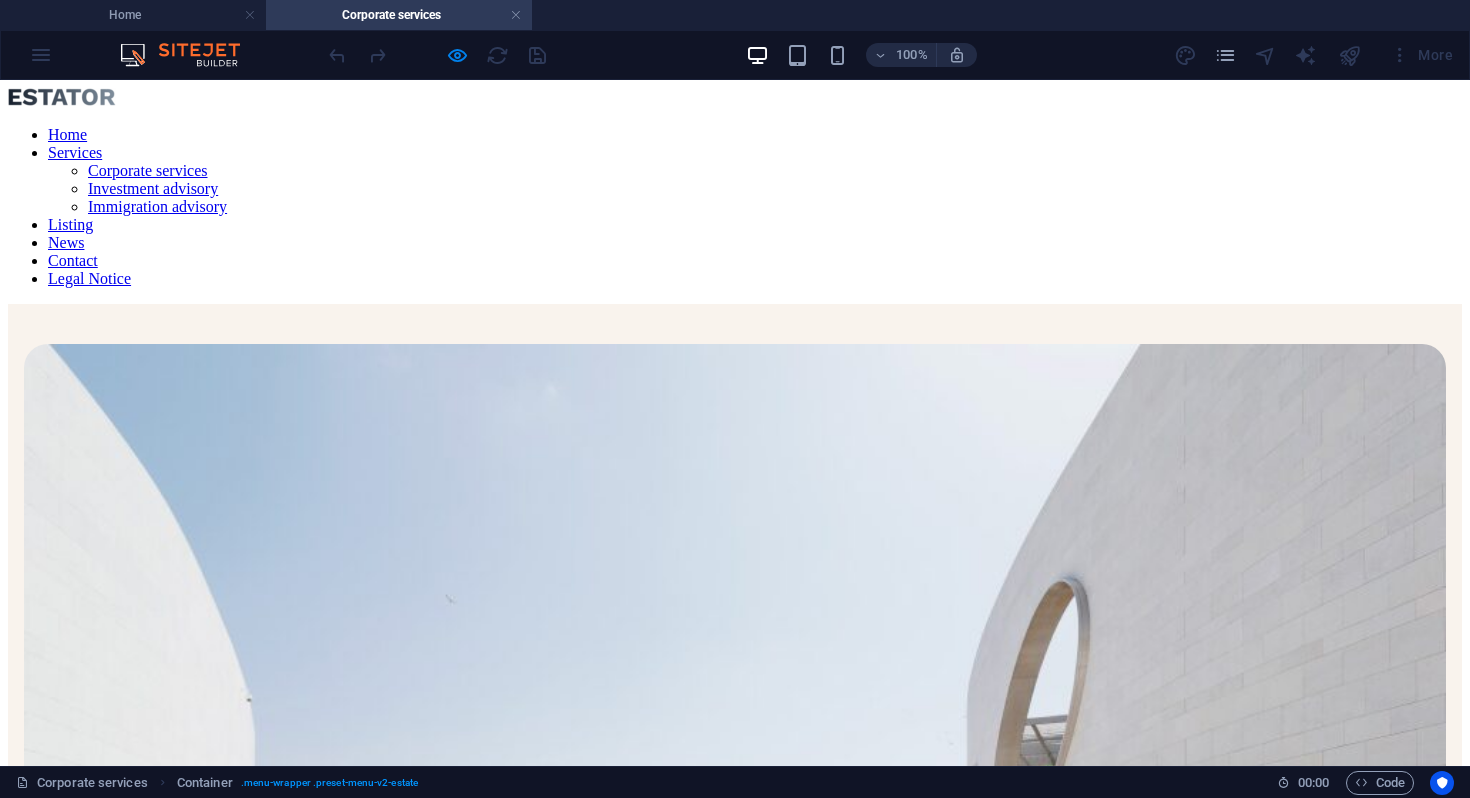 click on "Corporate services" at bounding box center (148, 170) 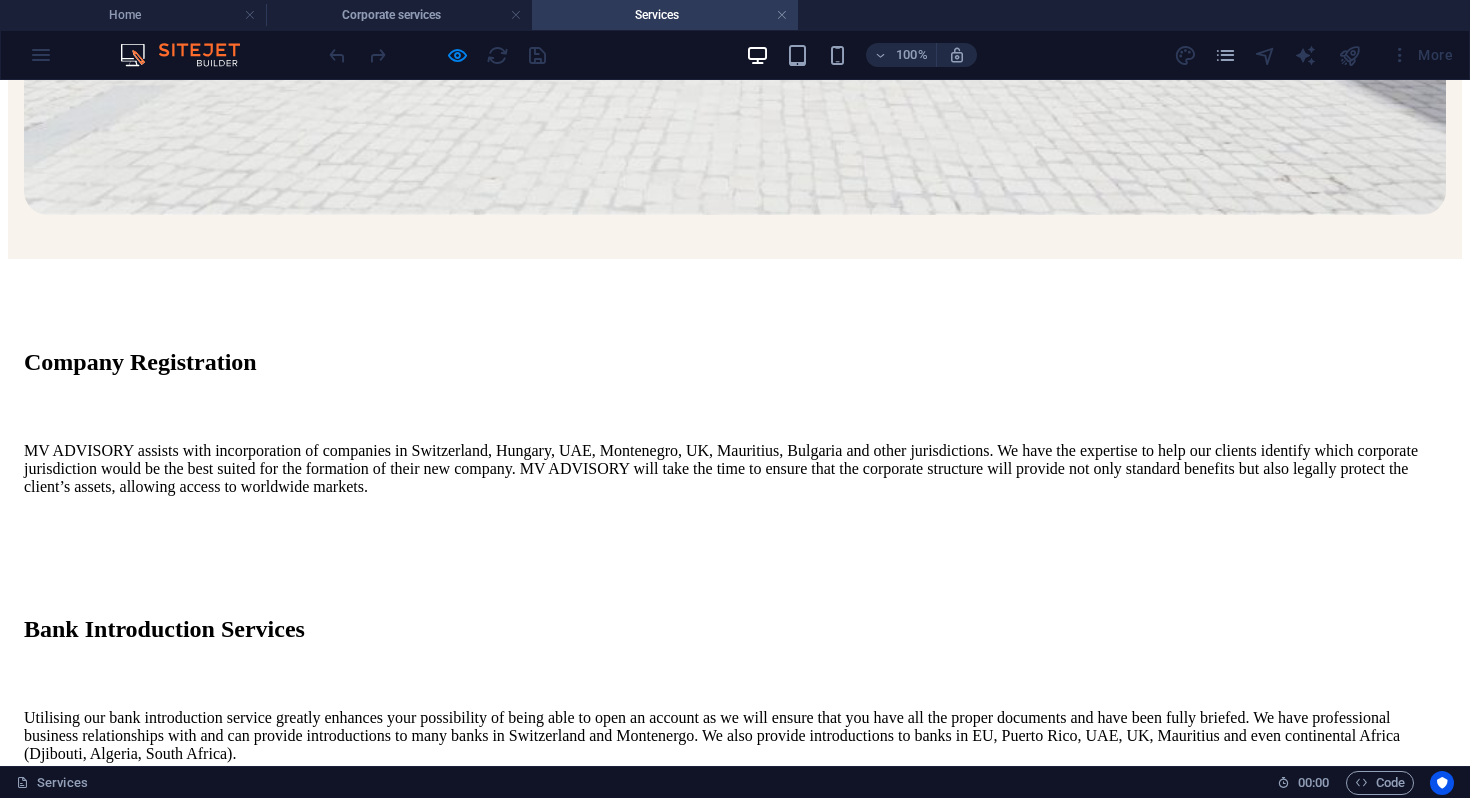 scroll, scrollTop: 876, scrollLeft: 0, axis: vertical 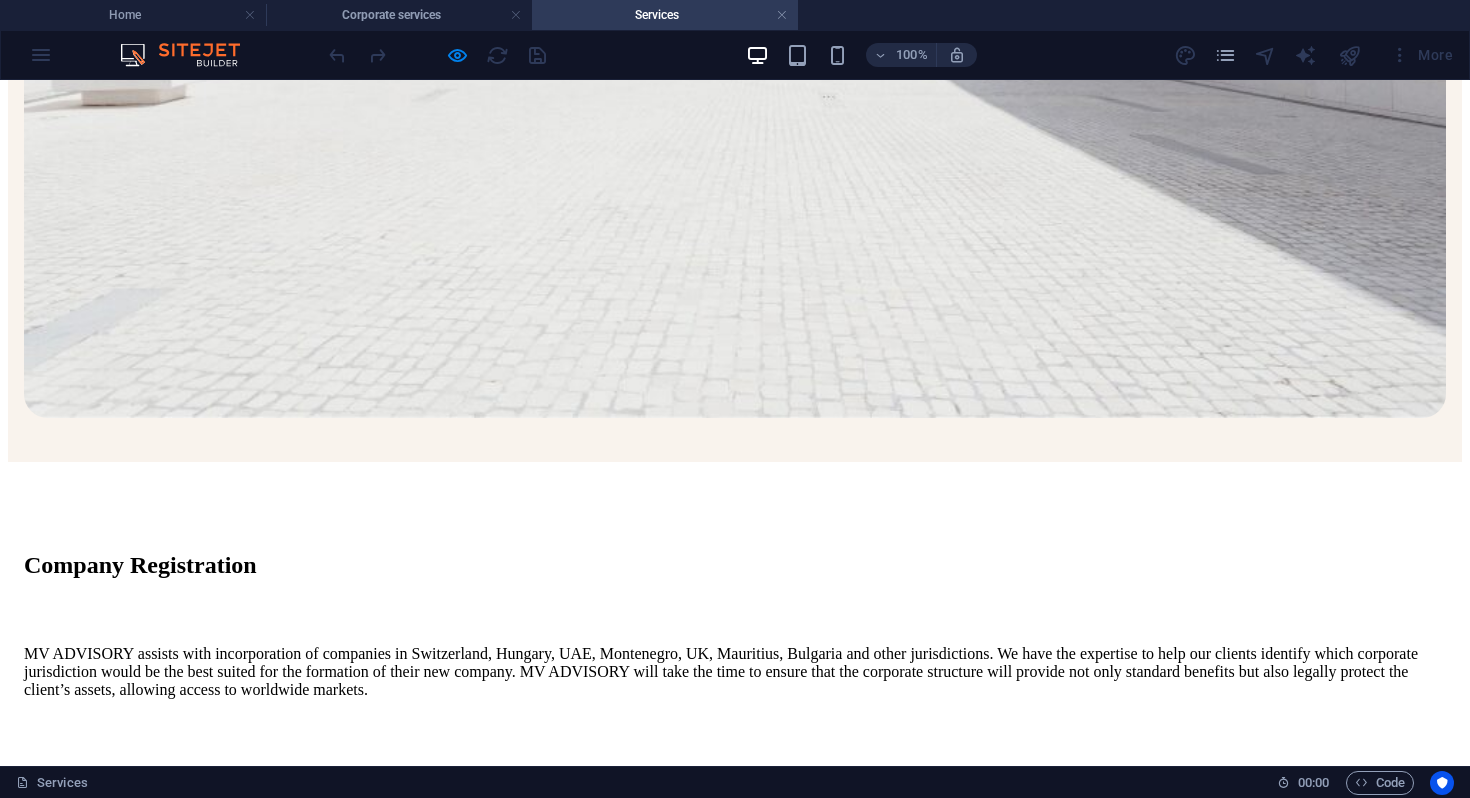 click at bounding box center [735, 1474297] 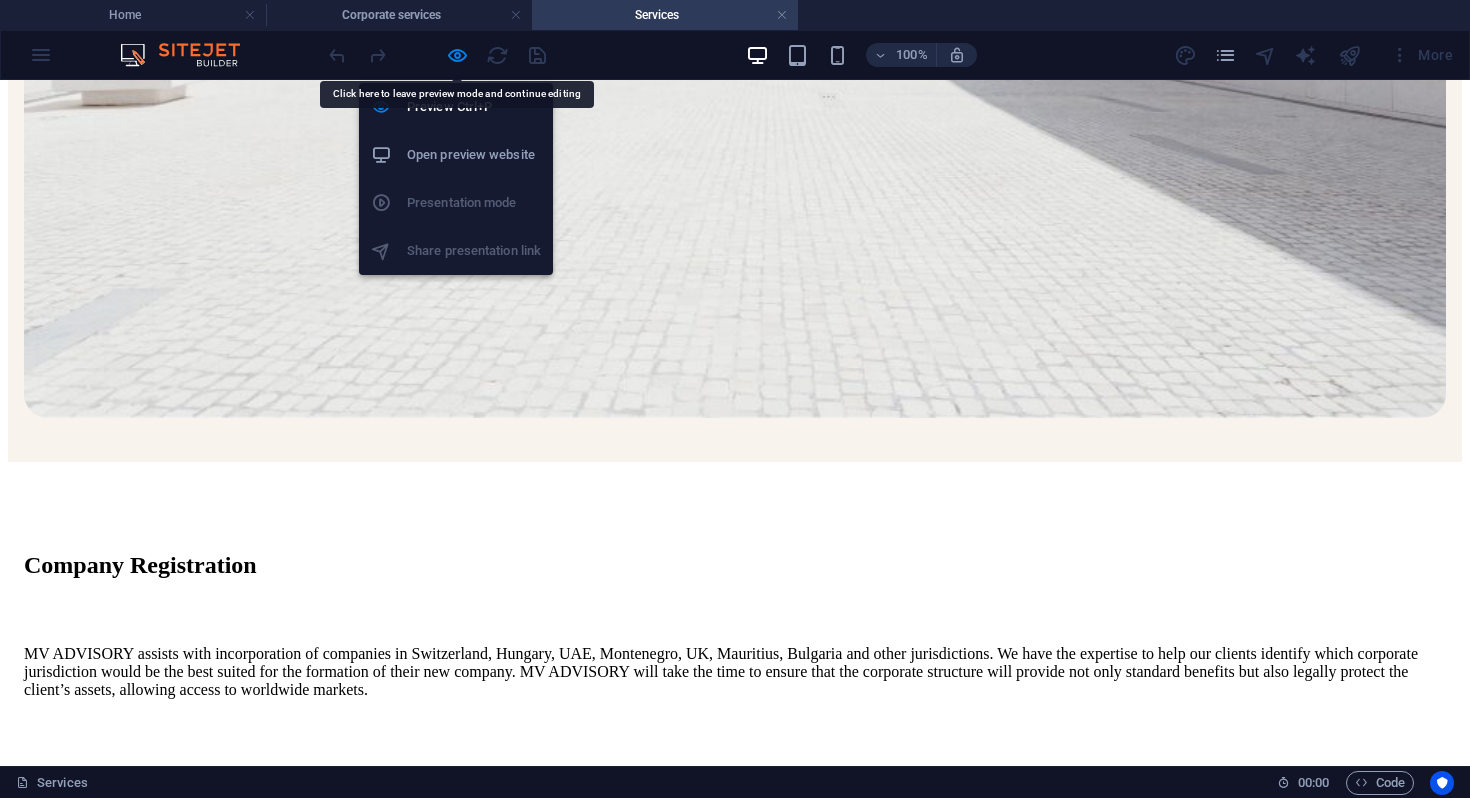 click on "Open preview website" at bounding box center [474, 155] 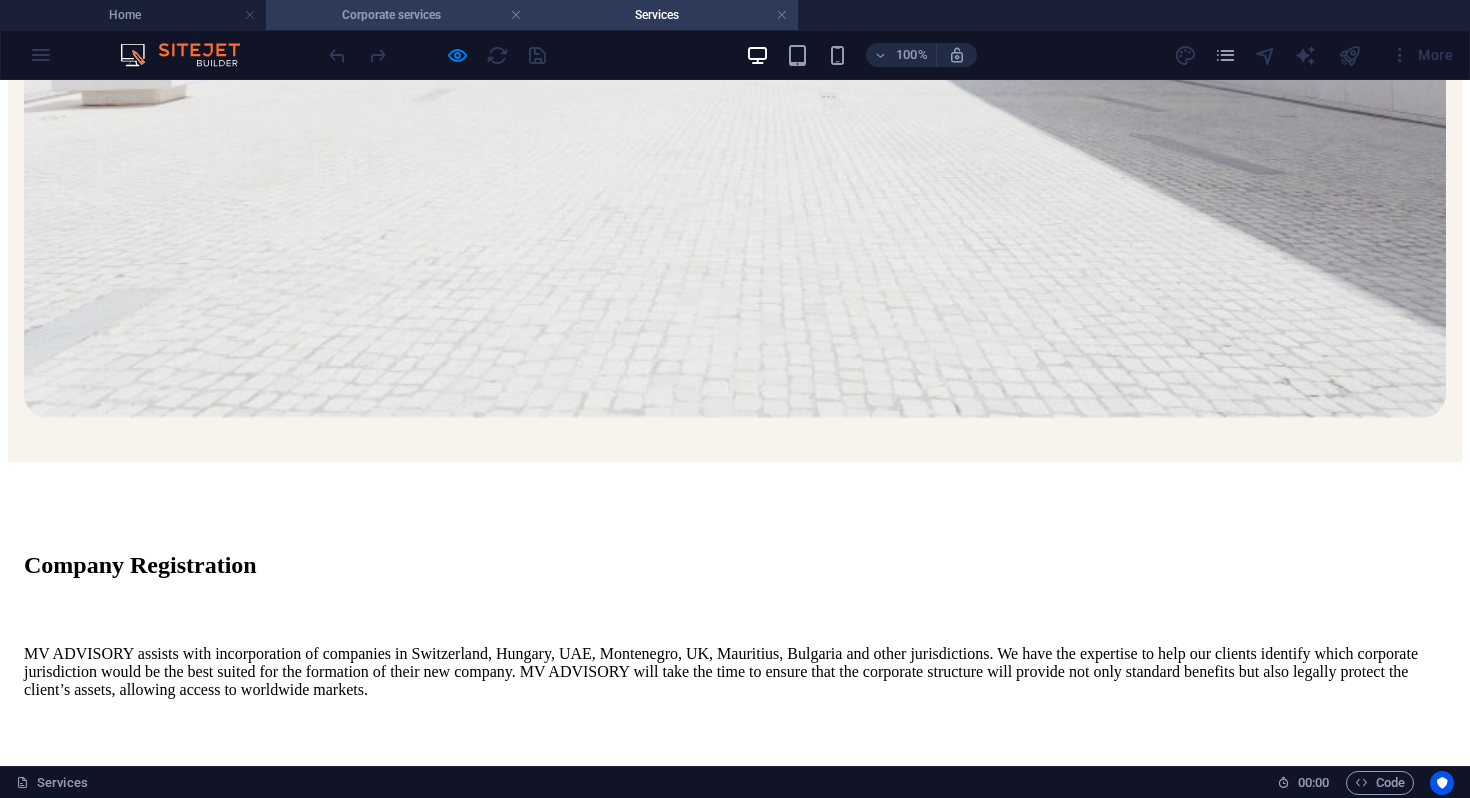 click on "Corporate services" at bounding box center [399, 15] 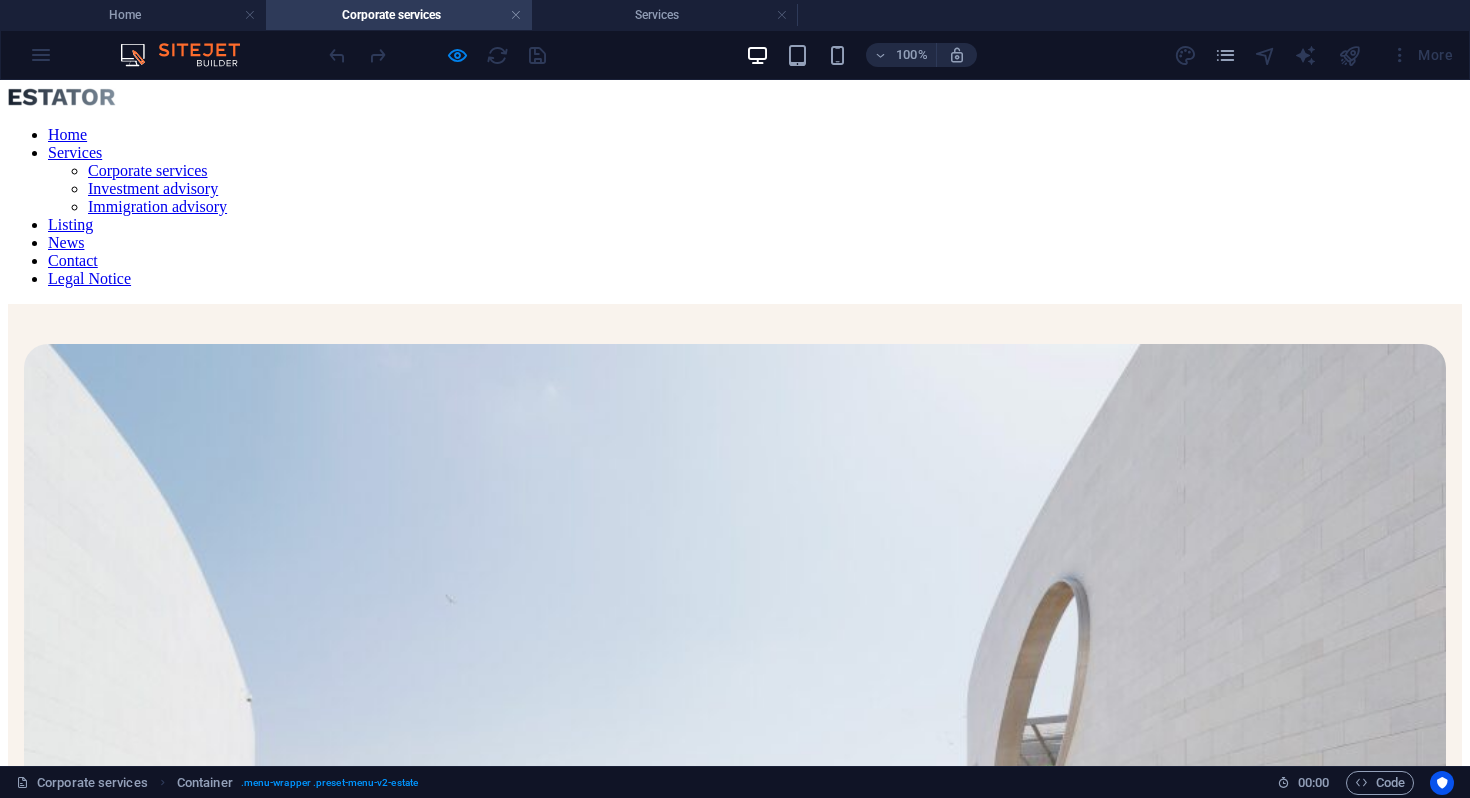 scroll, scrollTop: 0, scrollLeft: 0, axis: both 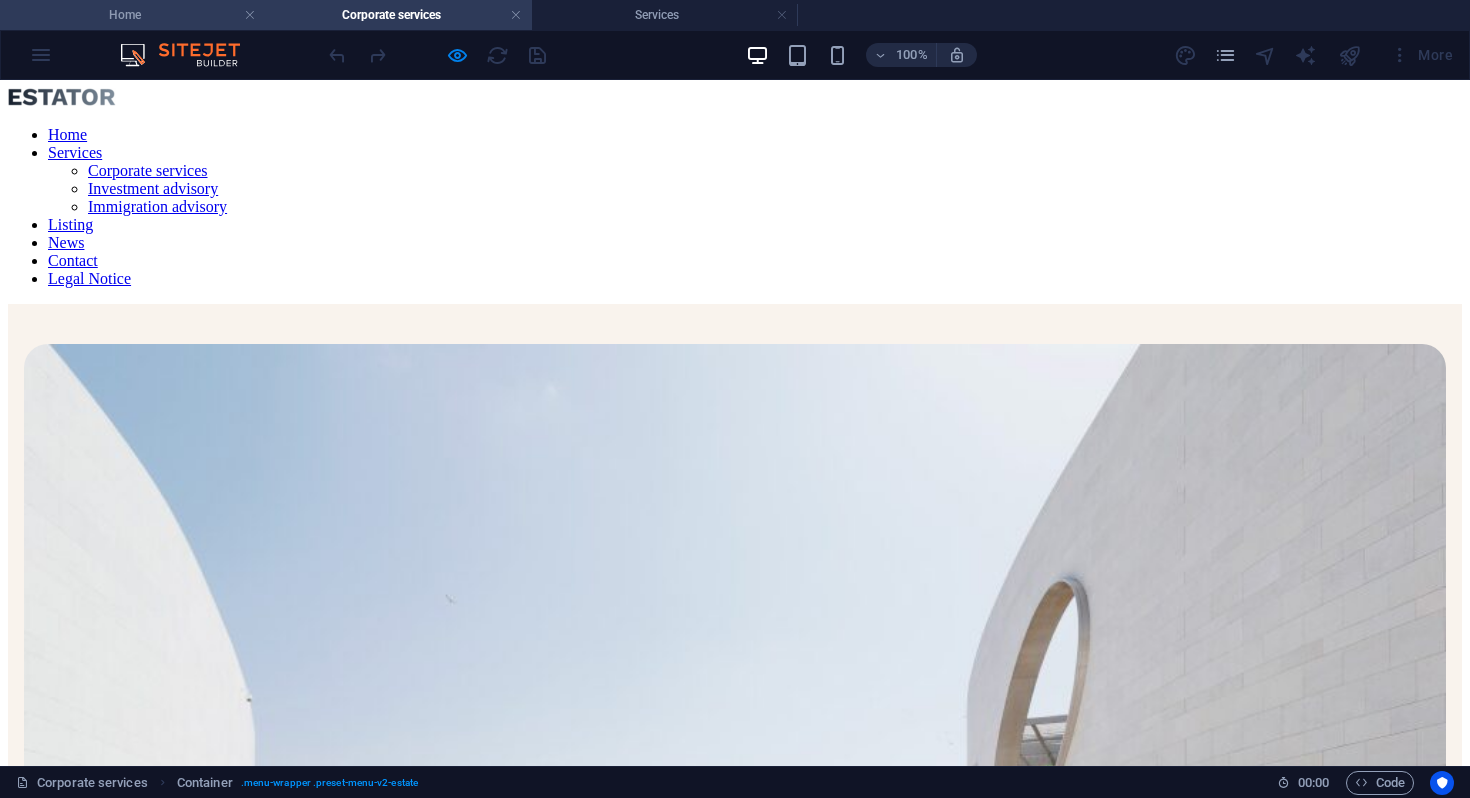 click on "Home" at bounding box center (133, 15) 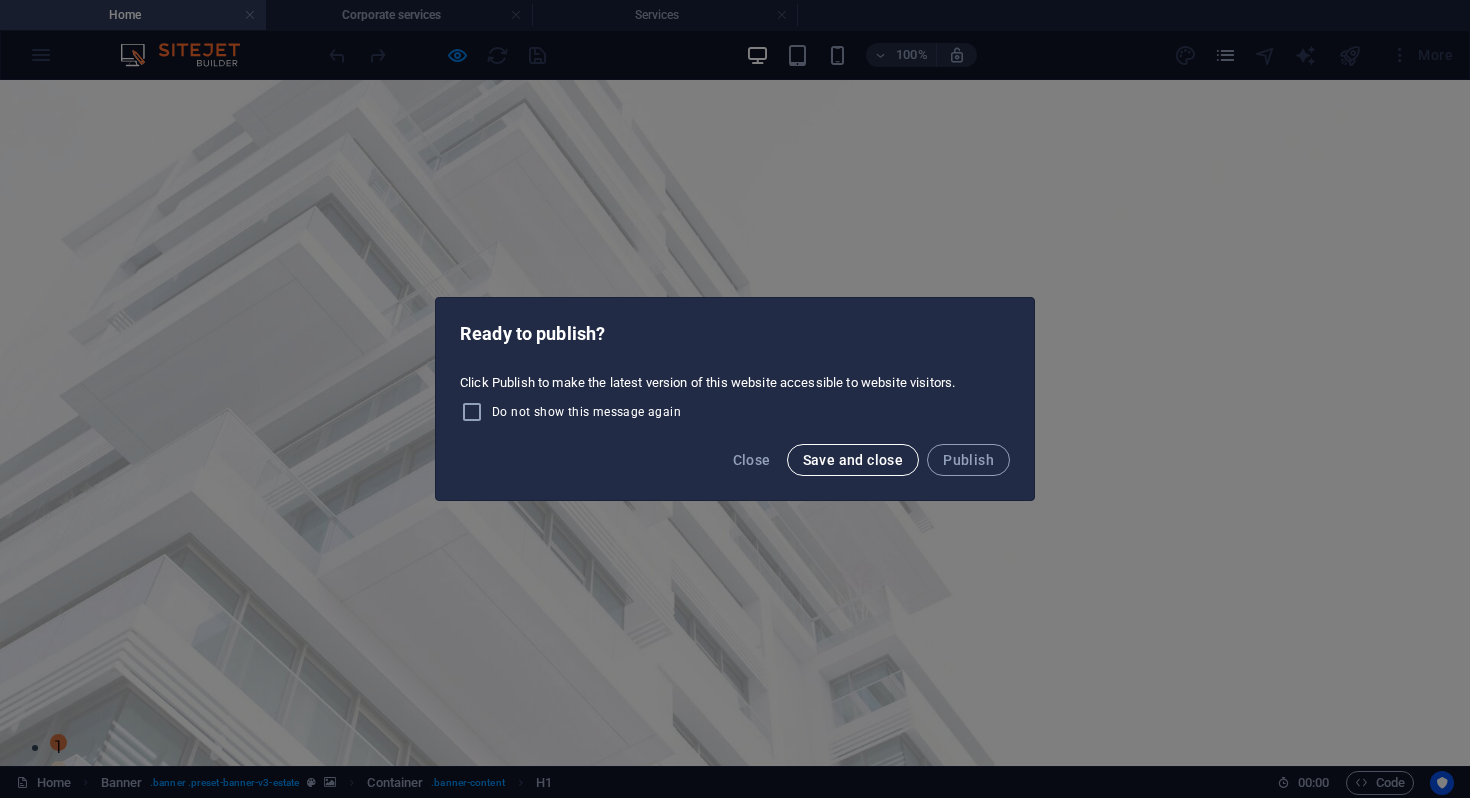 click on "Save and close" at bounding box center [853, 460] 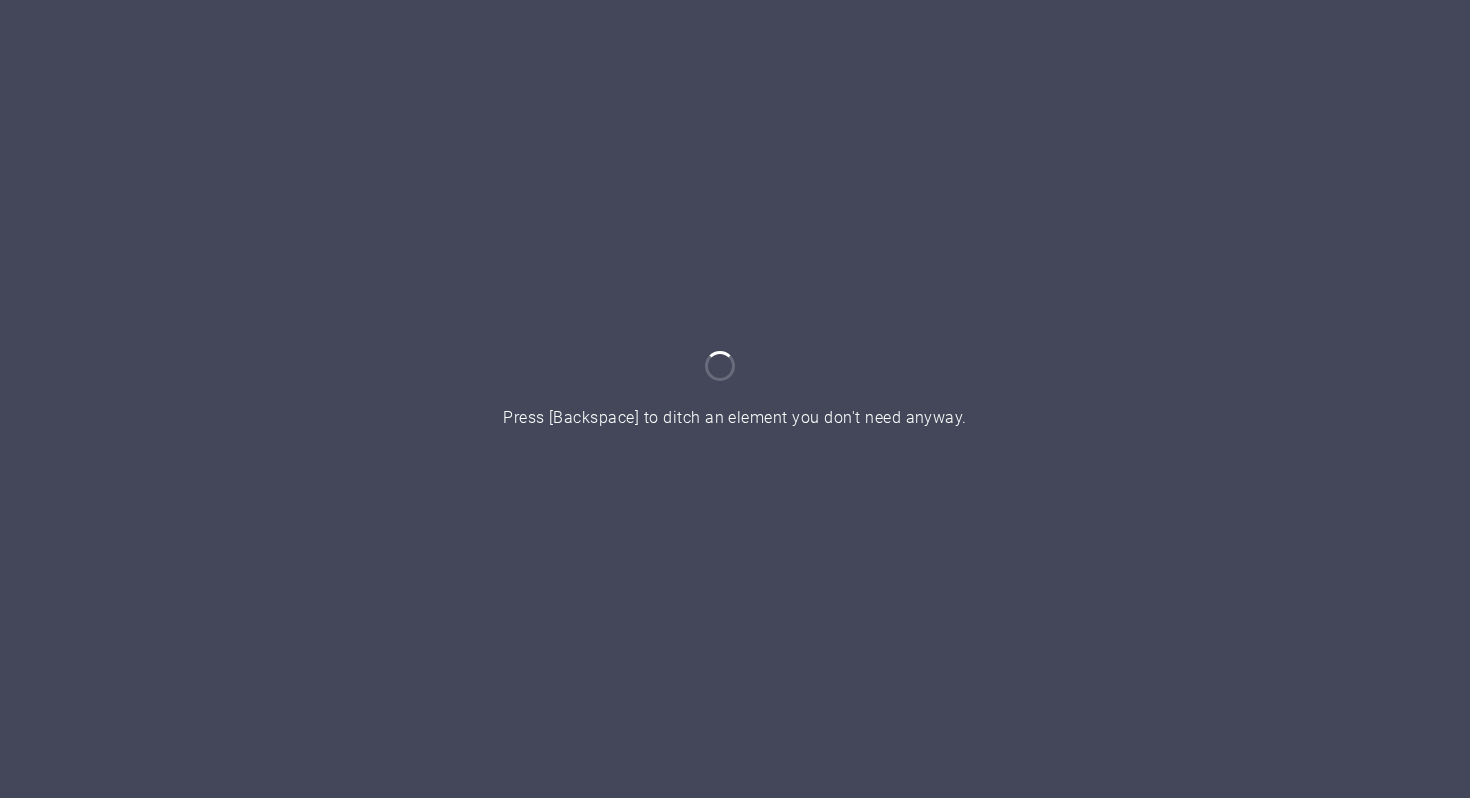 scroll, scrollTop: 0, scrollLeft: 0, axis: both 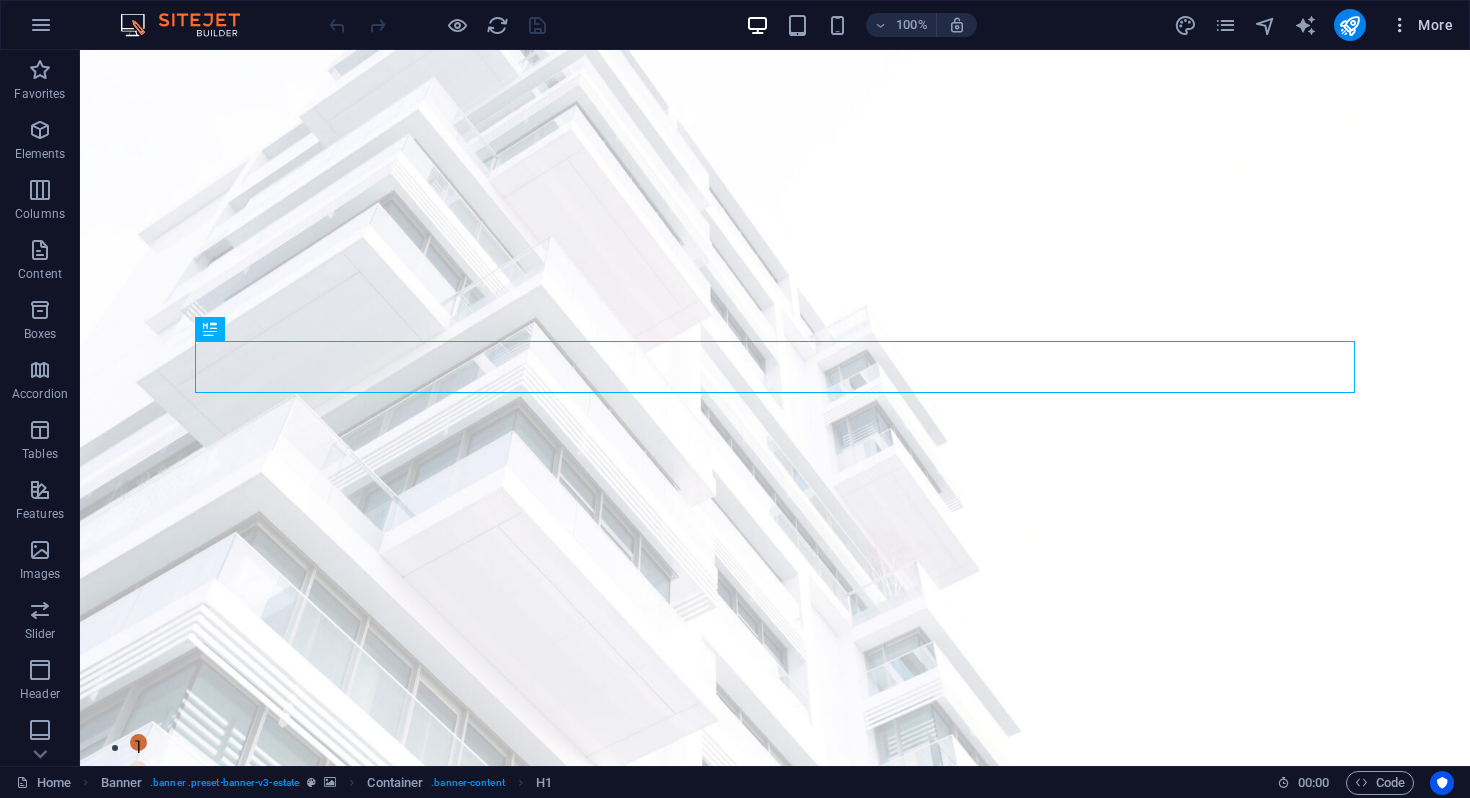 click at bounding box center (1400, 25) 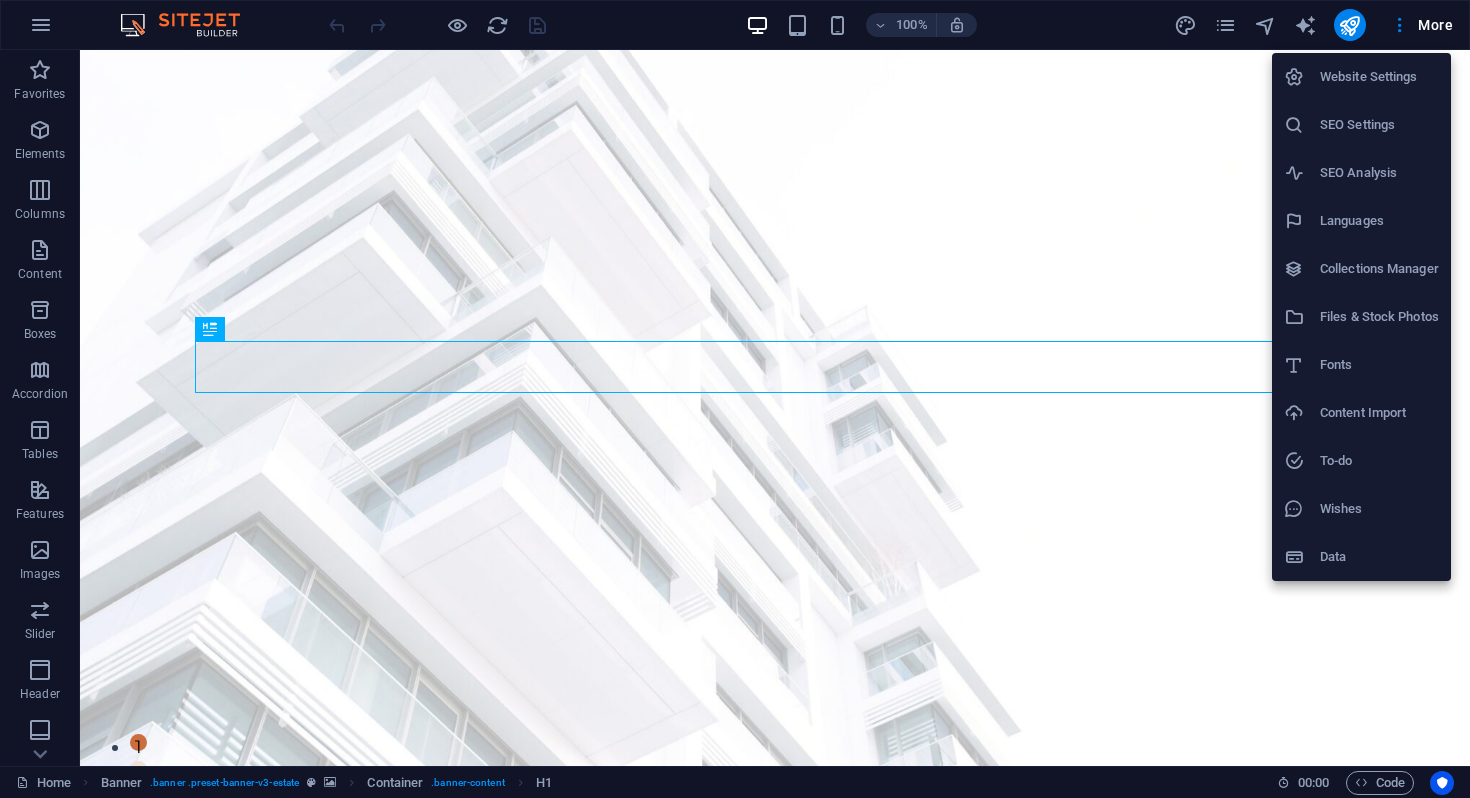 click on "Website Settings" at bounding box center (1379, 77) 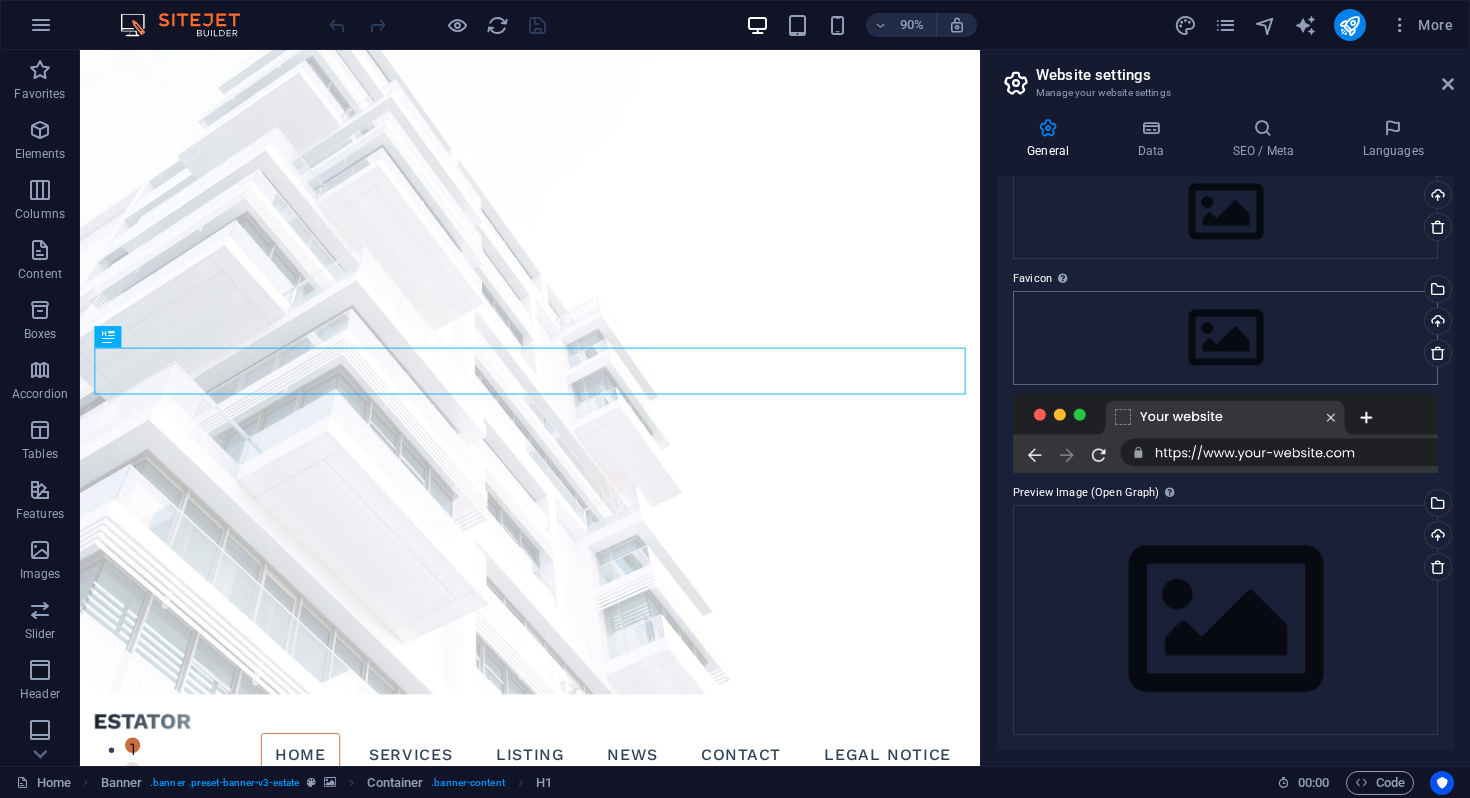 scroll, scrollTop: 0, scrollLeft: 0, axis: both 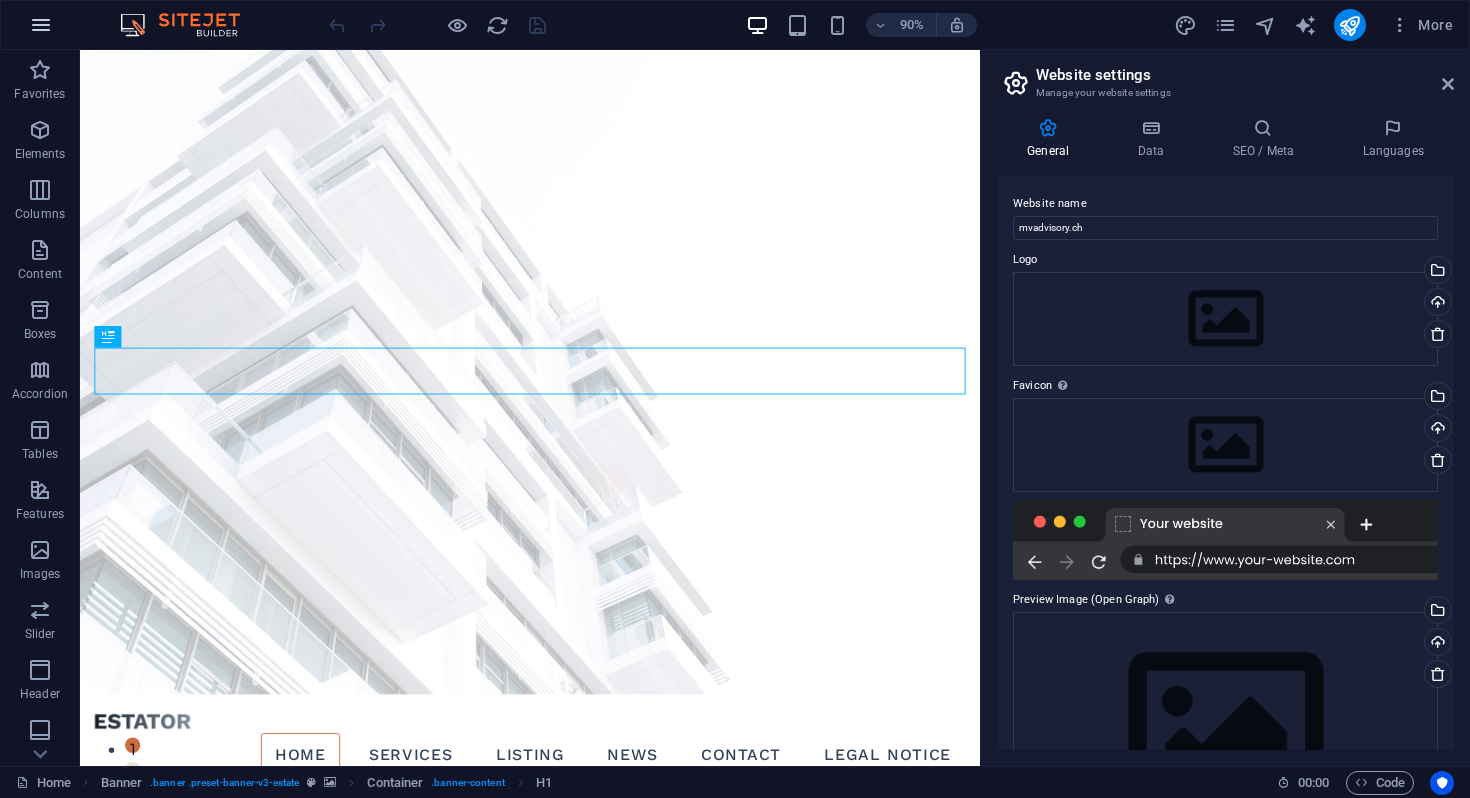 click at bounding box center [41, 25] 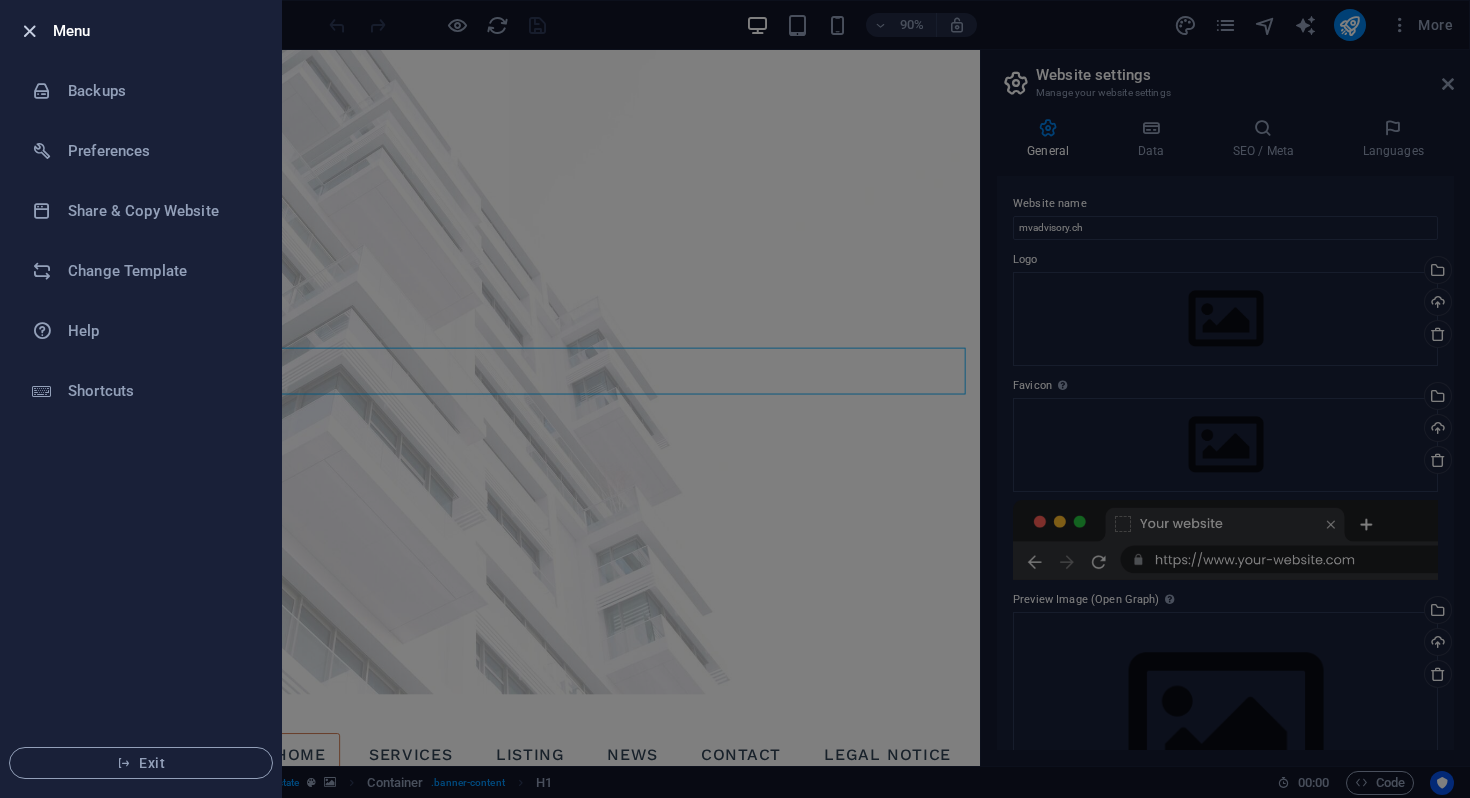 click at bounding box center (29, 31) 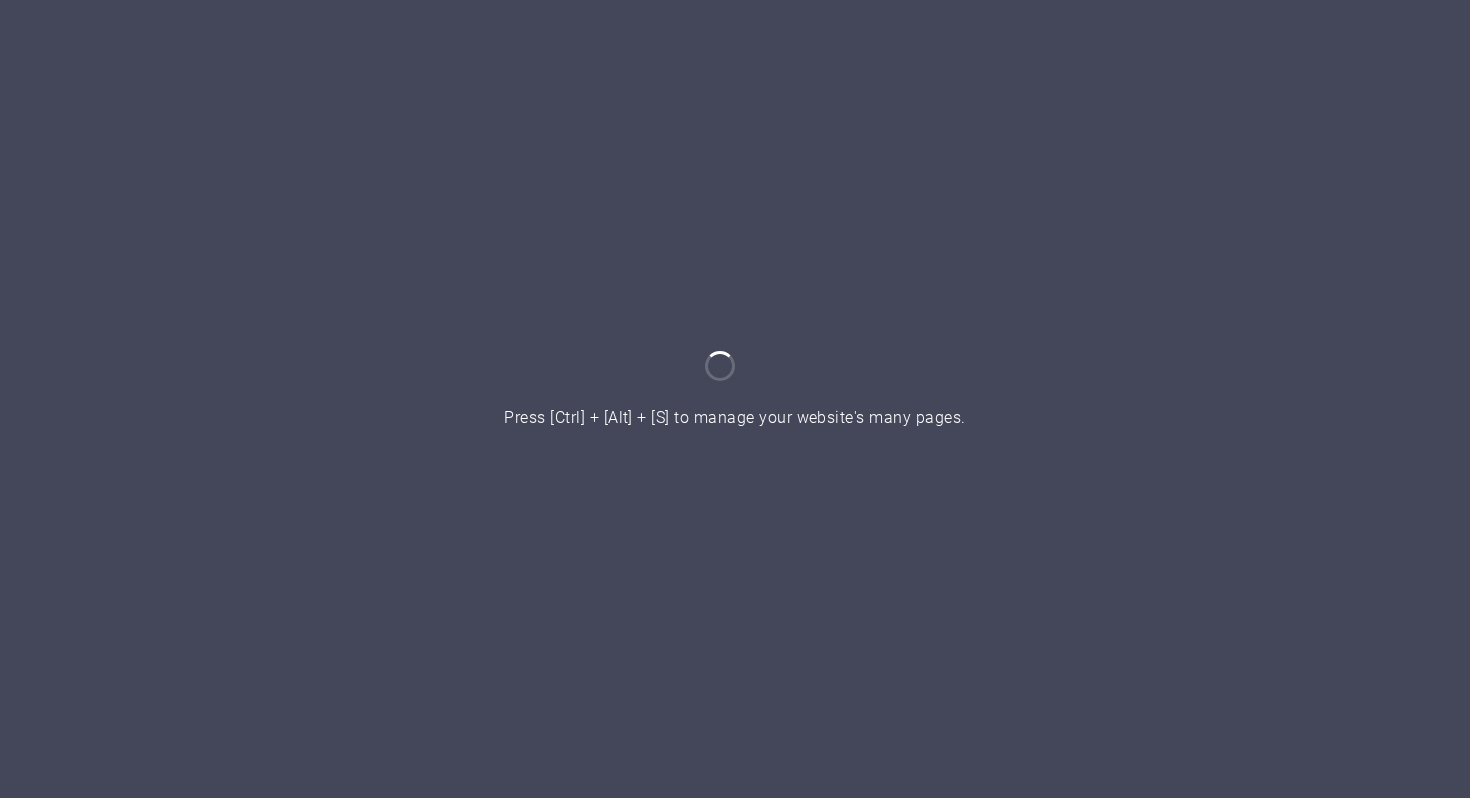 scroll, scrollTop: 0, scrollLeft: 0, axis: both 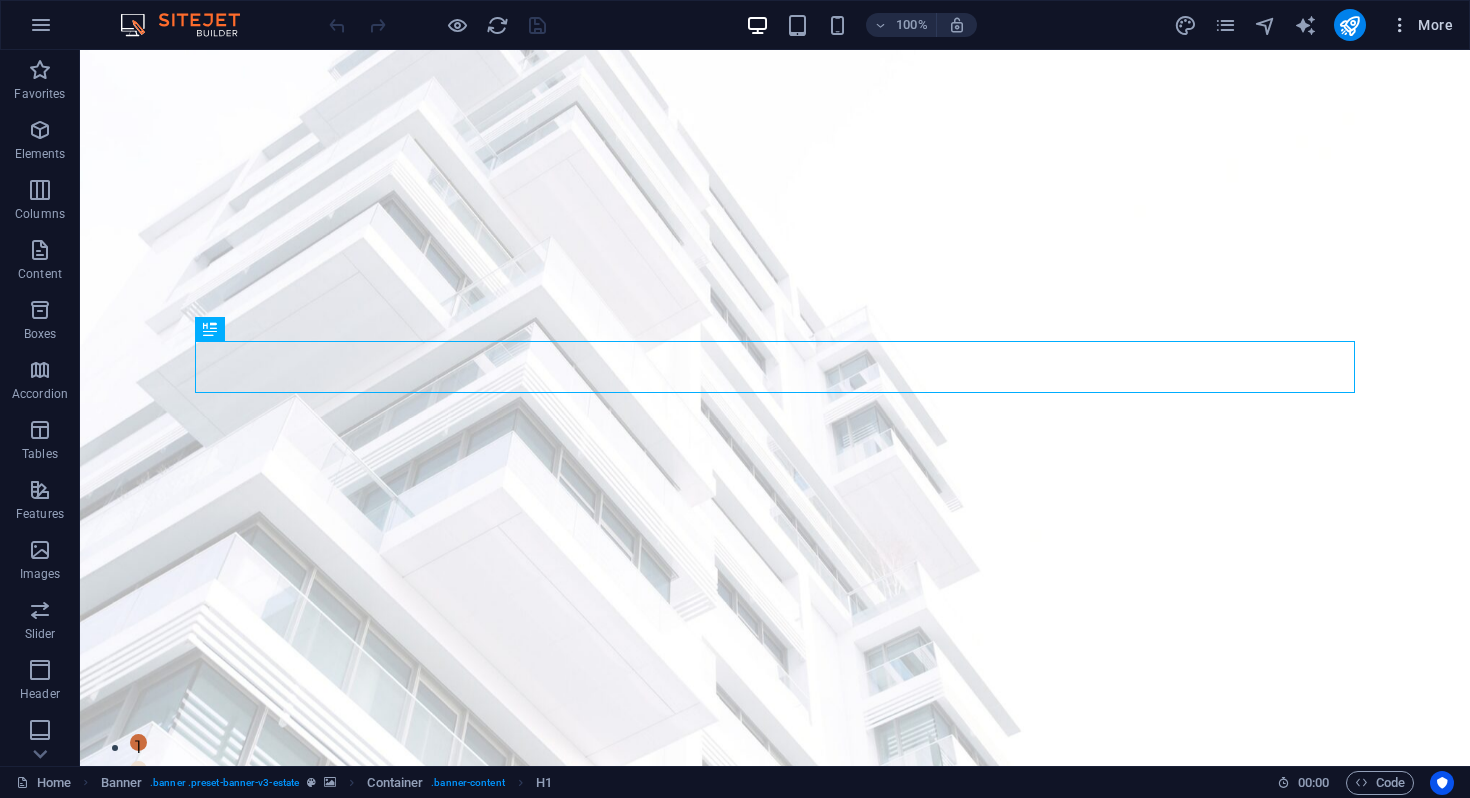 click on "More" at bounding box center (1421, 25) 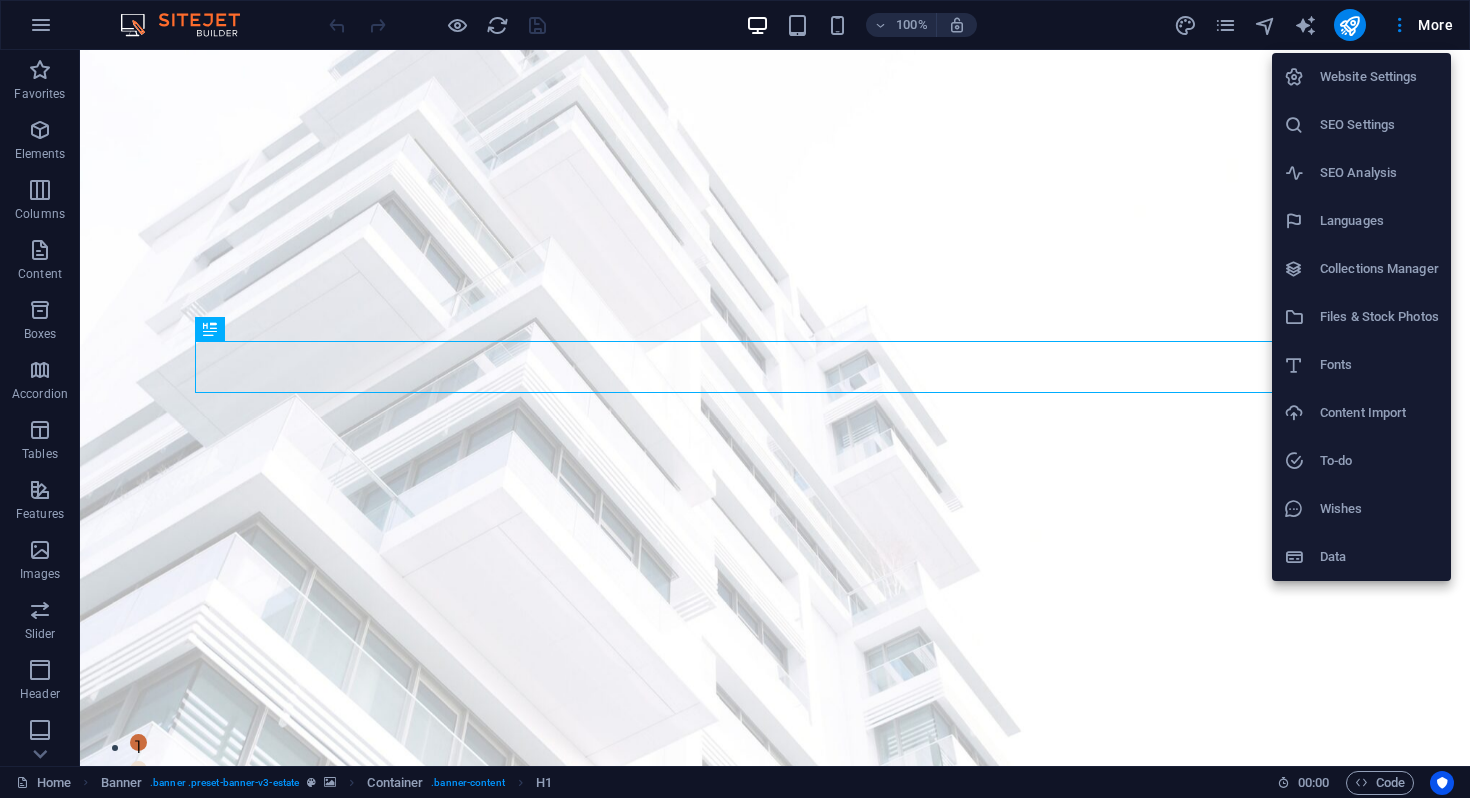 click on "Website Settings" at bounding box center [1379, 77] 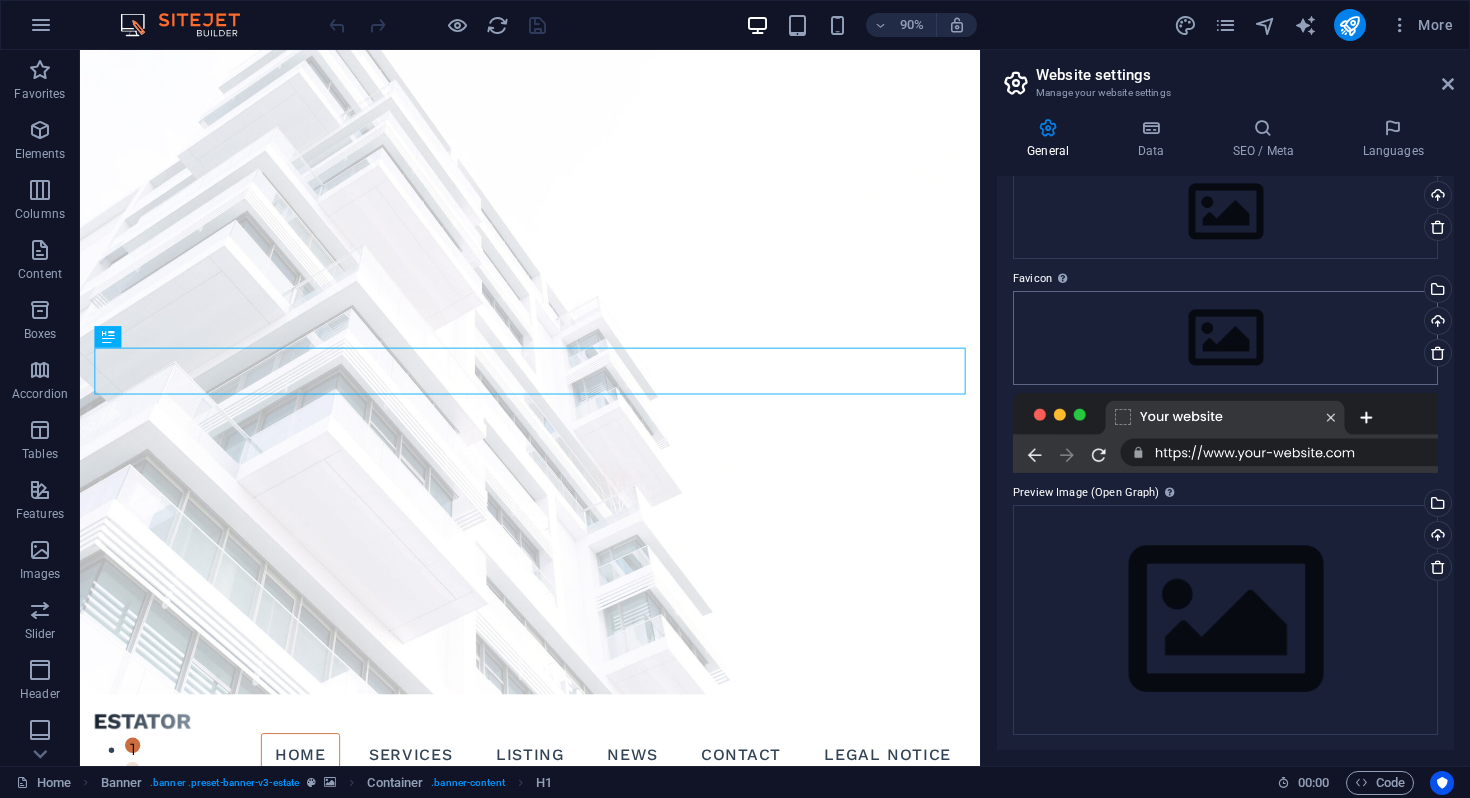 scroll, scrollTop: 0, scrollLeft: 0, axis: both 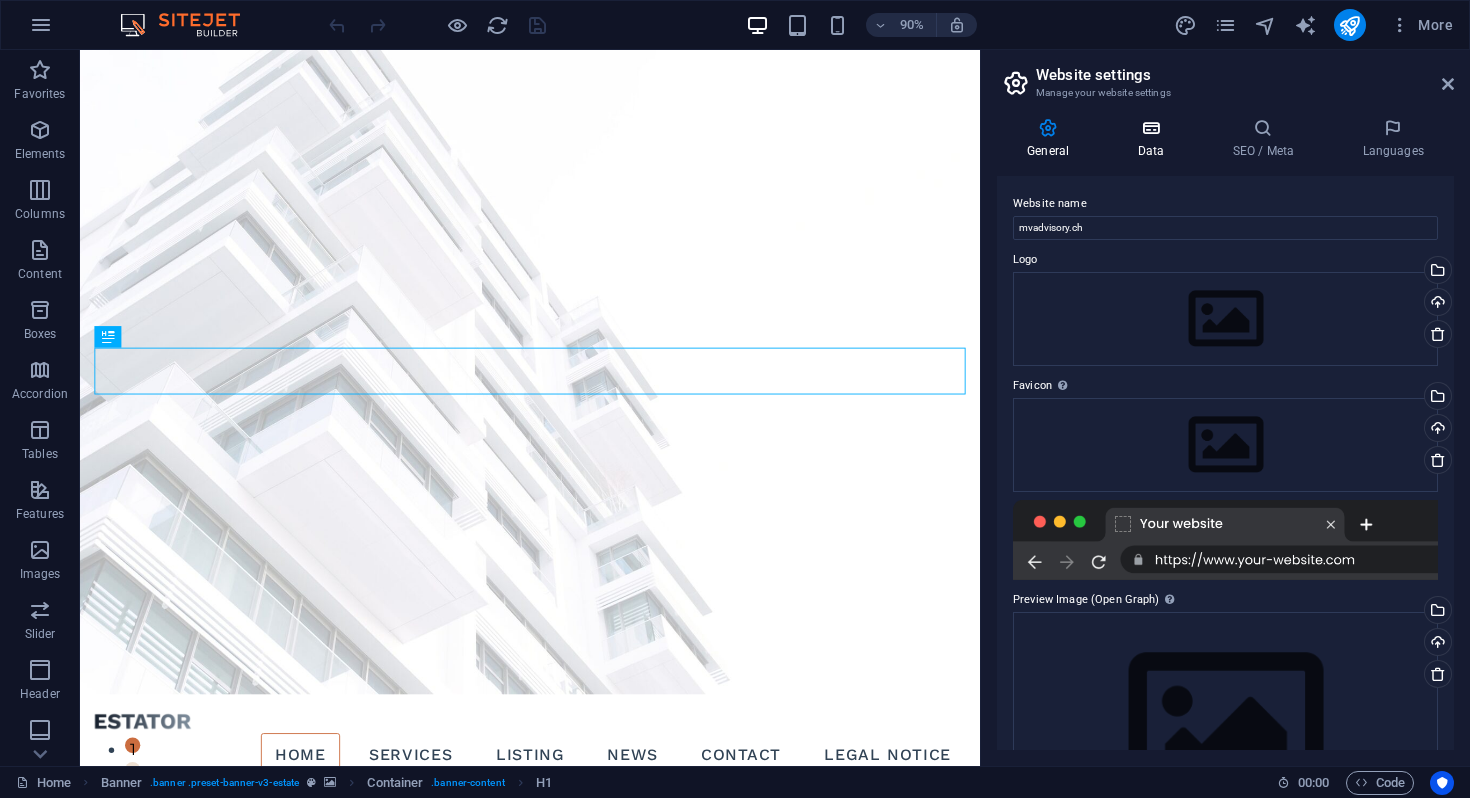 click on "Data" at bounding box center [1154, 139] 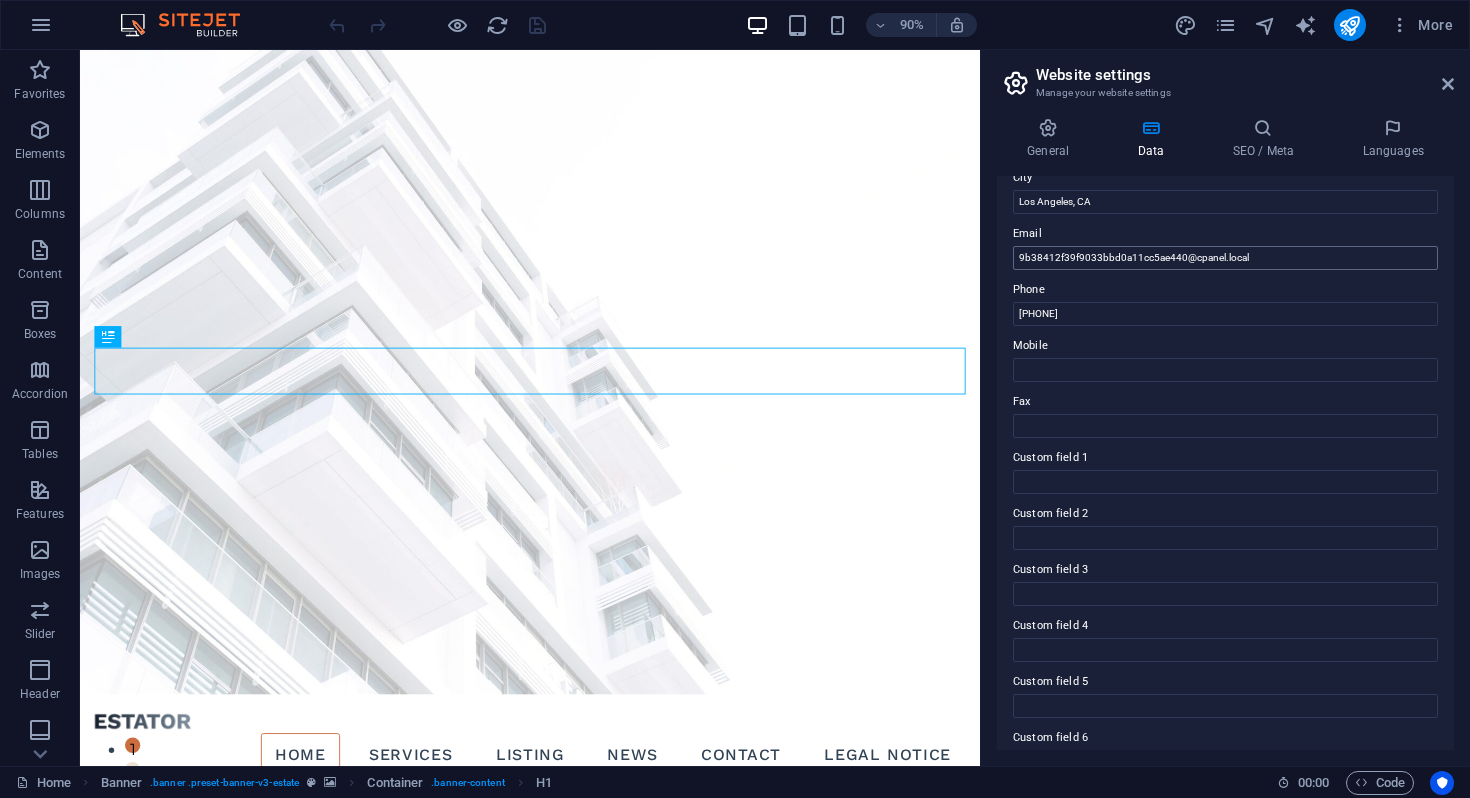 scroll, scrollTop: 386, scrollLeft: 0, axis: vertical 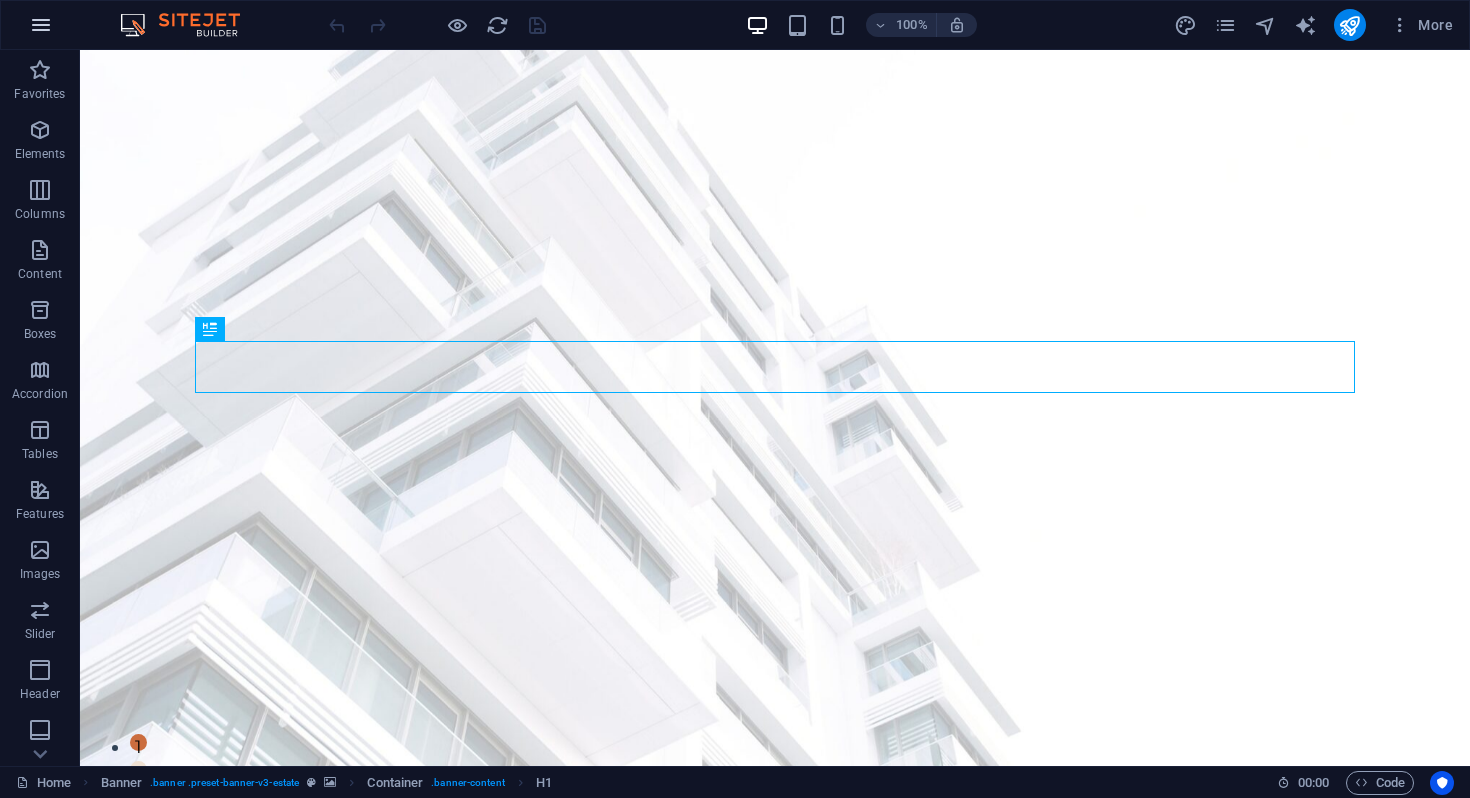 click at bounding box center [41, 25] 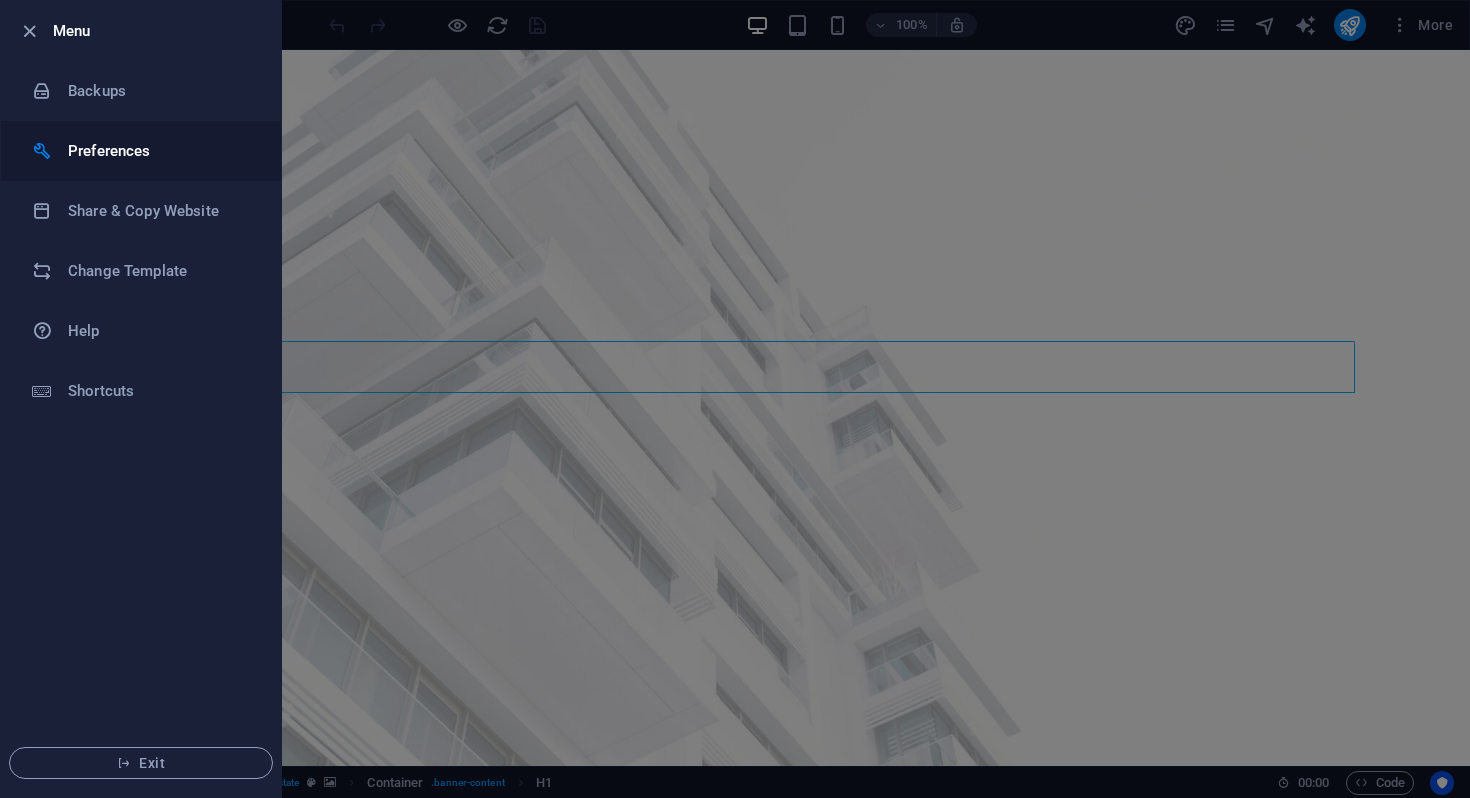 click on "Preferences" at bounding box center (160, 151) 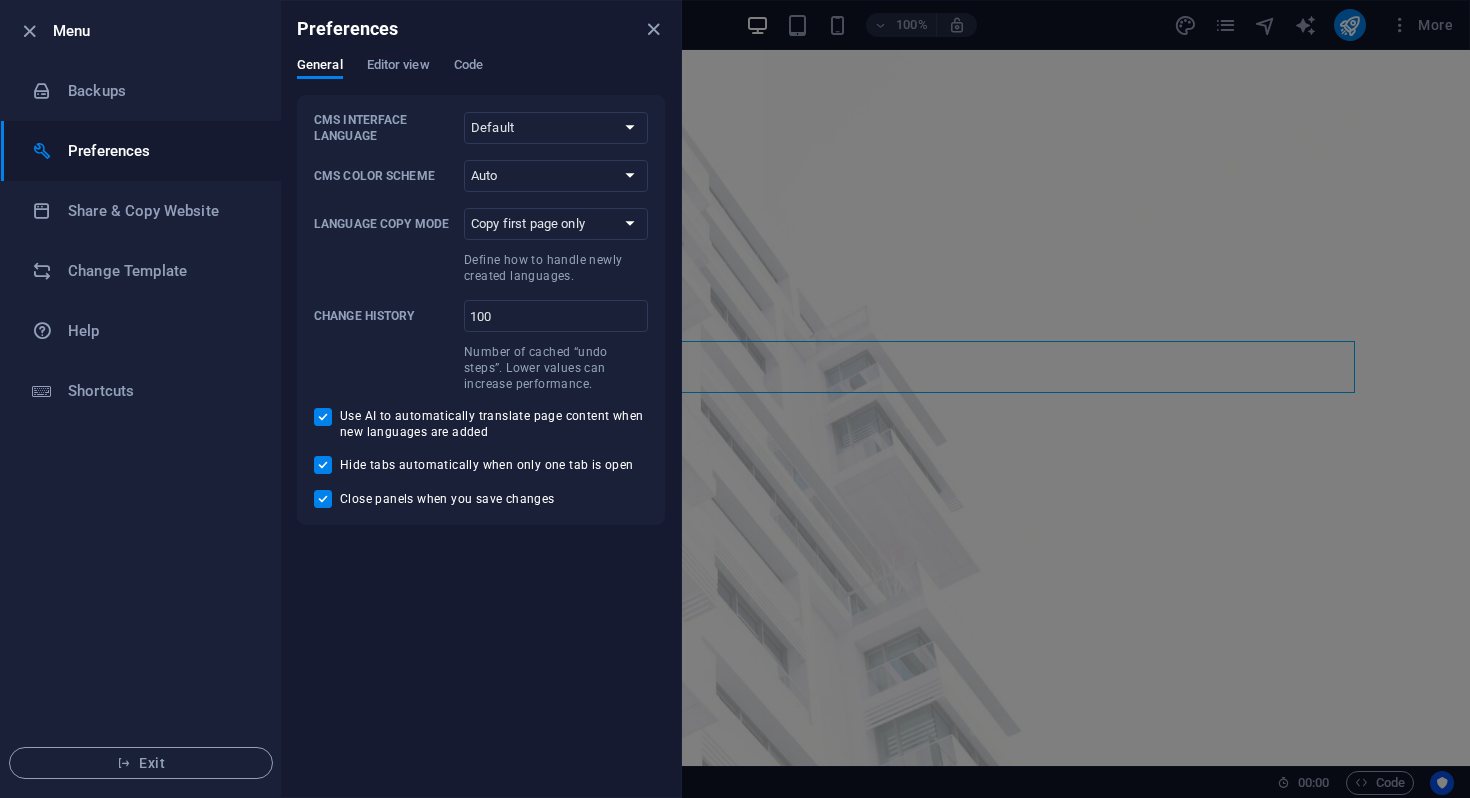 click at bounding box center [735, 399] 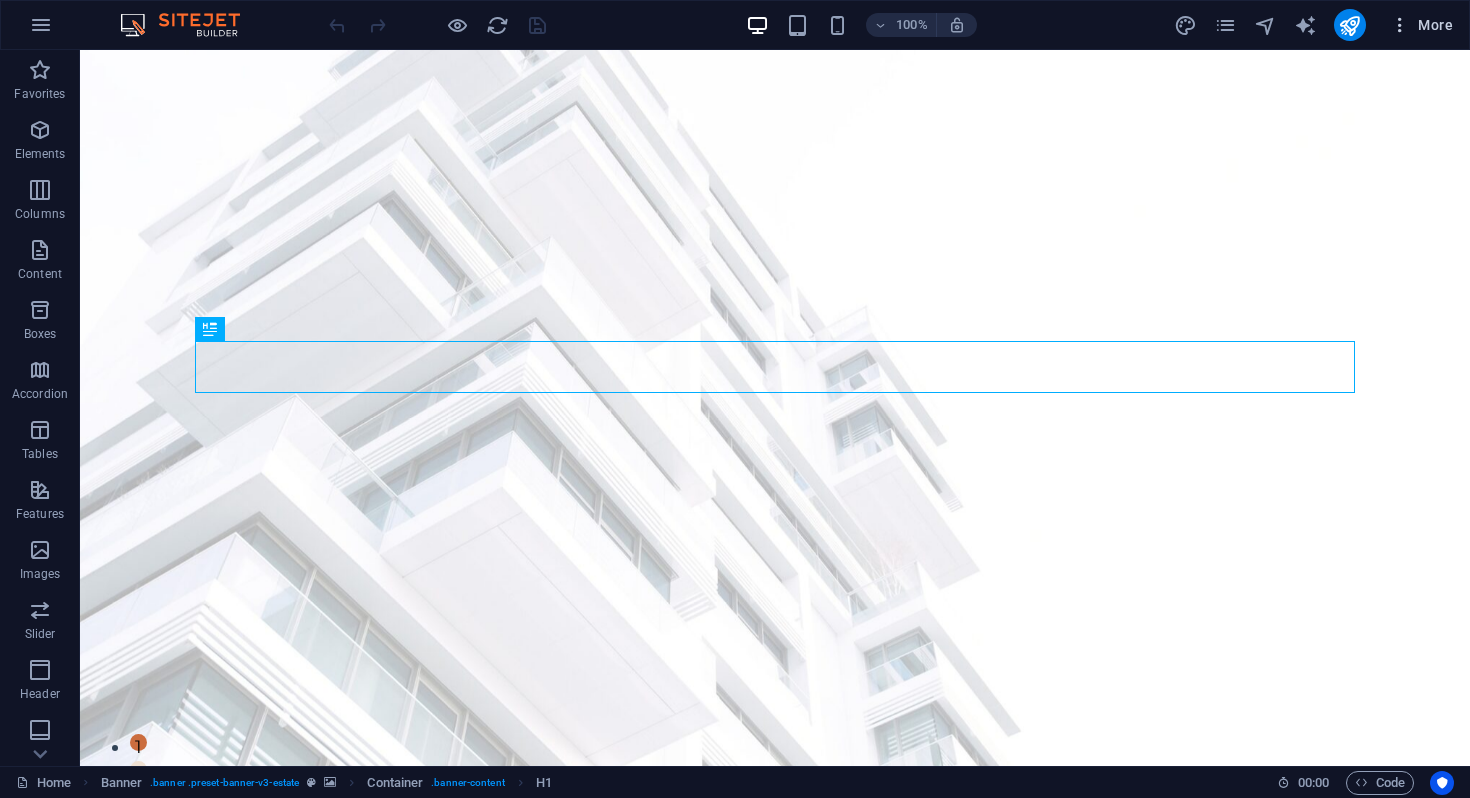 click at bounding box center (1400, 25) 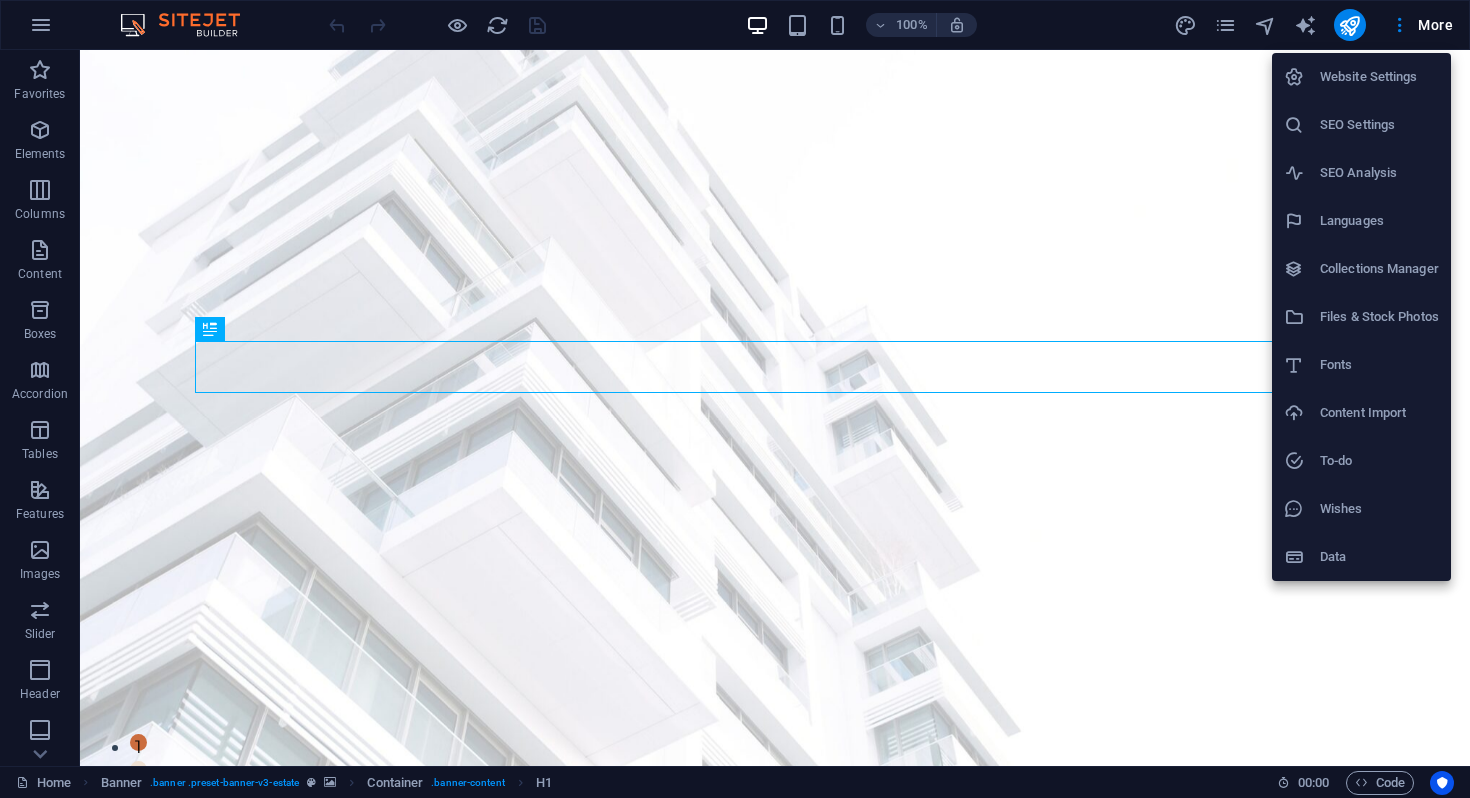click on "Website Settings" at bounding box center (1379, 77) 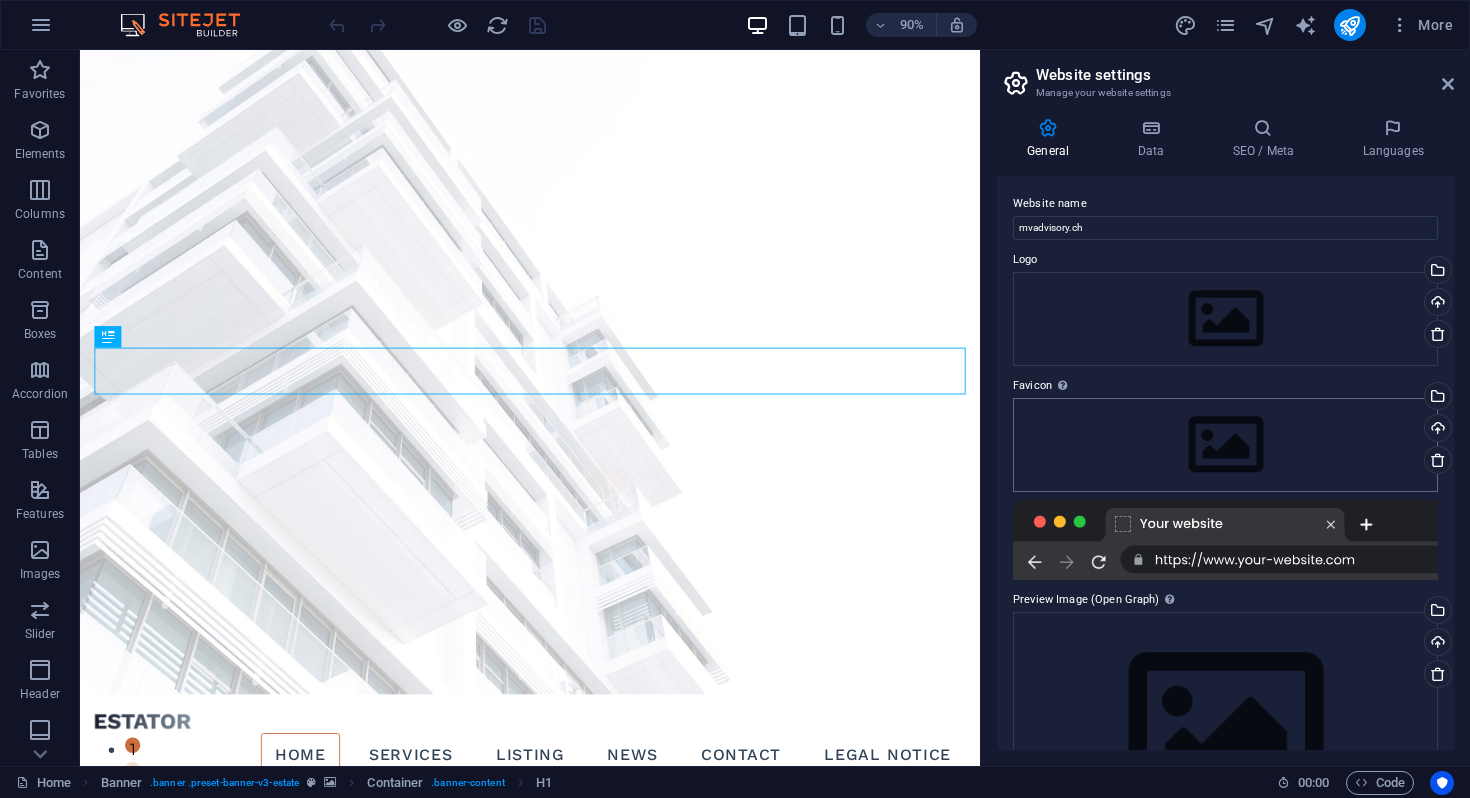 scroll, scrollTop: 107, scrollLeft: 0, axis: vertical 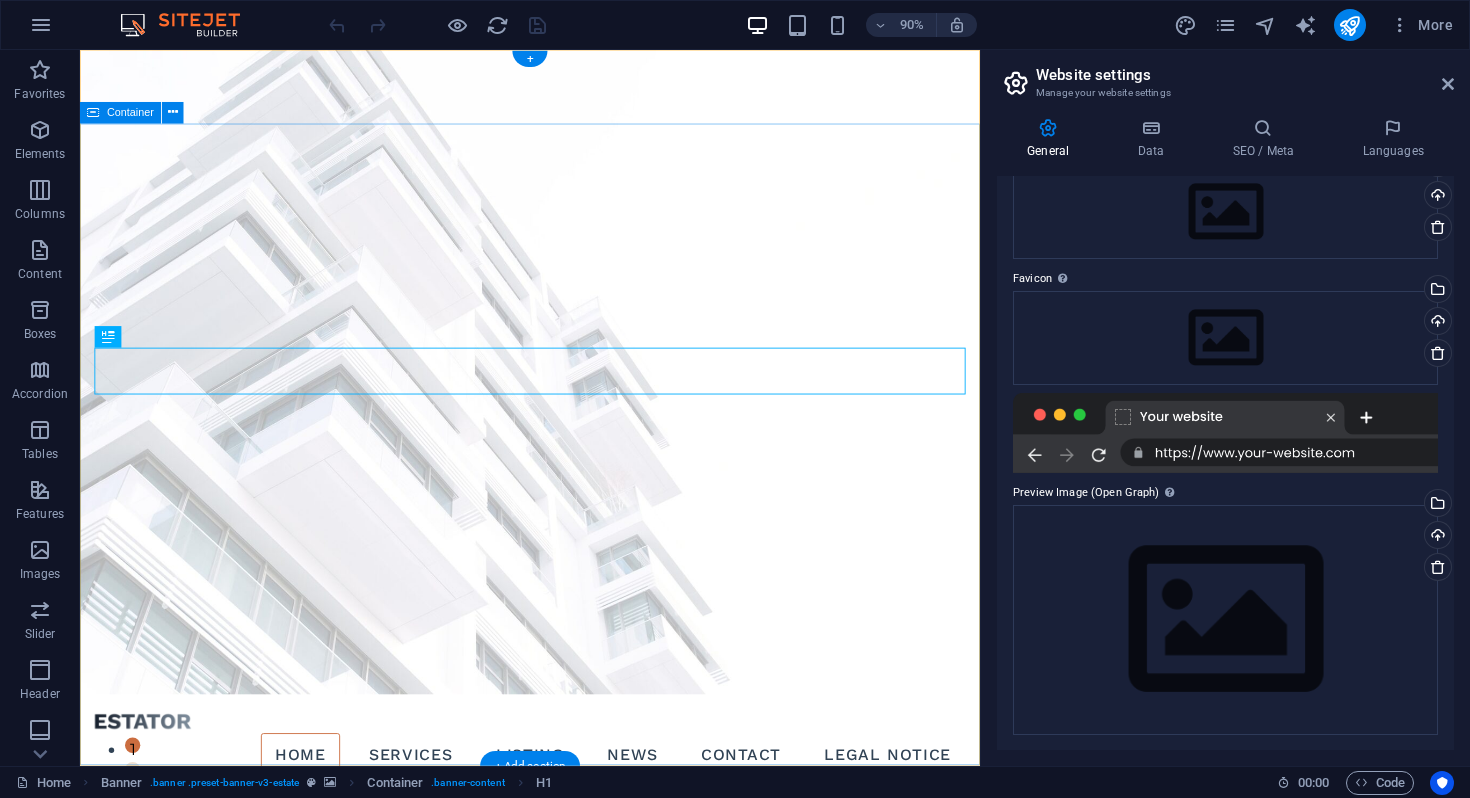 click on "ABOUT US MV ADVISORY is a boutique advisory firm based in Geneva, Dubai, Podgorica, Budapest and Riga. We strive to set the standard specifically in corporate advisory, residency planning and investment advisory. We work with successful individuals, families and corporate entities like banks, lawyers, asset managers, venture funds and international trading companies. get started" at bounding box center [580, 1096] 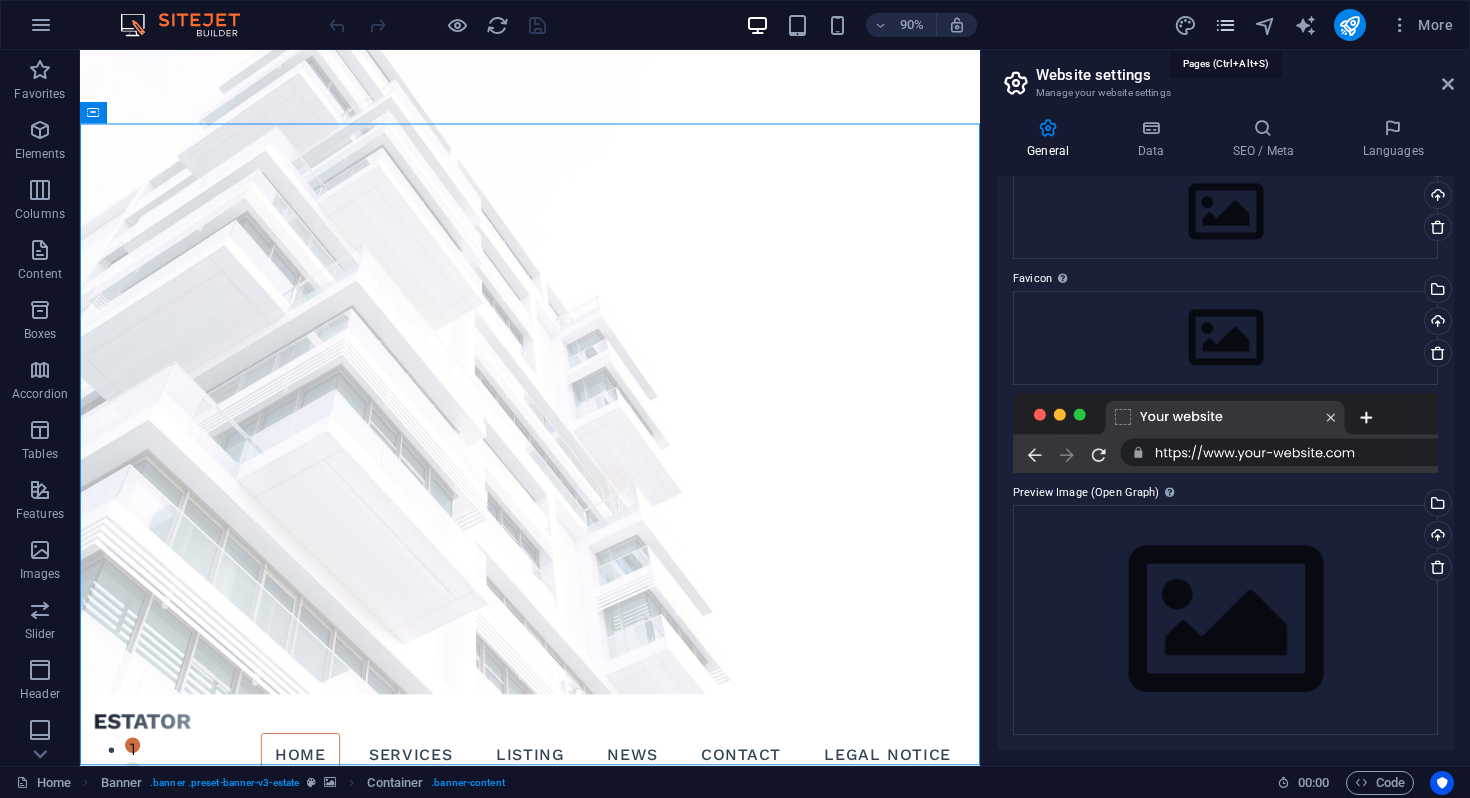 click at bounding box center (1225, 25) 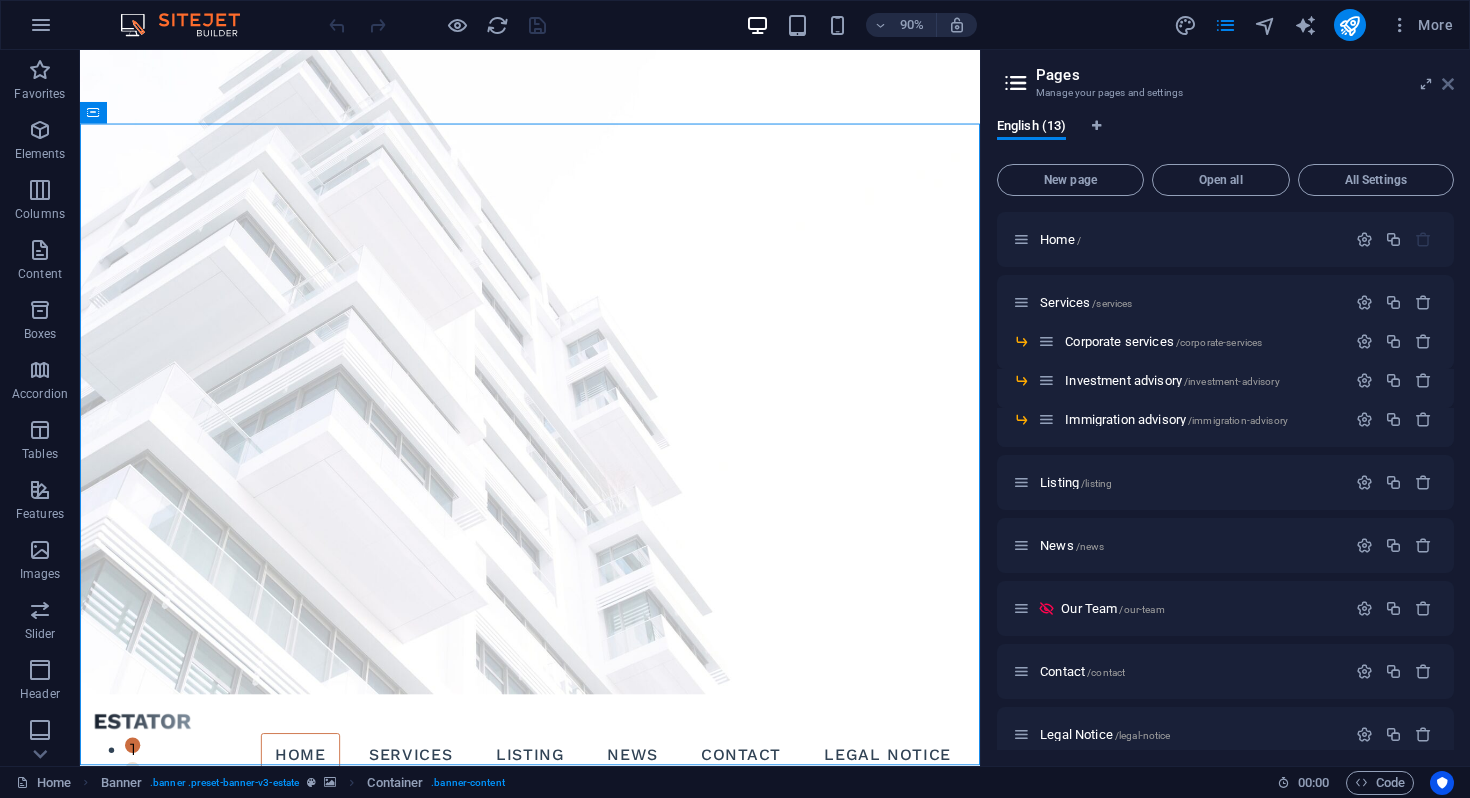 click at bounding box center [1448, 84] 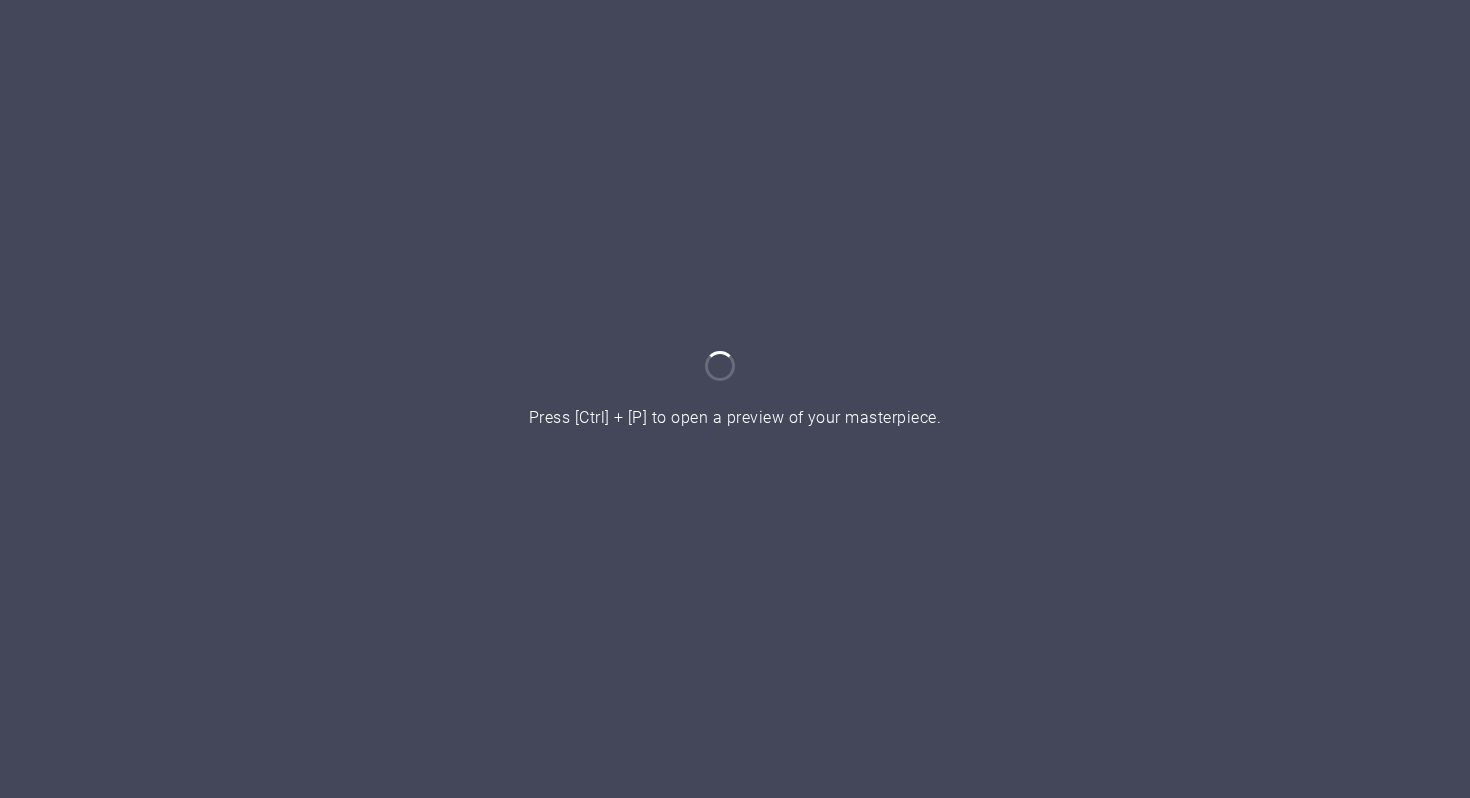 scroll, scrollTop: 0, scrollLeft: 0, axis: both 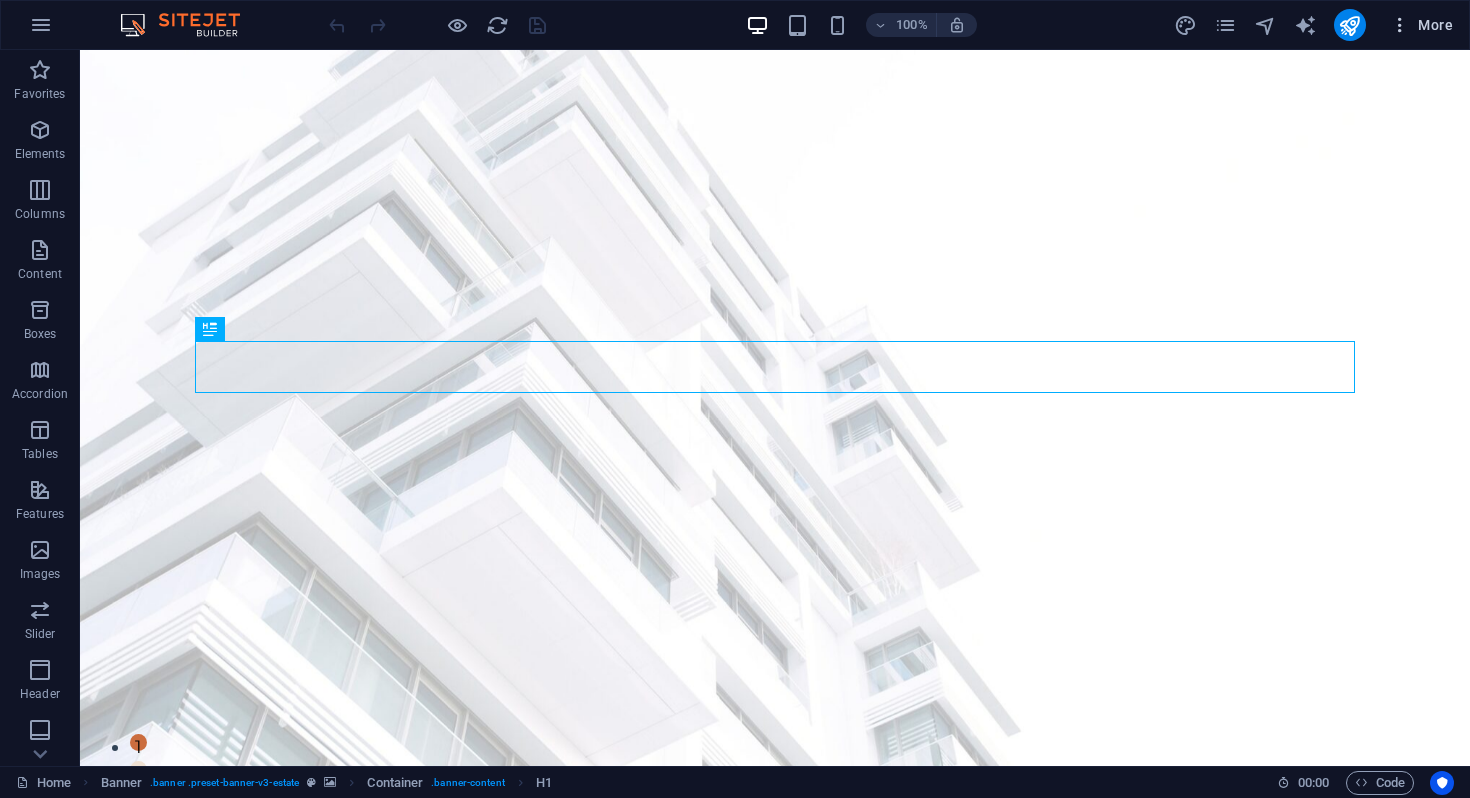 click at bounding box center [1400, 25] 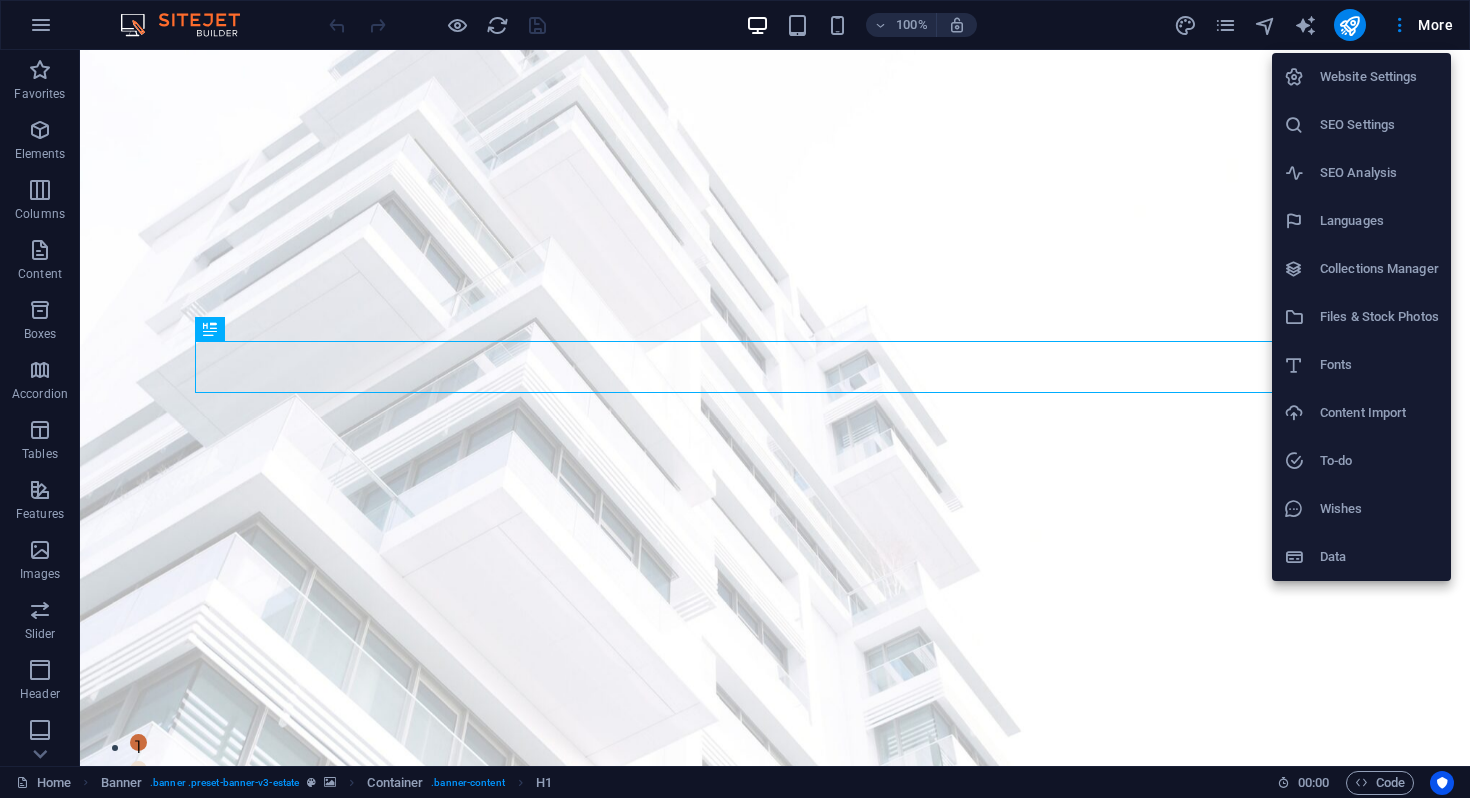 click at bounding box center [735, 399] 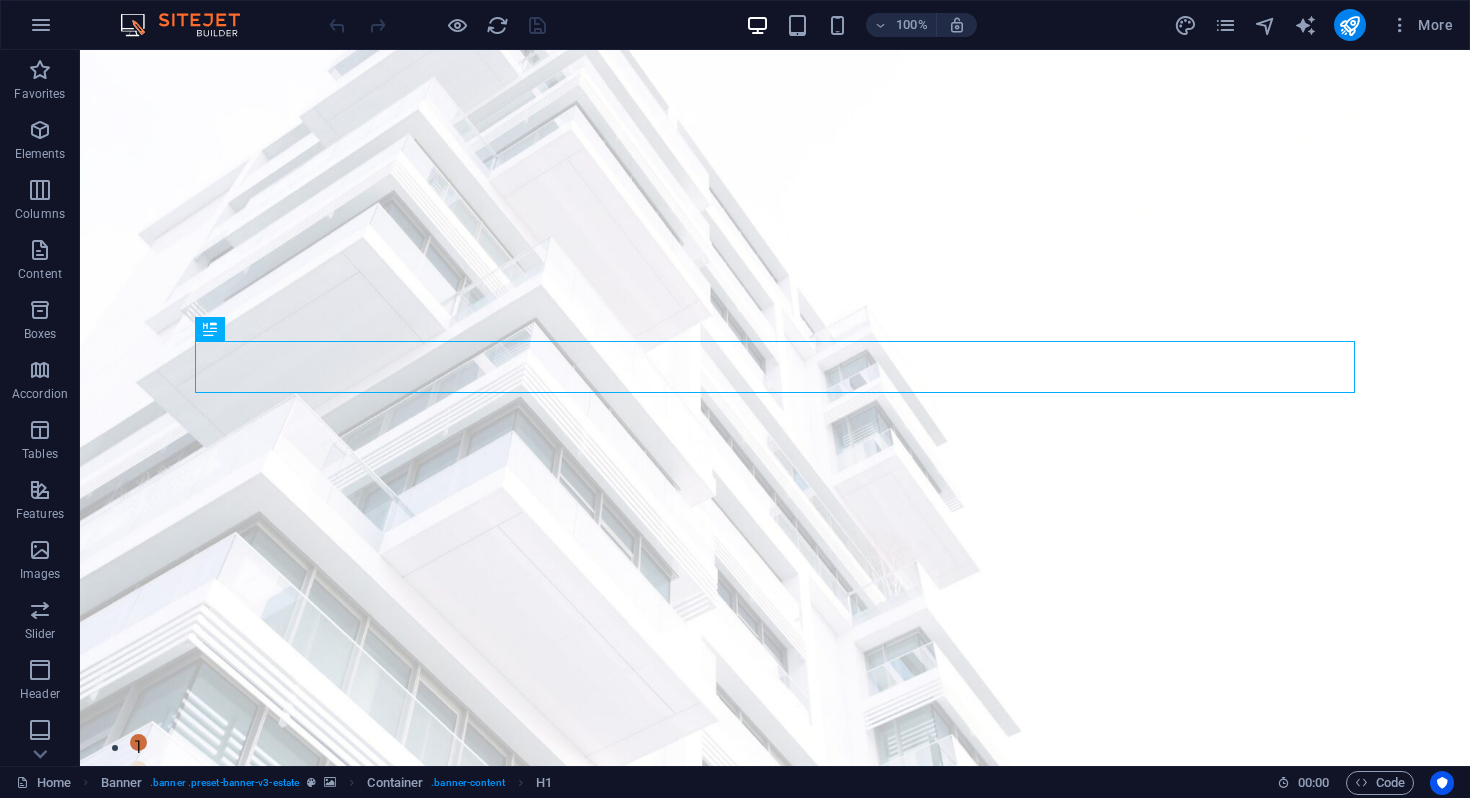 click at bounding box center (41, 25) 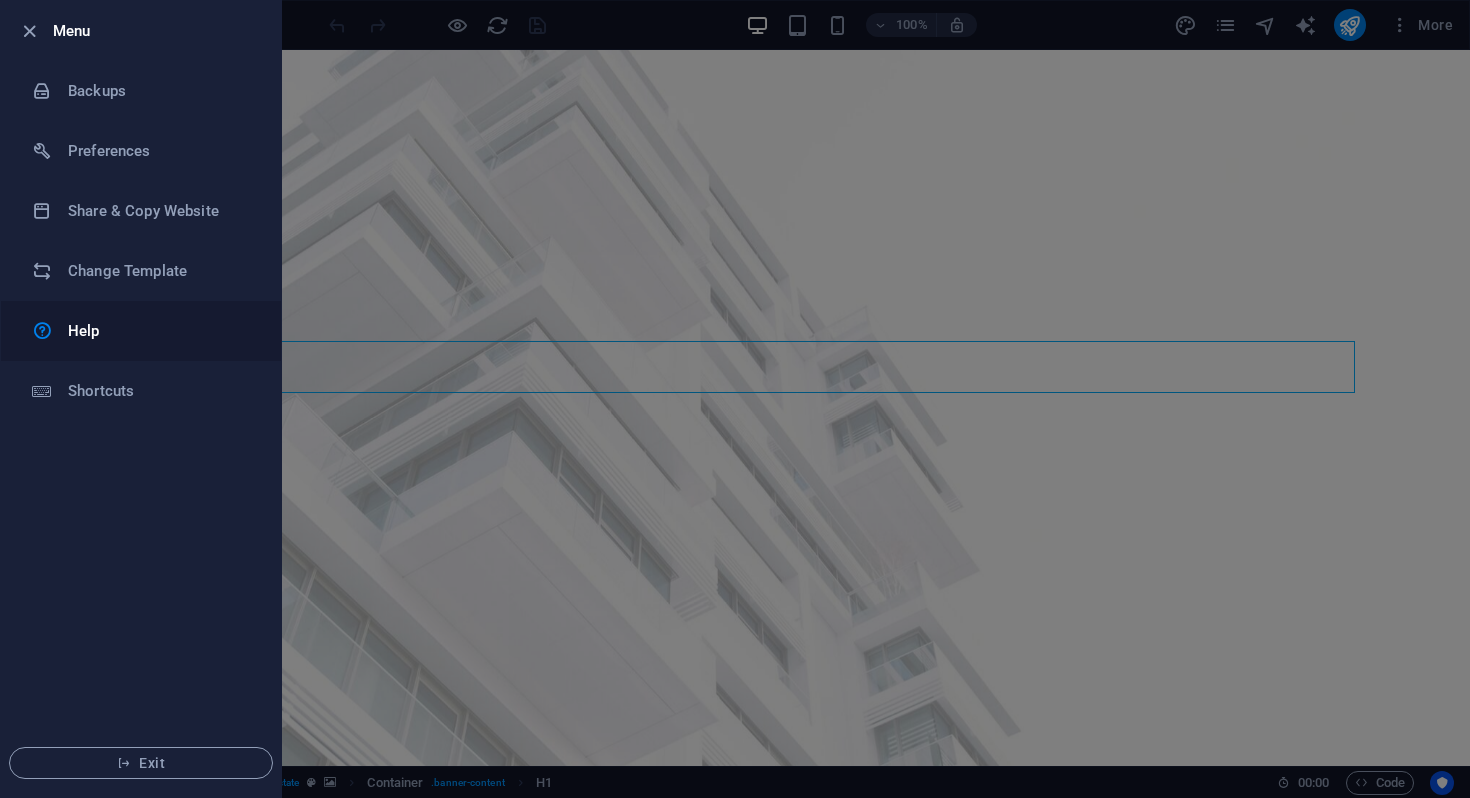 click at bounding box center [42, 331] 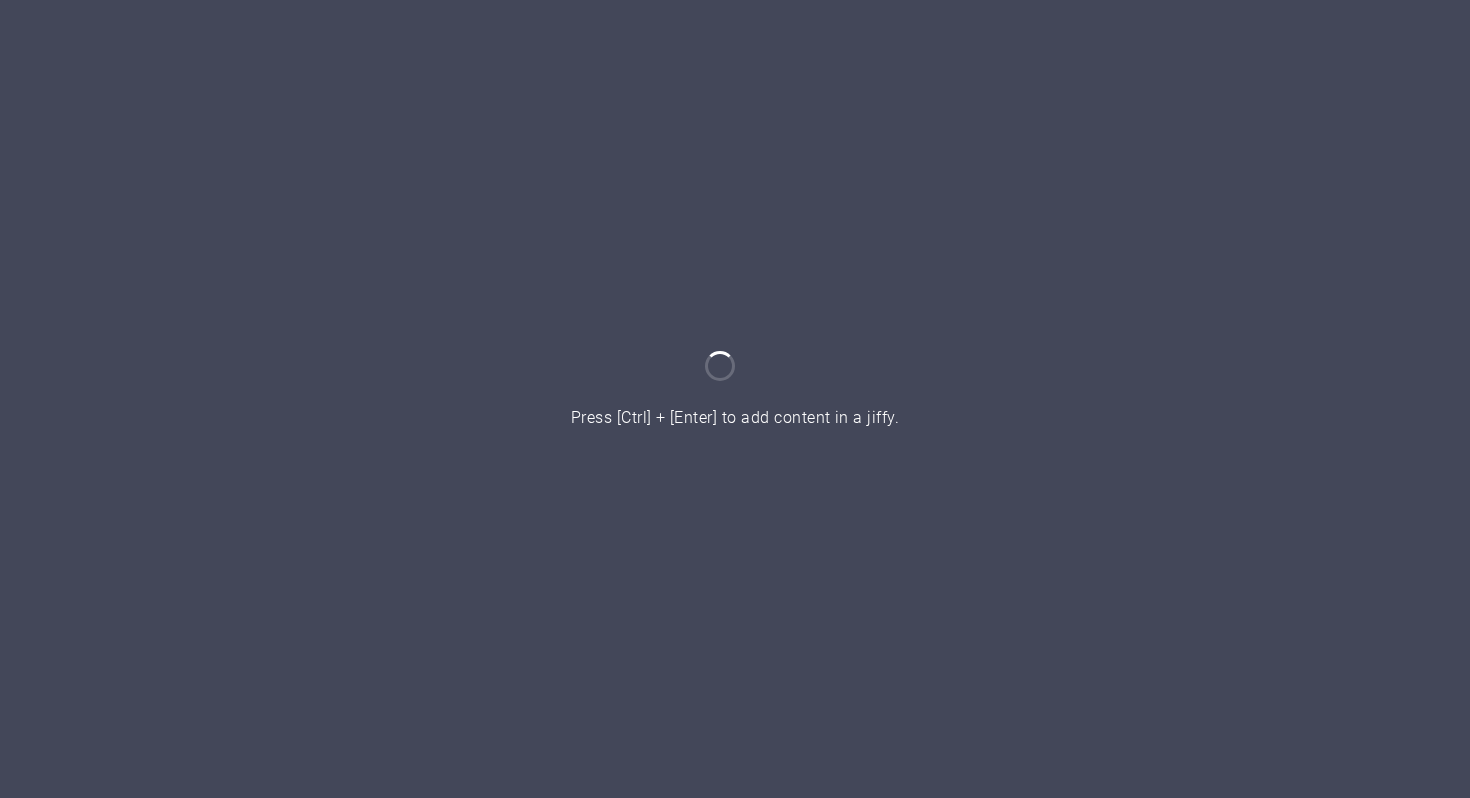 scroll, scrollTop: 0, scrollLeft: 0, axis: both 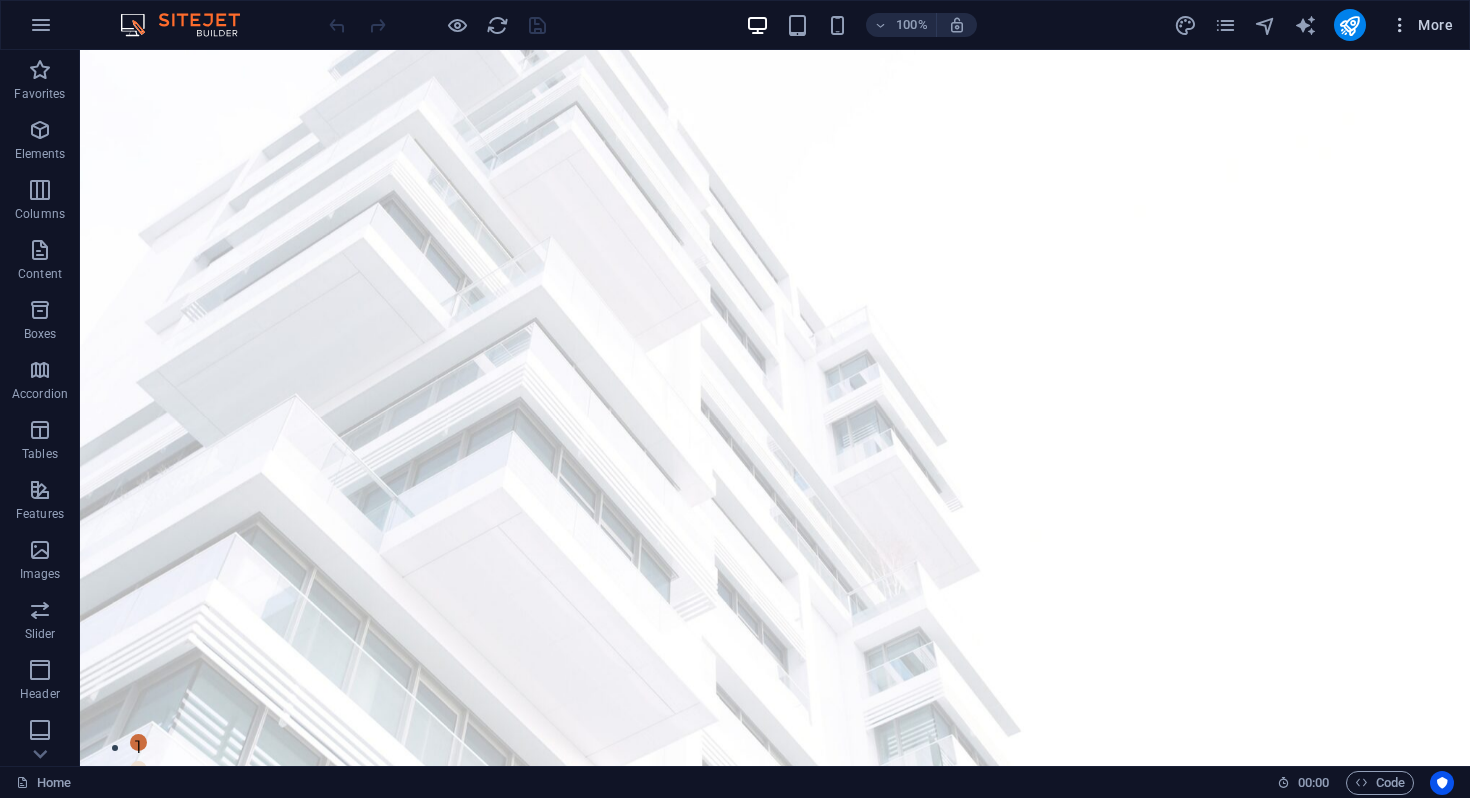 click on "More" at bounding box center [1421, 25] 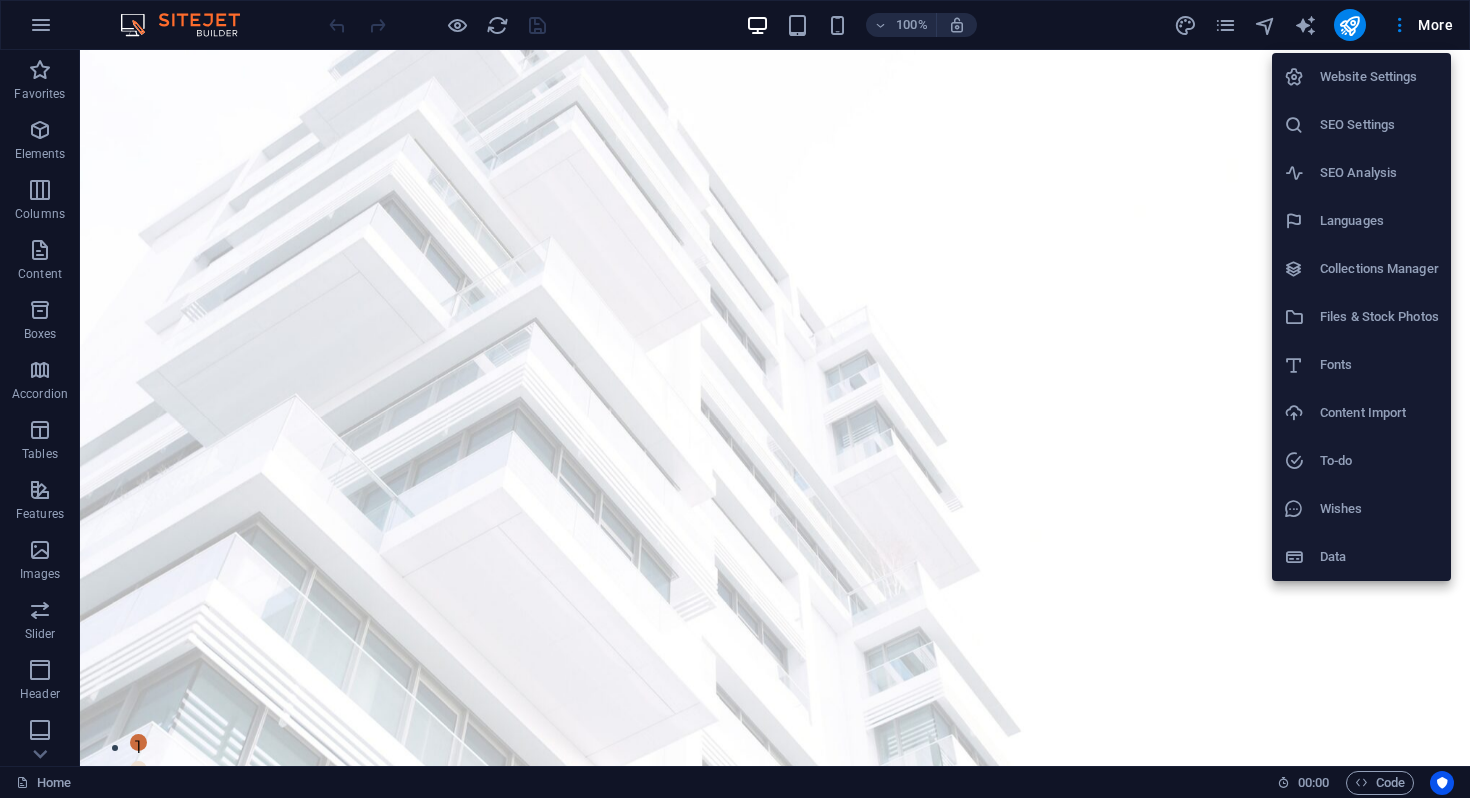 click at bounding box center (735, 399) 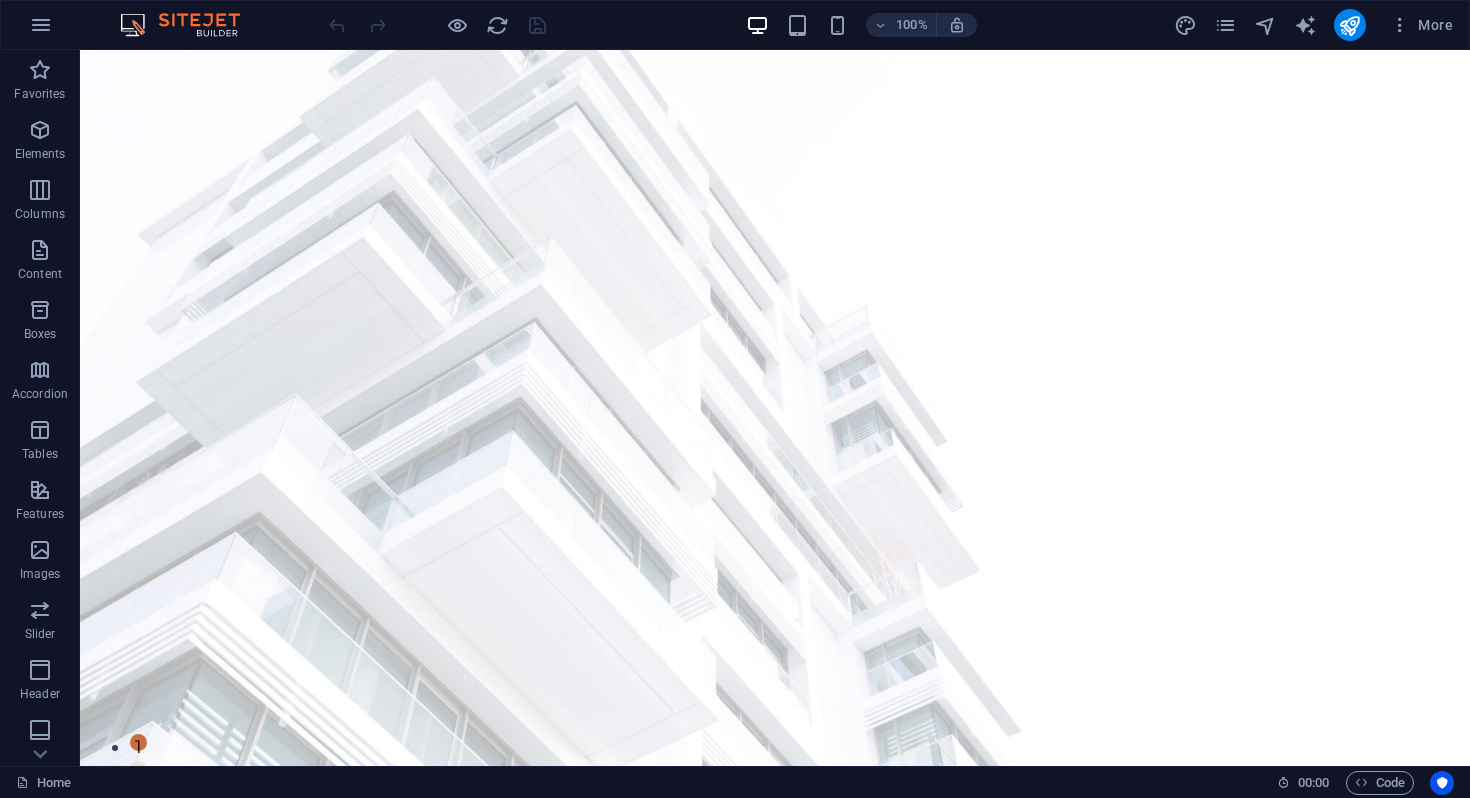 click at bounding box center [41, 25] 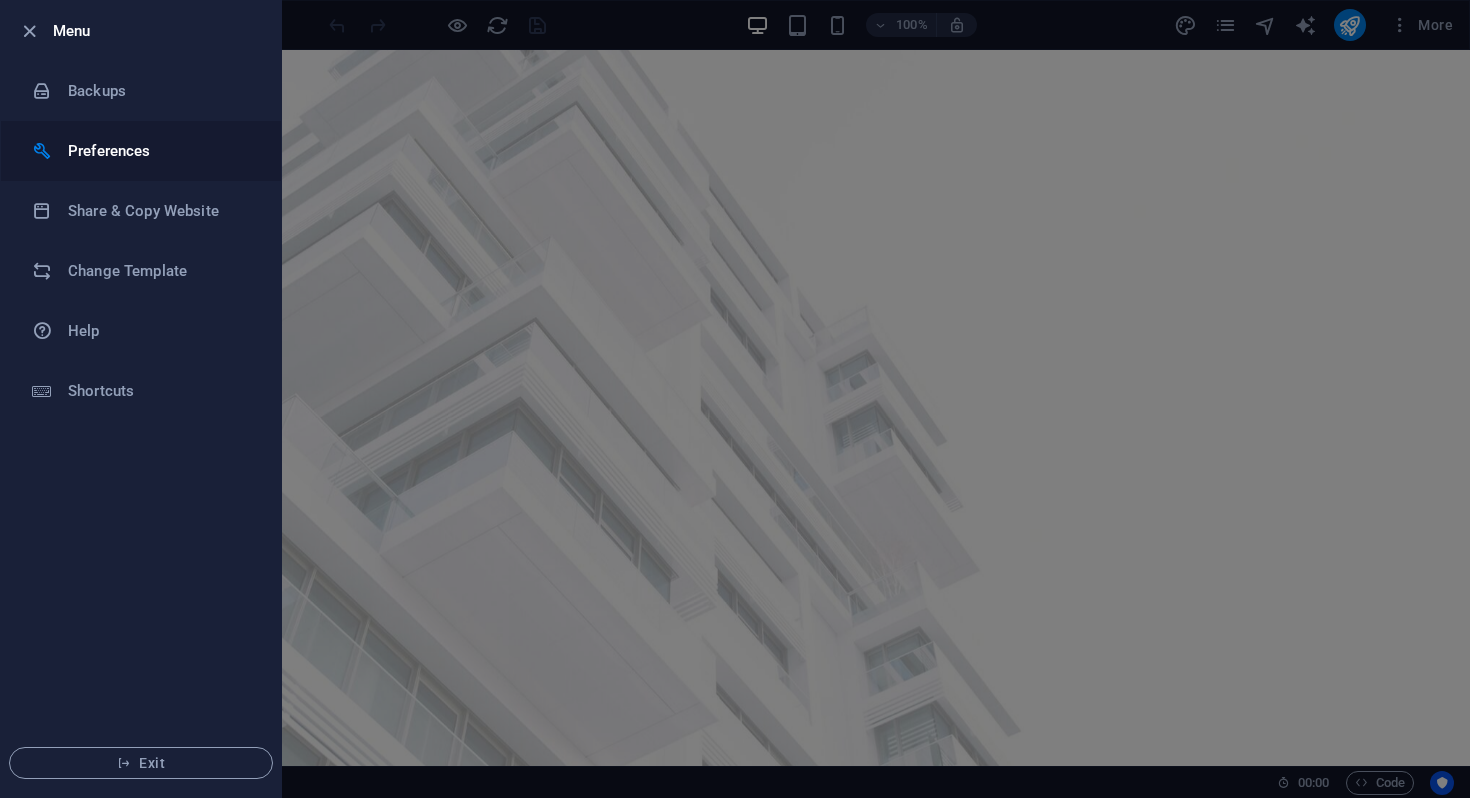 click on "Preferences" at bounding box center [141, 151] 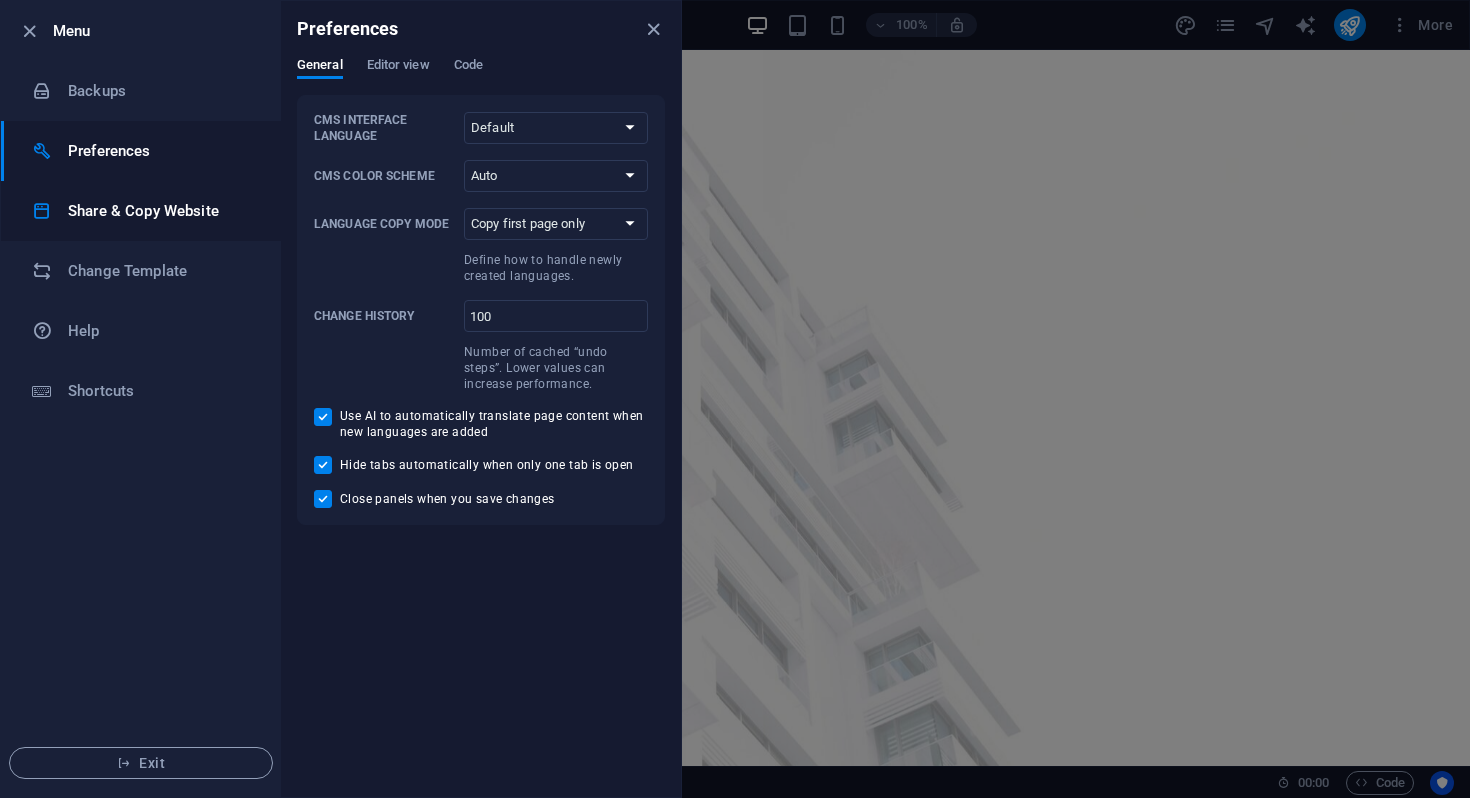 click at bounding box center [50, 211] 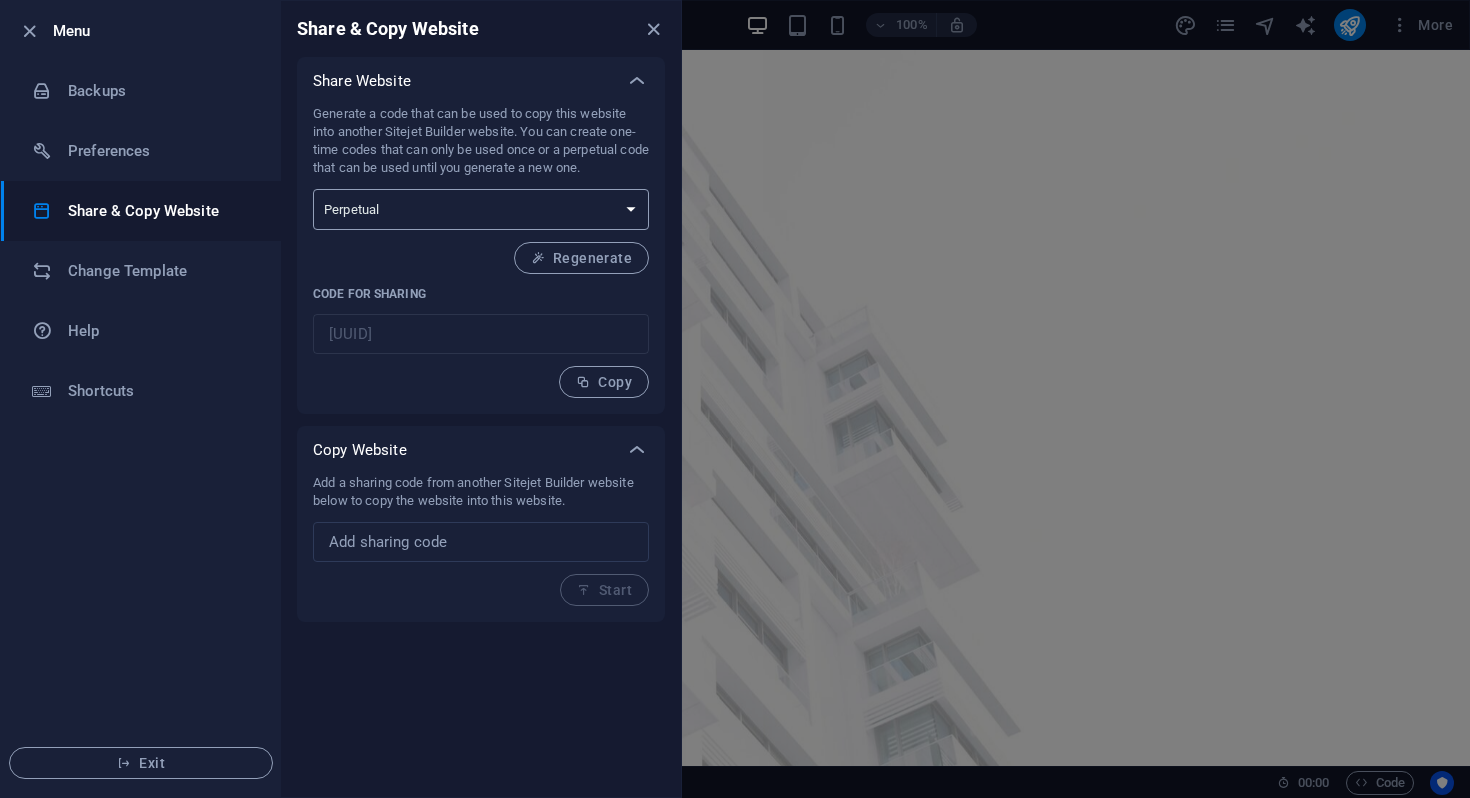 click on "One-time Perpetual" at bounding box center [481, 209] 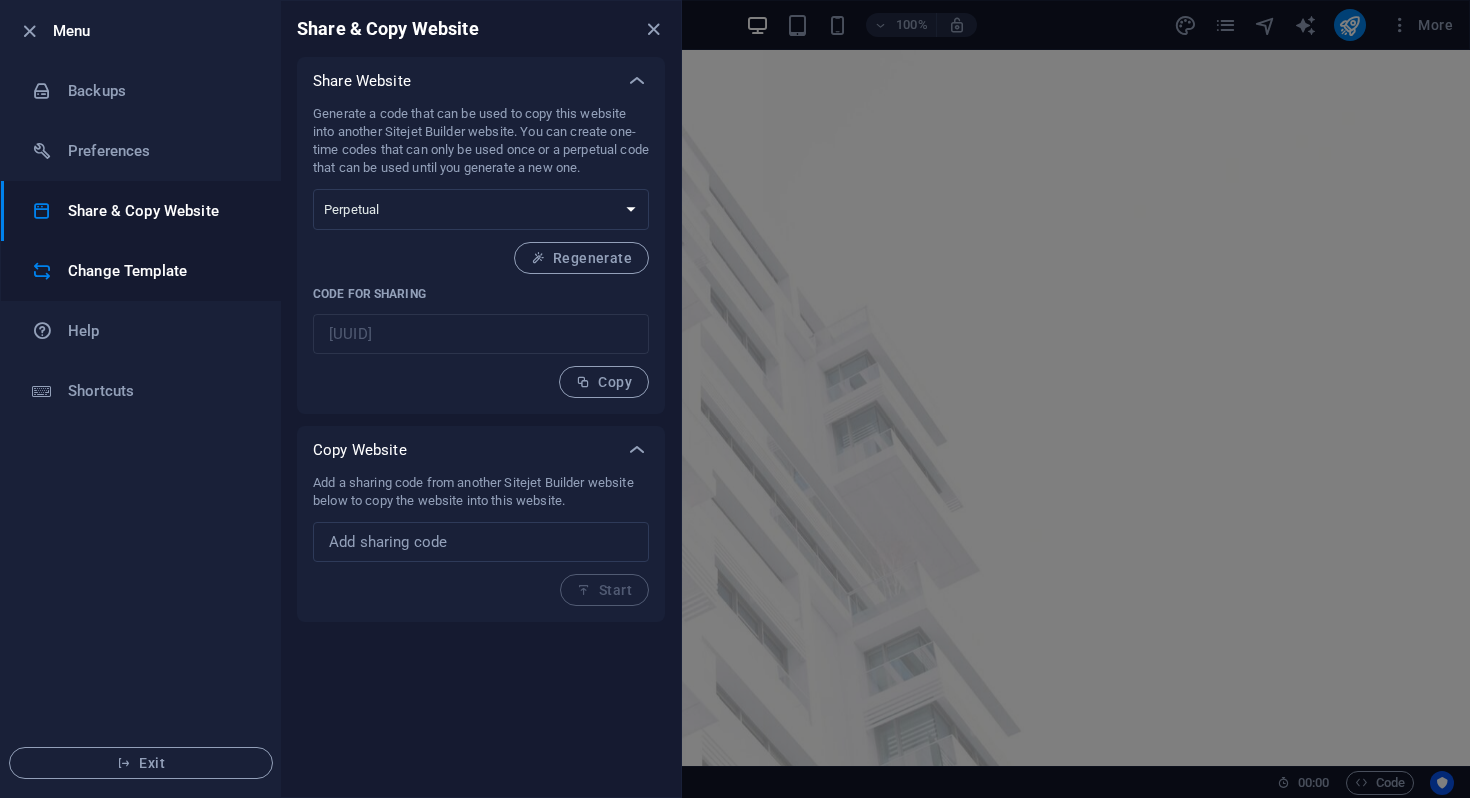 click on "Change Template" at bounding box center (160, 271) 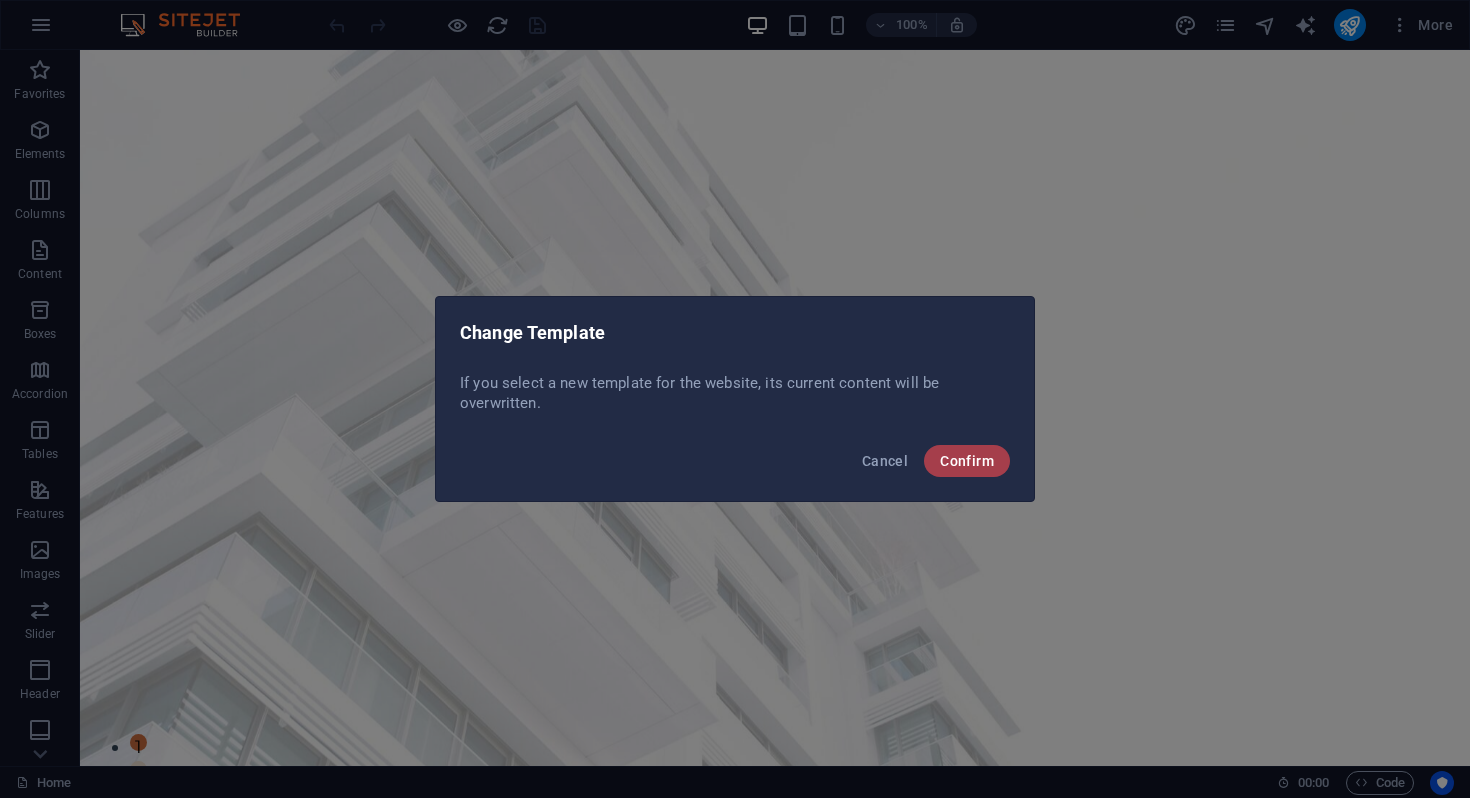 click on "Confirm" at bounding box center [967, 461] 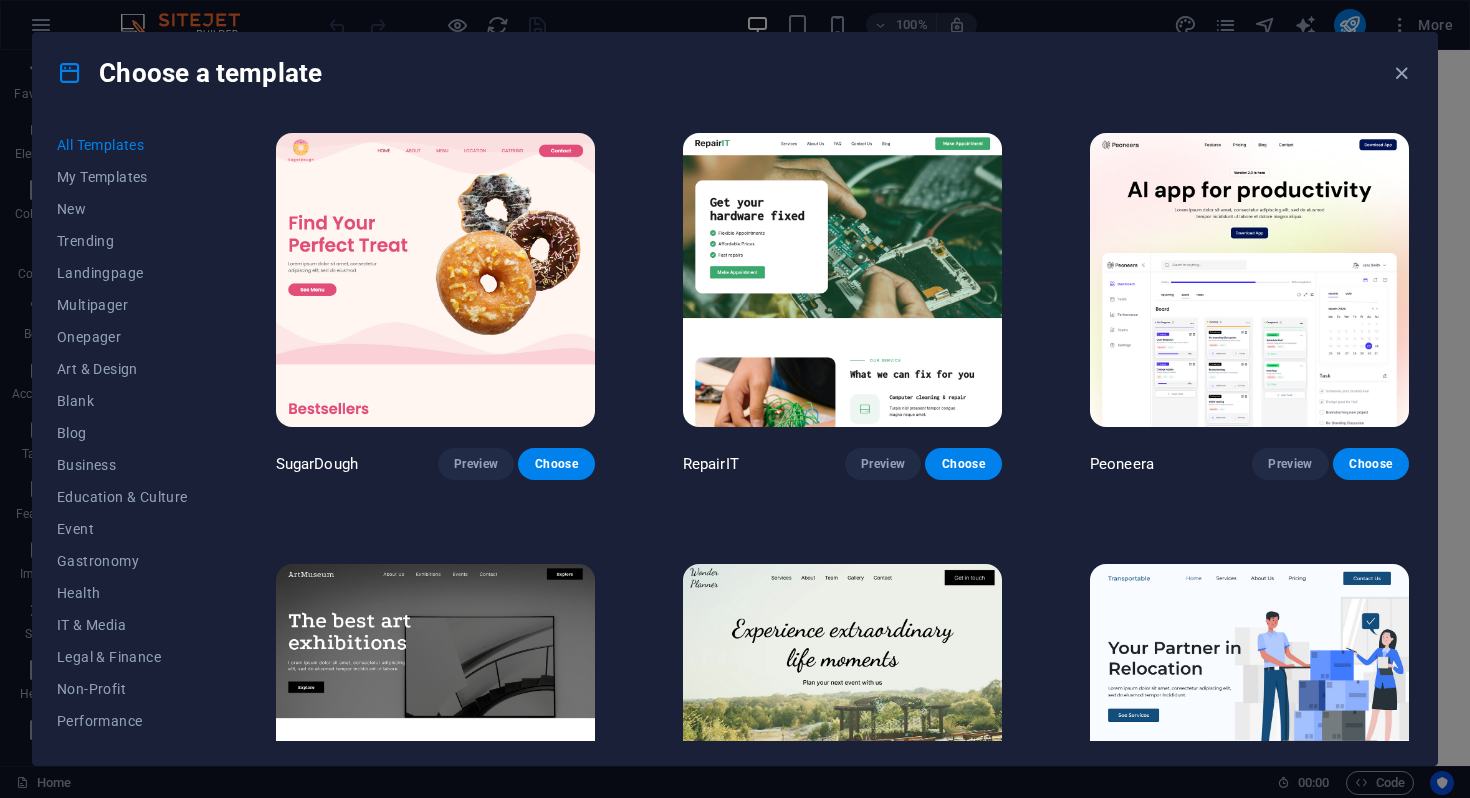 scroll, scrollTop: 18, scrollLeft: 0, axis: vertical 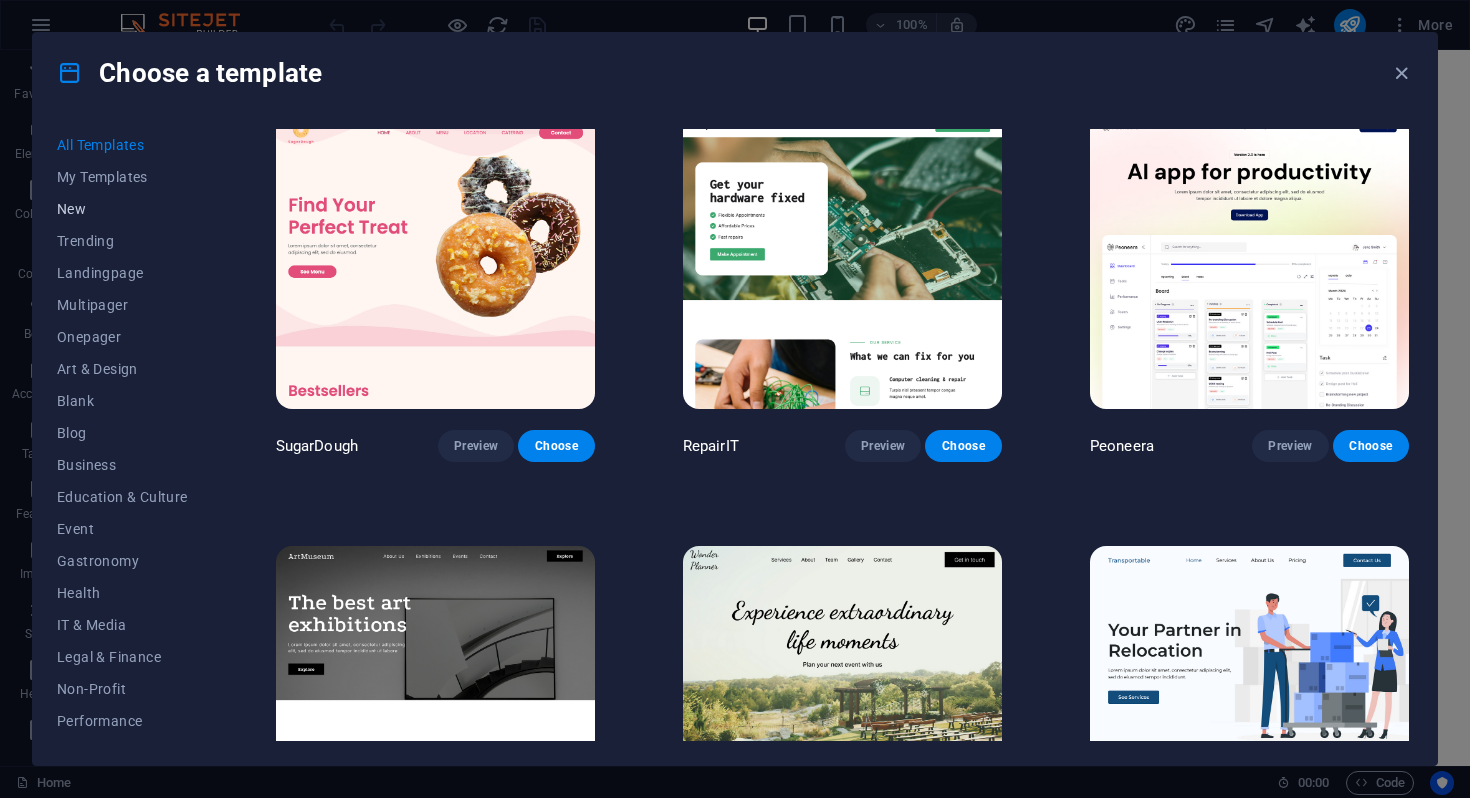 click on "New" at bounding box center (122, 209) 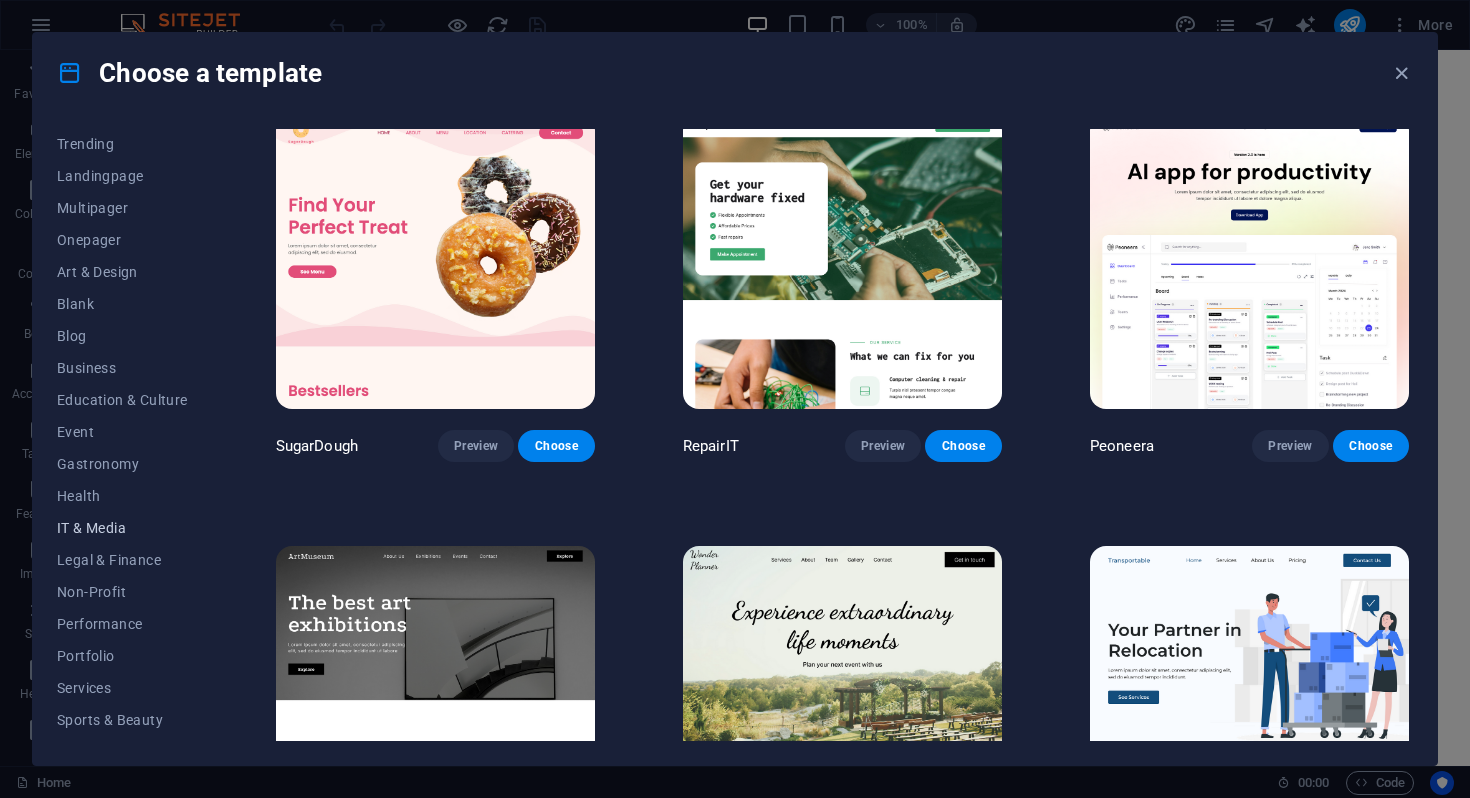 scroll, scrollTop: 104, scrollLeft: 0, axis: vertical 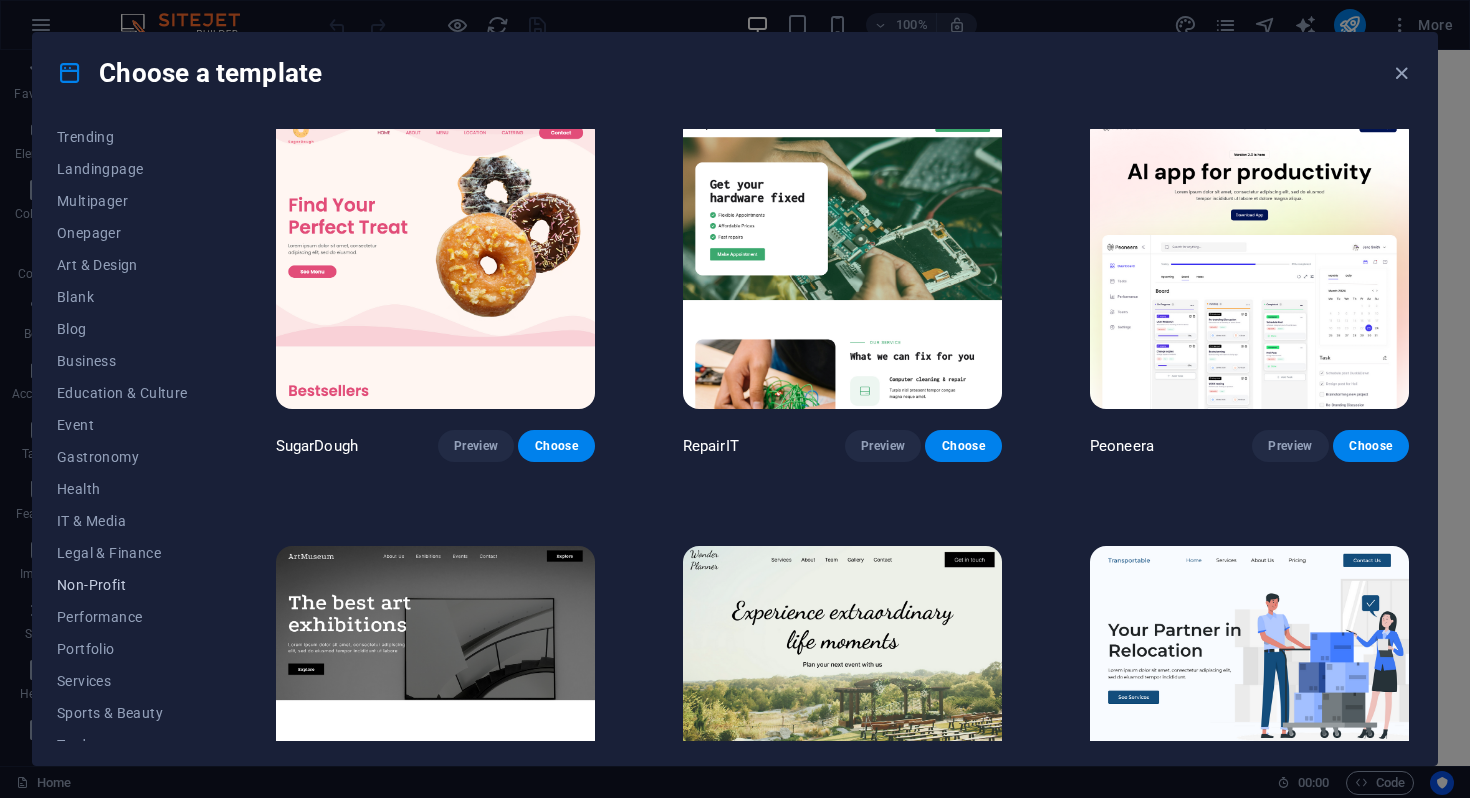 click on "Non-Profit" at bounding box center (122, 585) 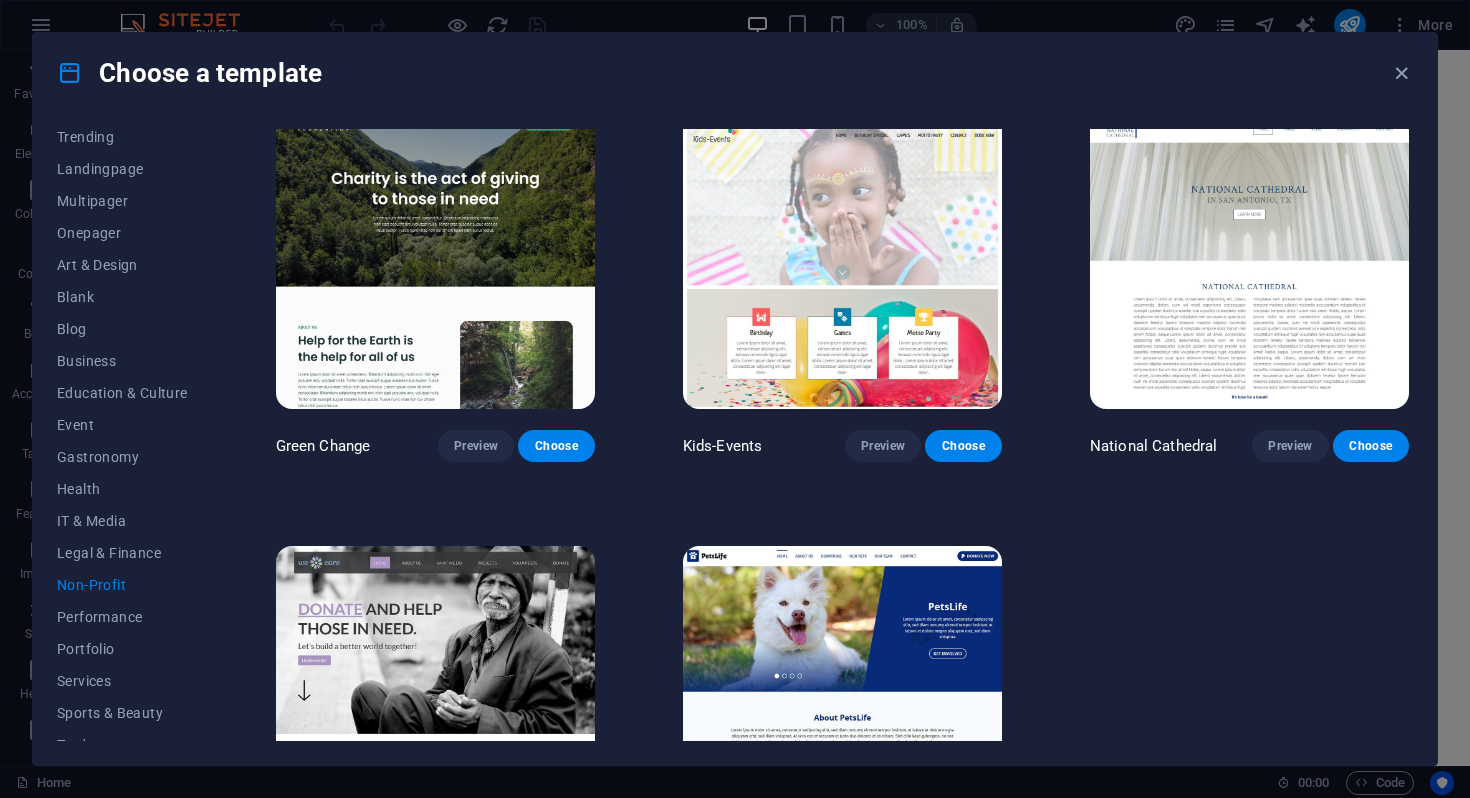 scroll, scrollTop: 188, scrollLeft: 0, axis: vertical 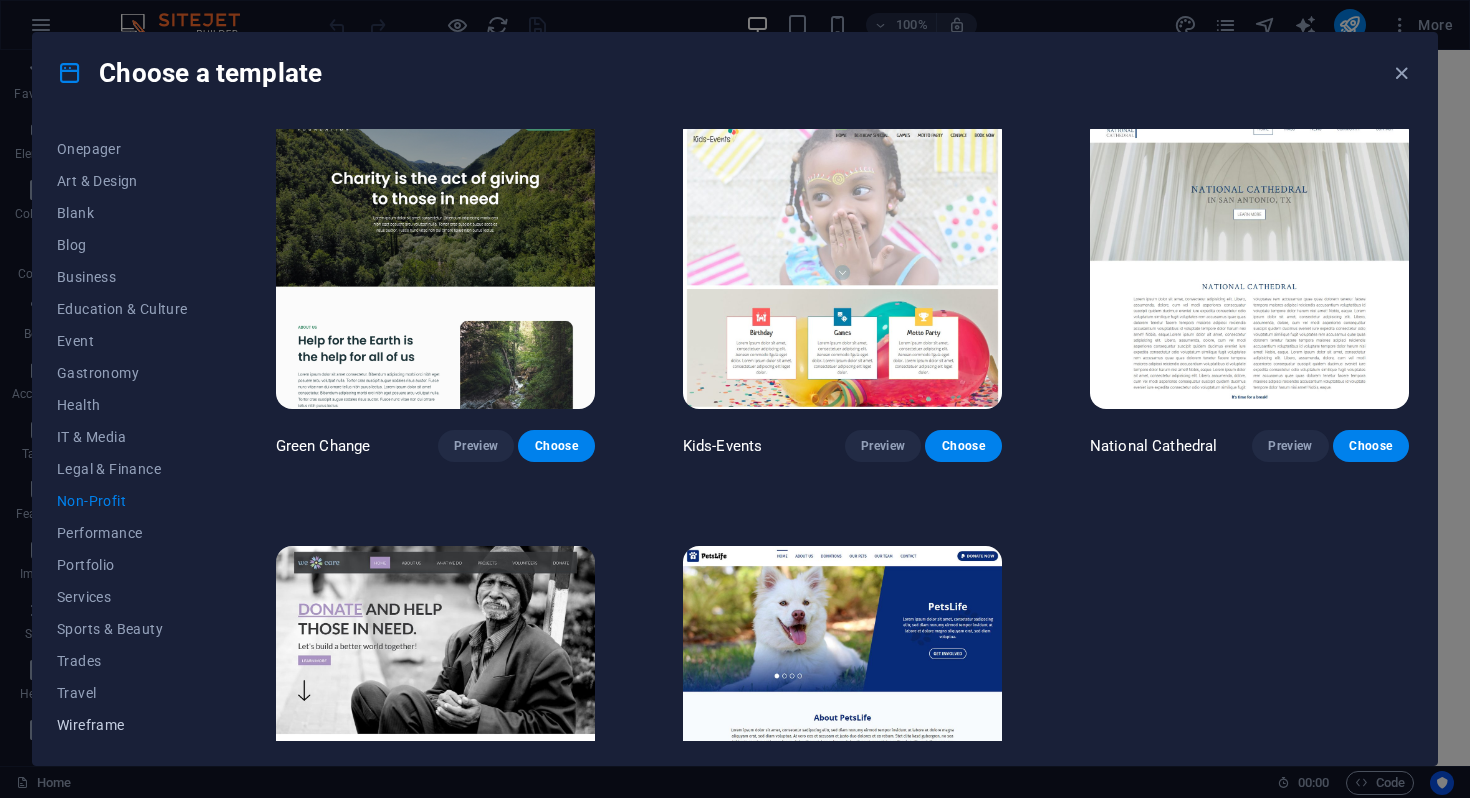 click on "Wireframe" at bounding box center [122, 725] 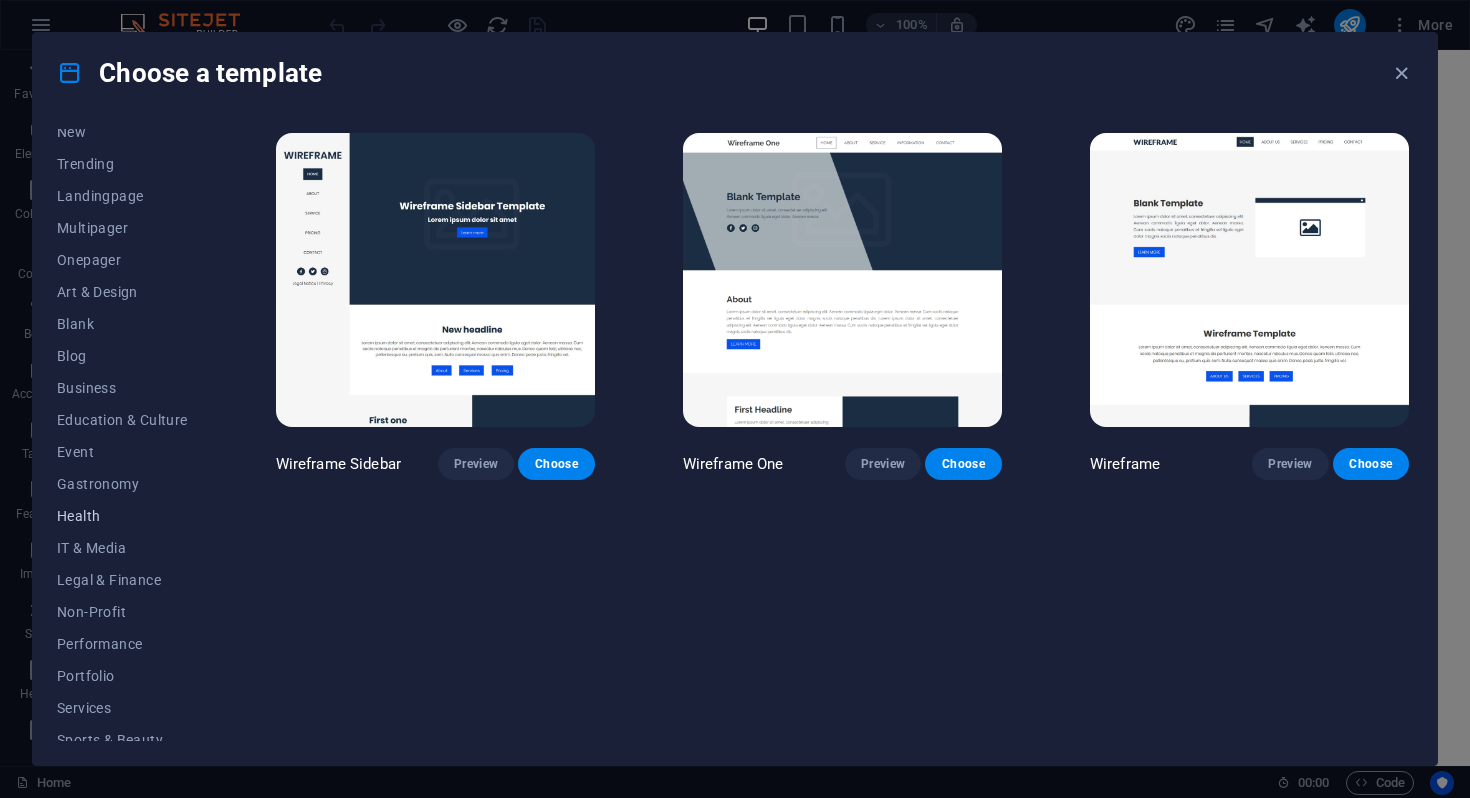 scroll, scrollTop: 0, scrollLeft: 0, axis: both 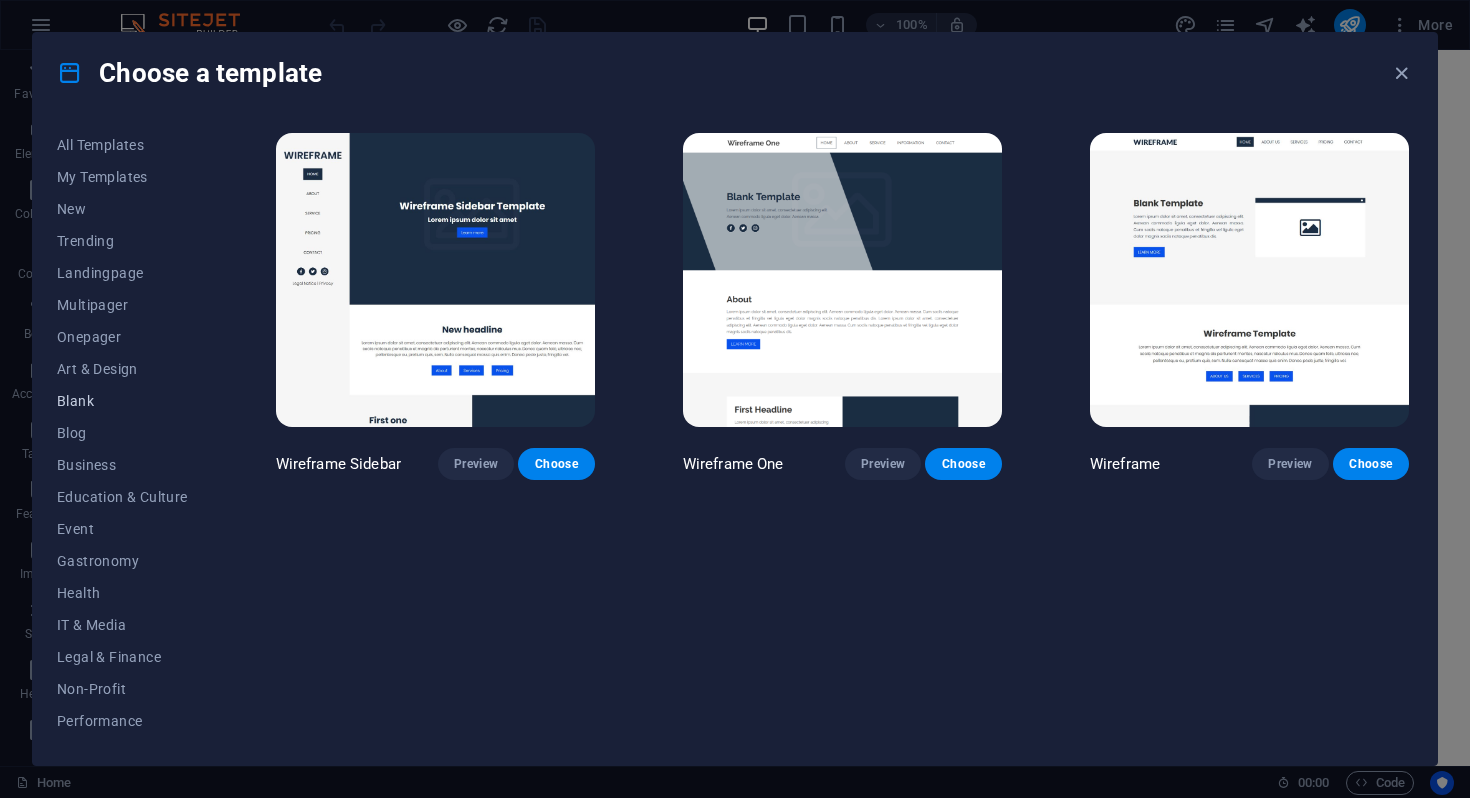 click on "Blank" at bounding box center (122, 401) 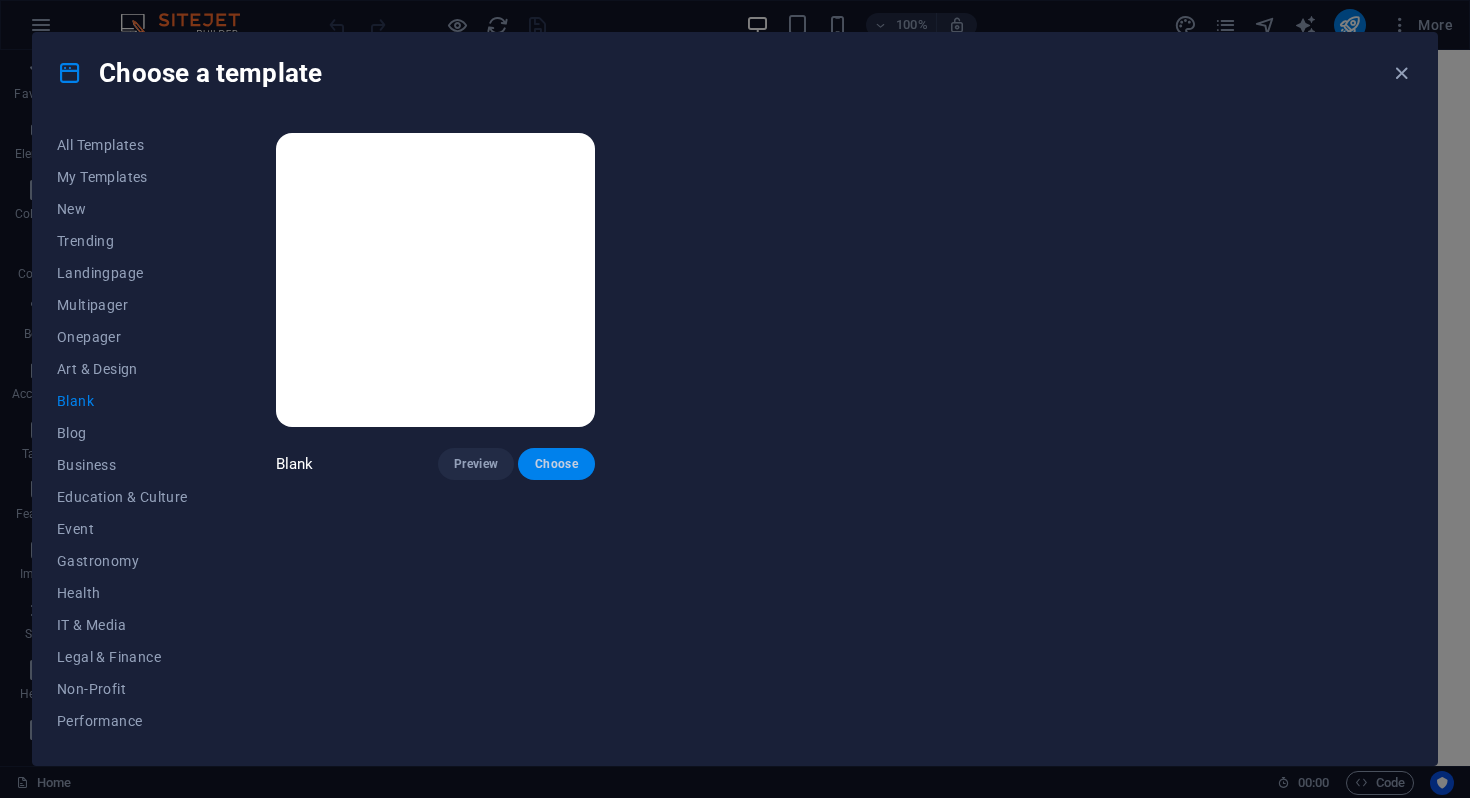 click on "Choose" at bounding box center (556, 464) 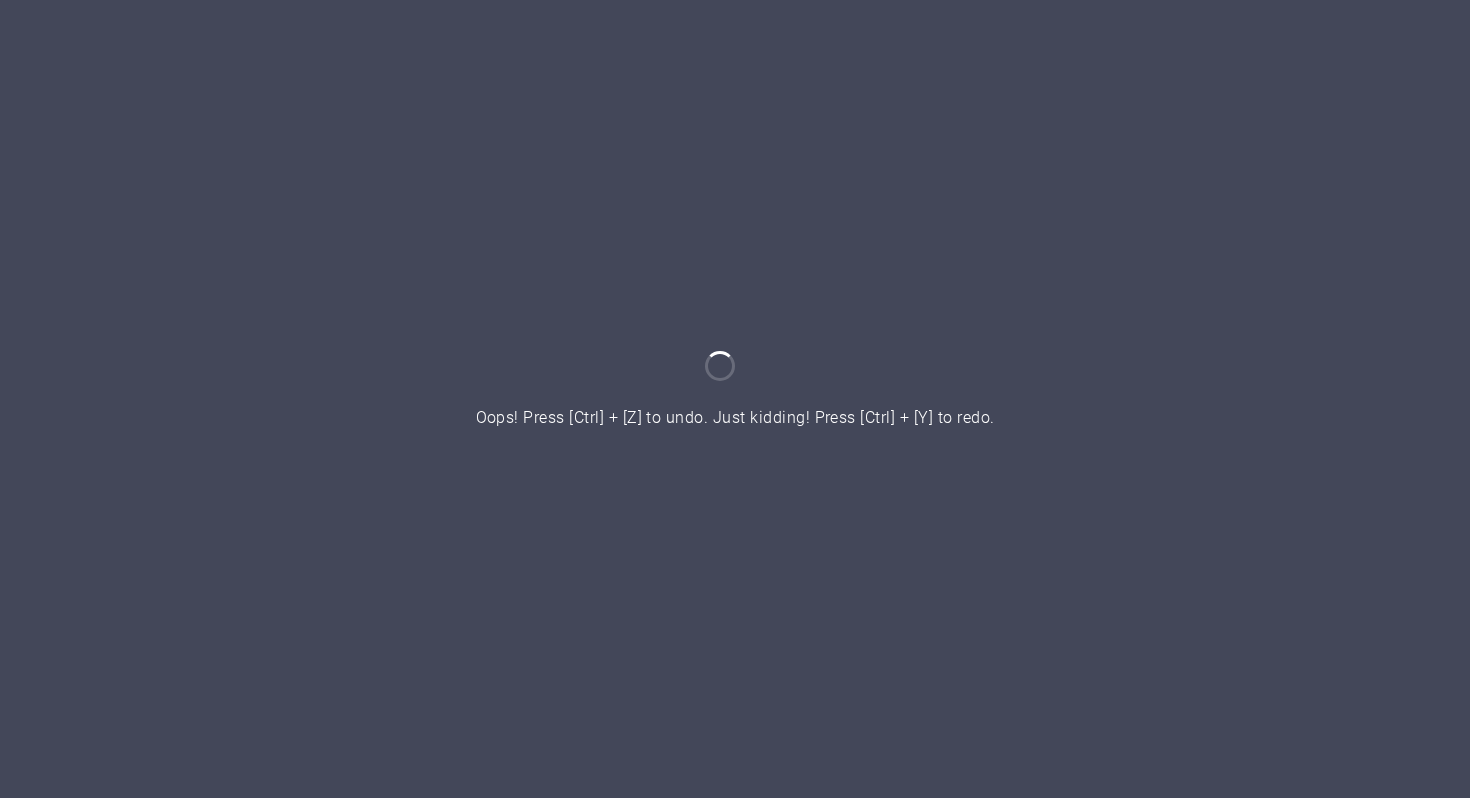 scroll, scrollTop: 0, scrollLeft: 0, axis: both 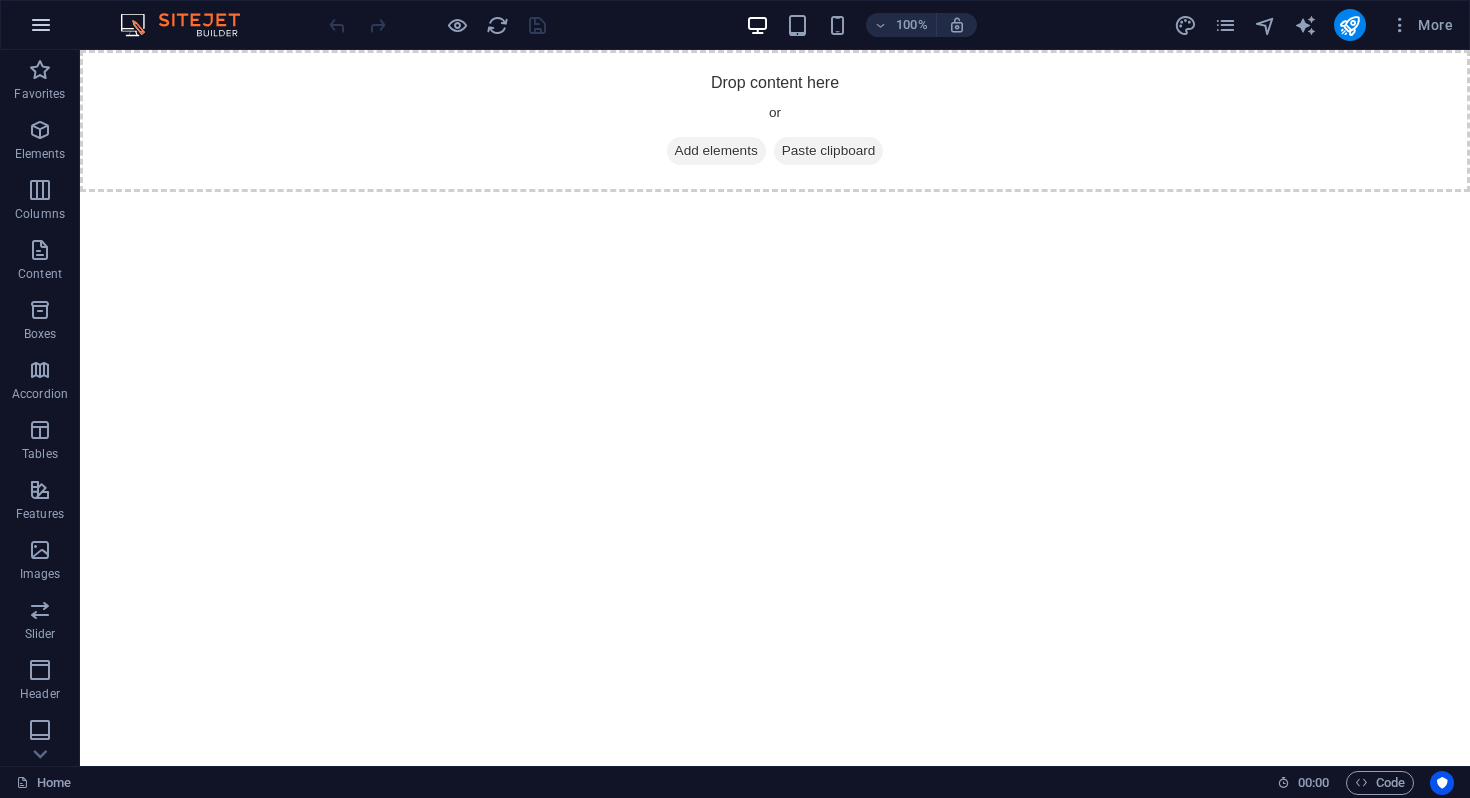 click at bounding box center (41, 25) 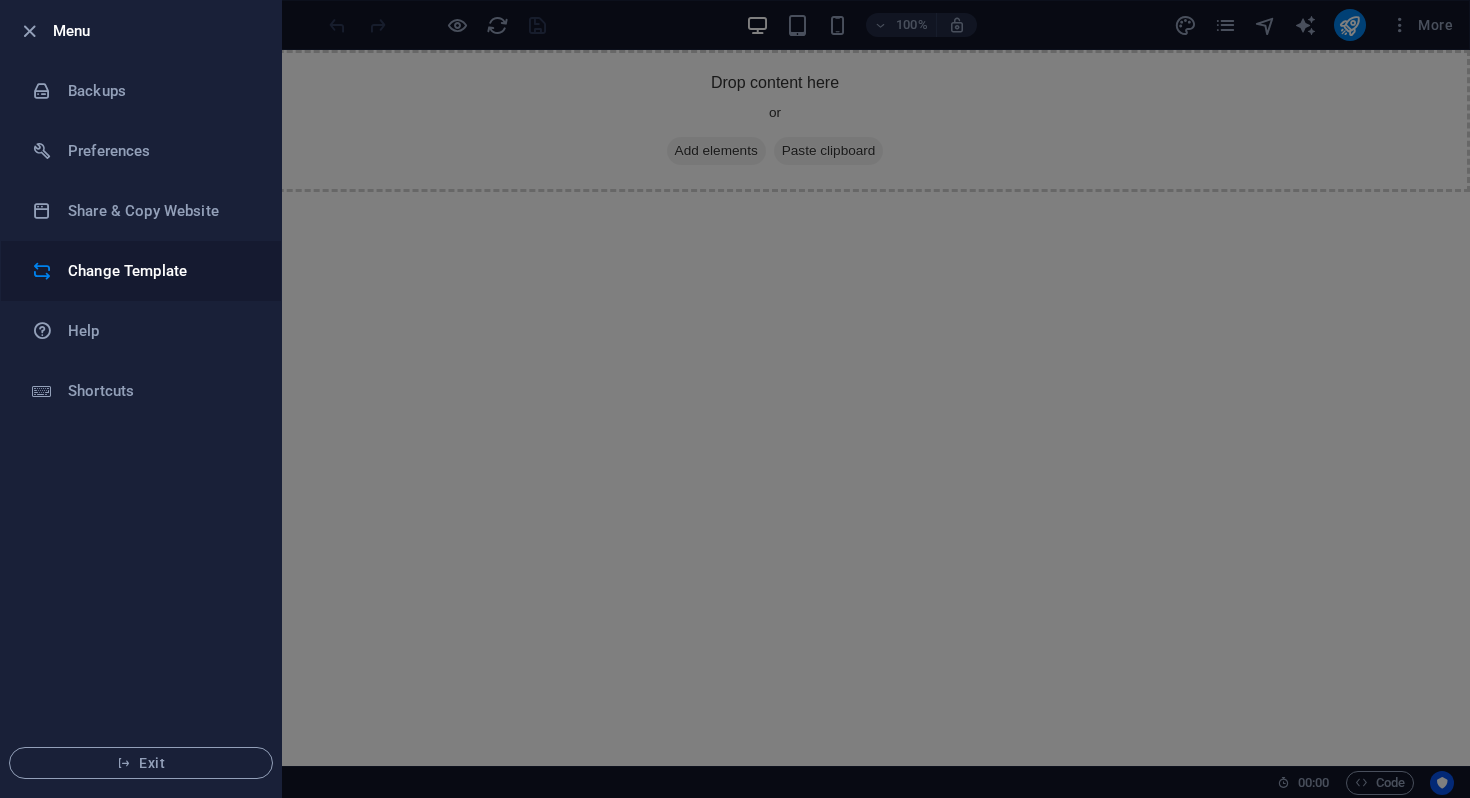 click on "Change Template" at bounding box center (160, 271) 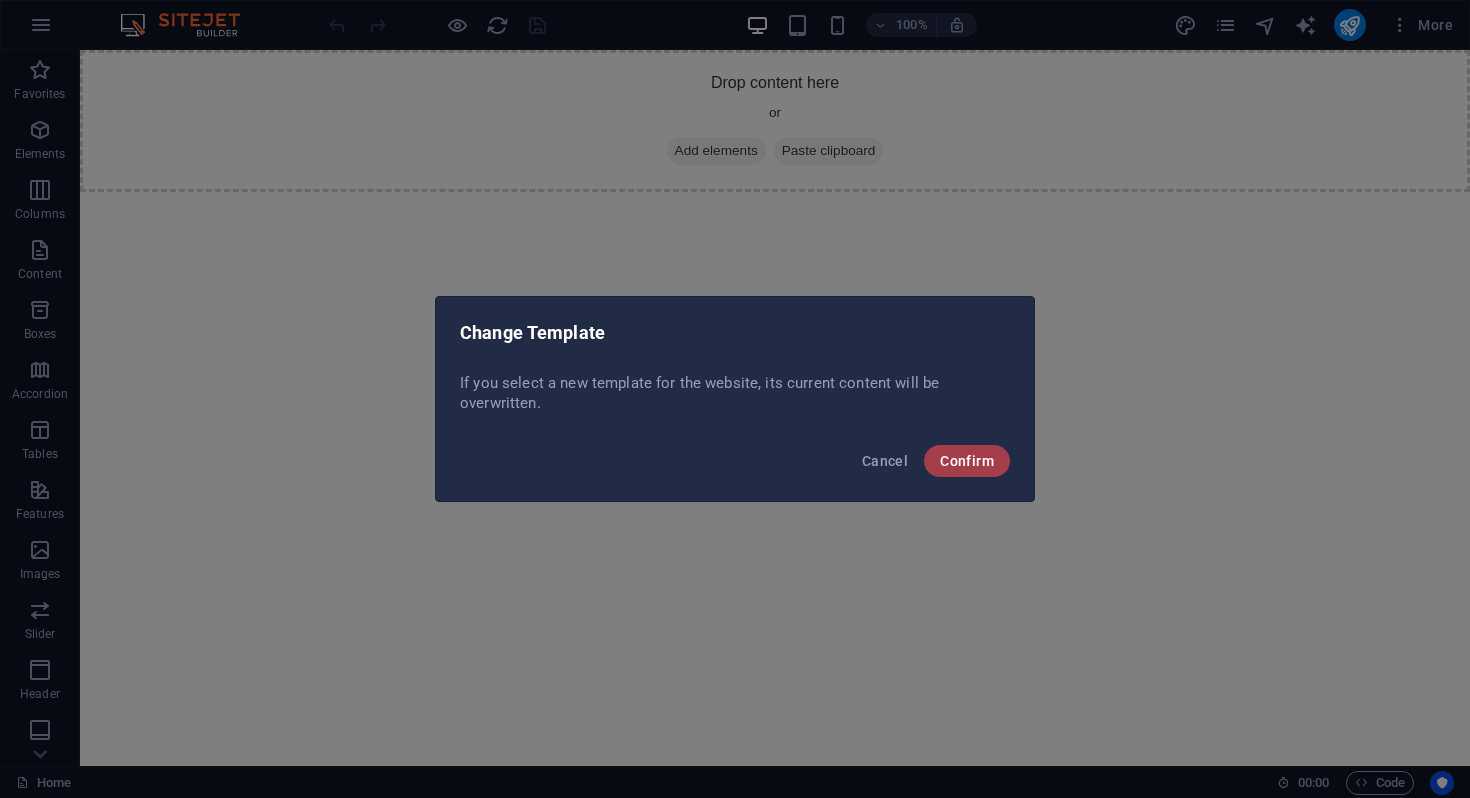 click on "Confirm" at bounding box center [967, 461] 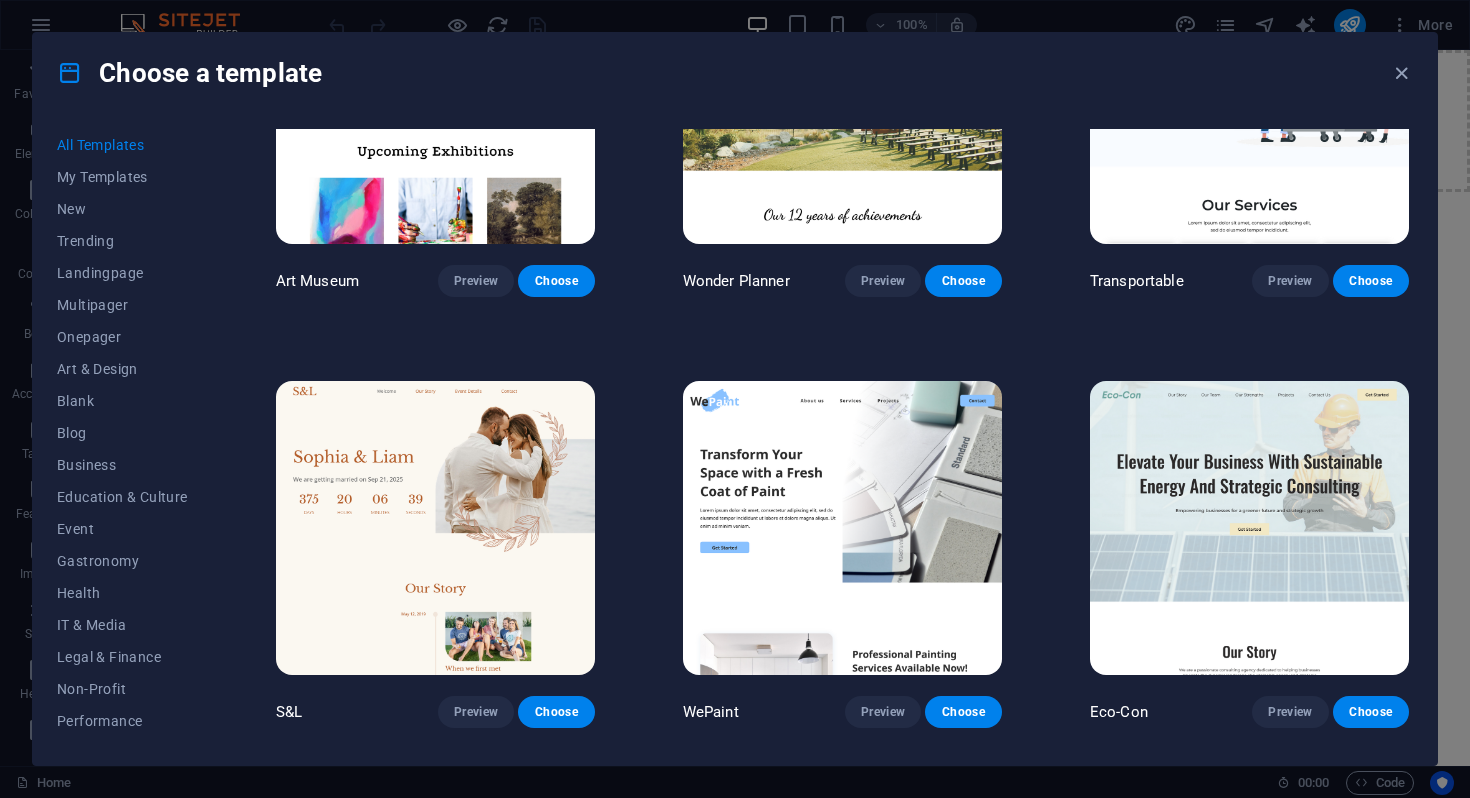scroll, scrollTop: 777, scrollLeft: 0, axis: vertical 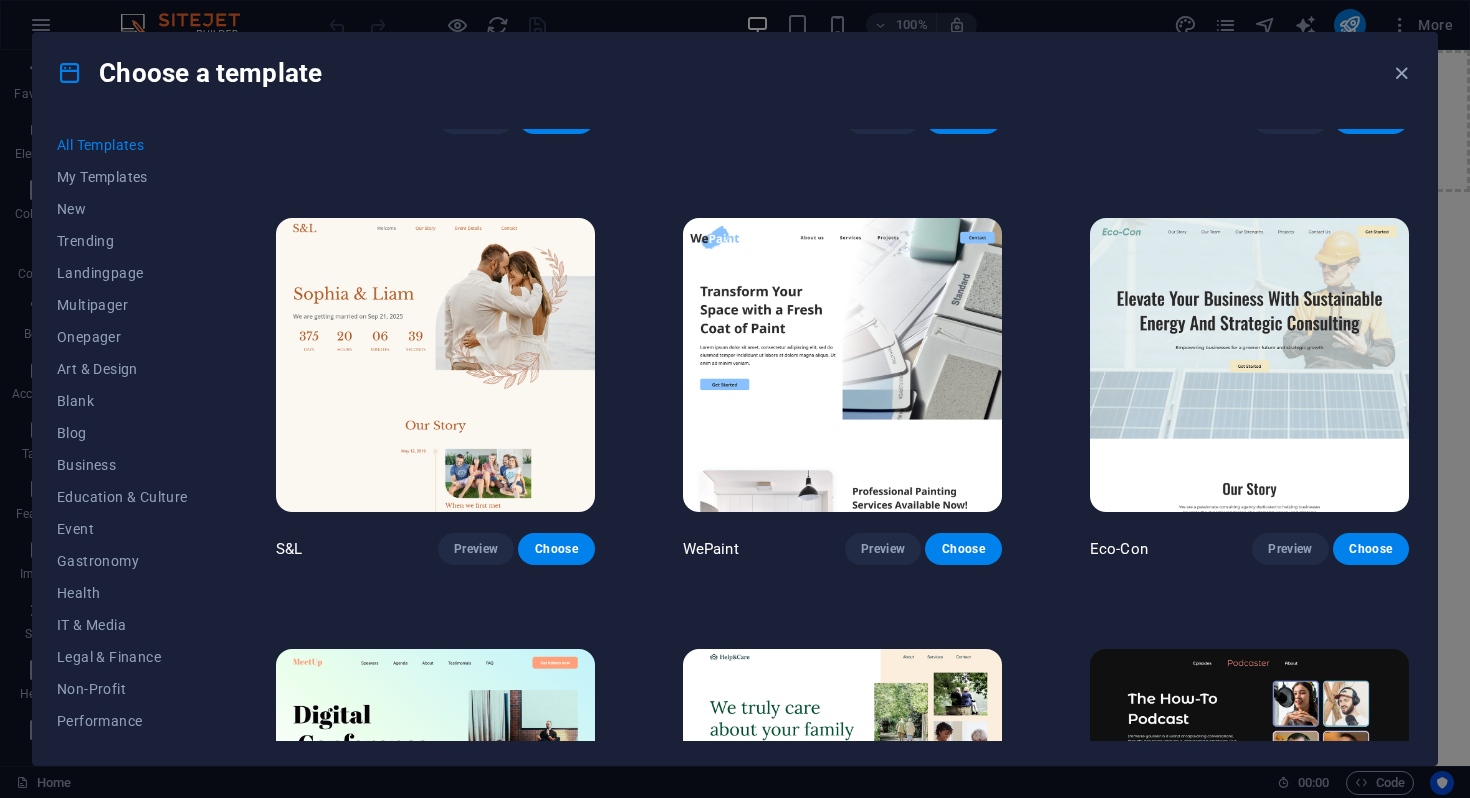 click at bounding box center (1249, 365) 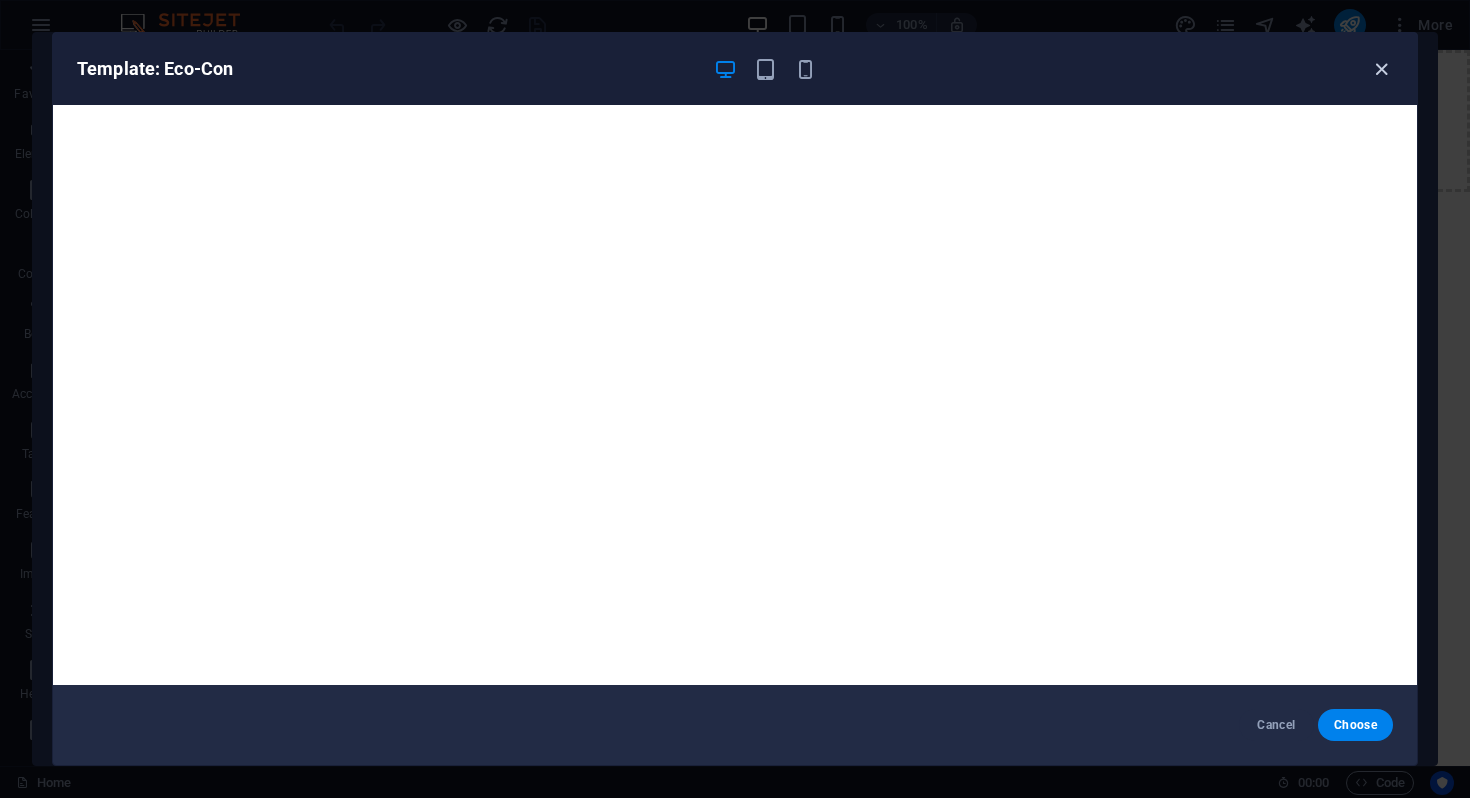 click at bounding box center [1381, 69] 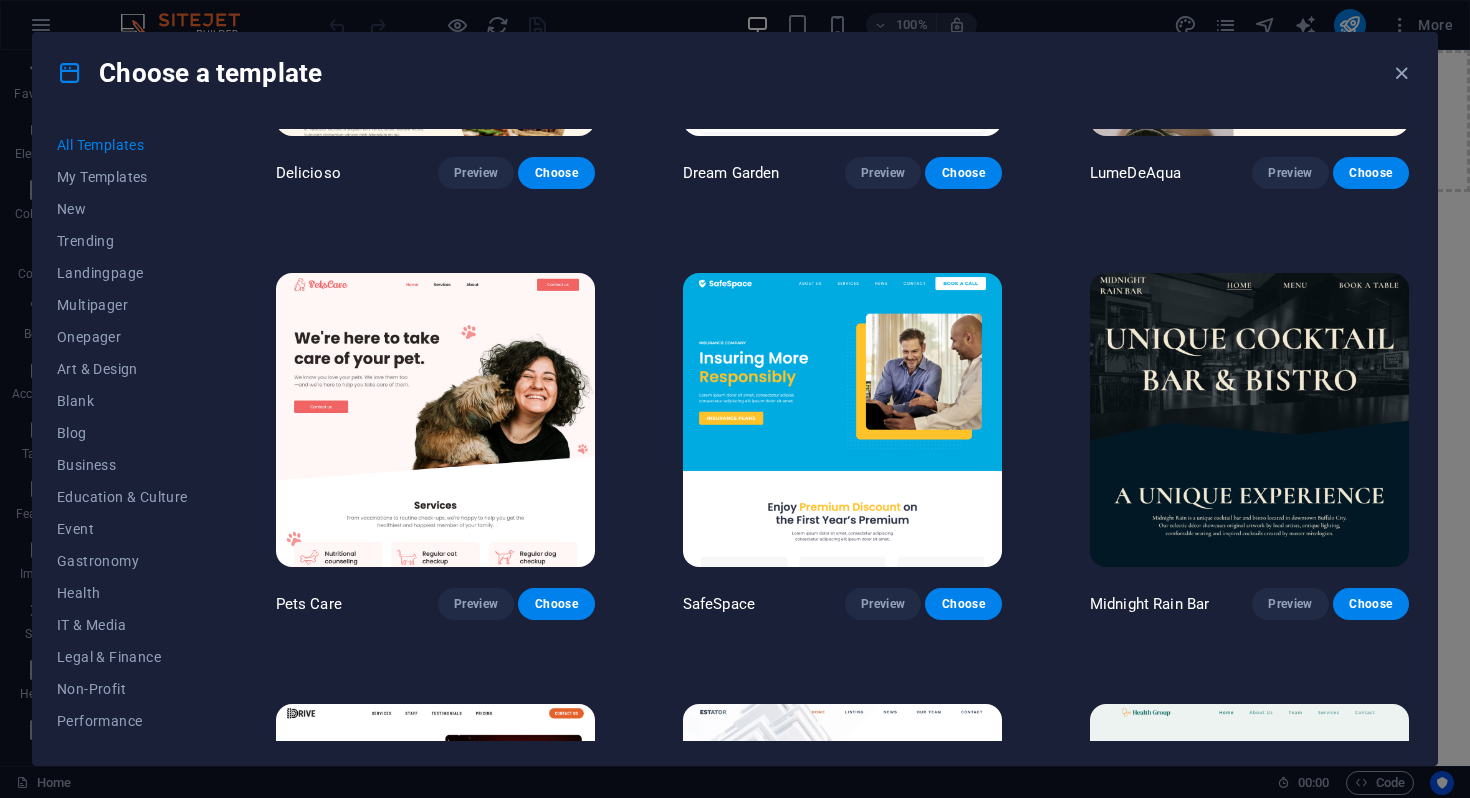 scroll, scrollTop: 3611, scrollLeft: 0, axis: vertical 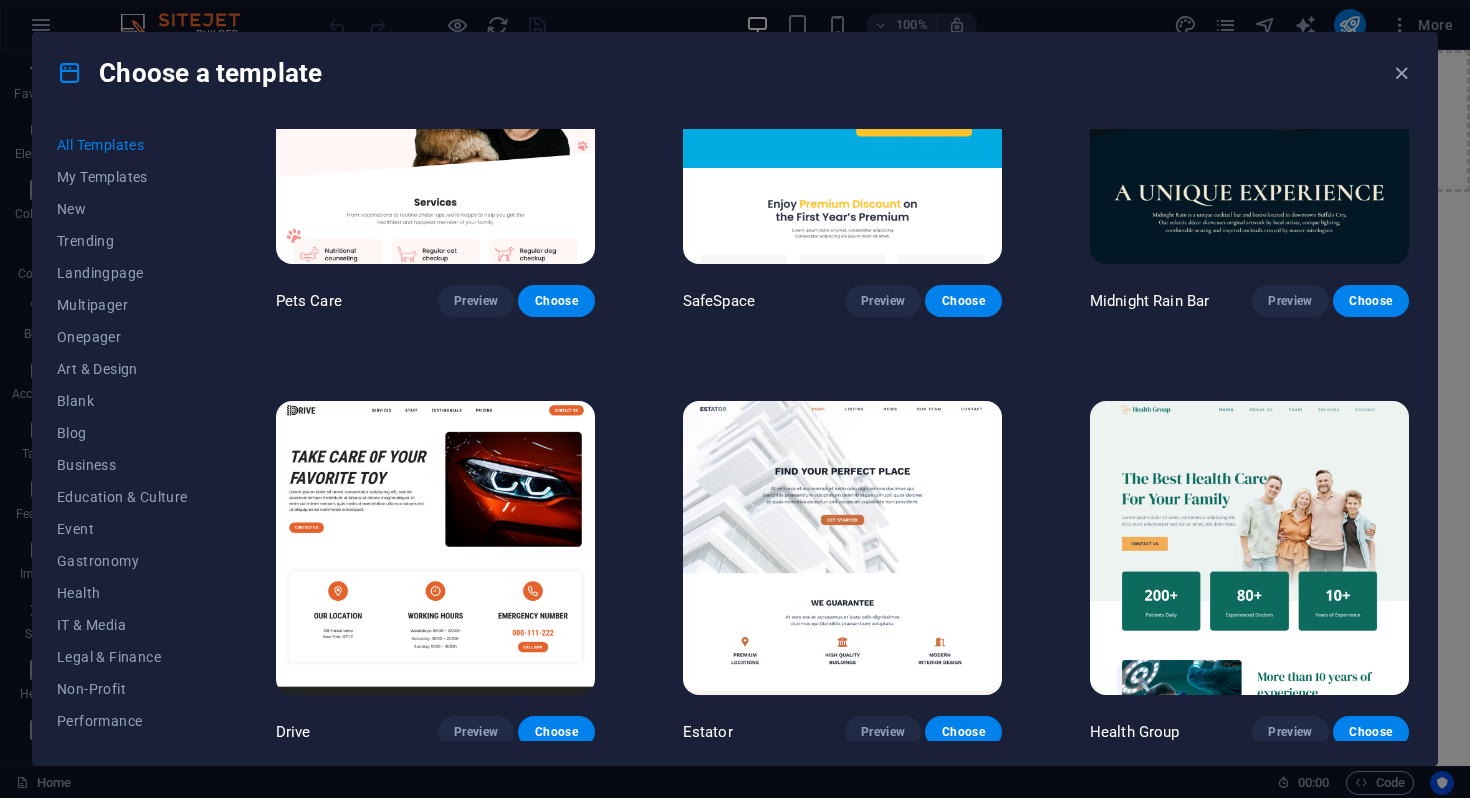 click at bounding box center [435, 548] 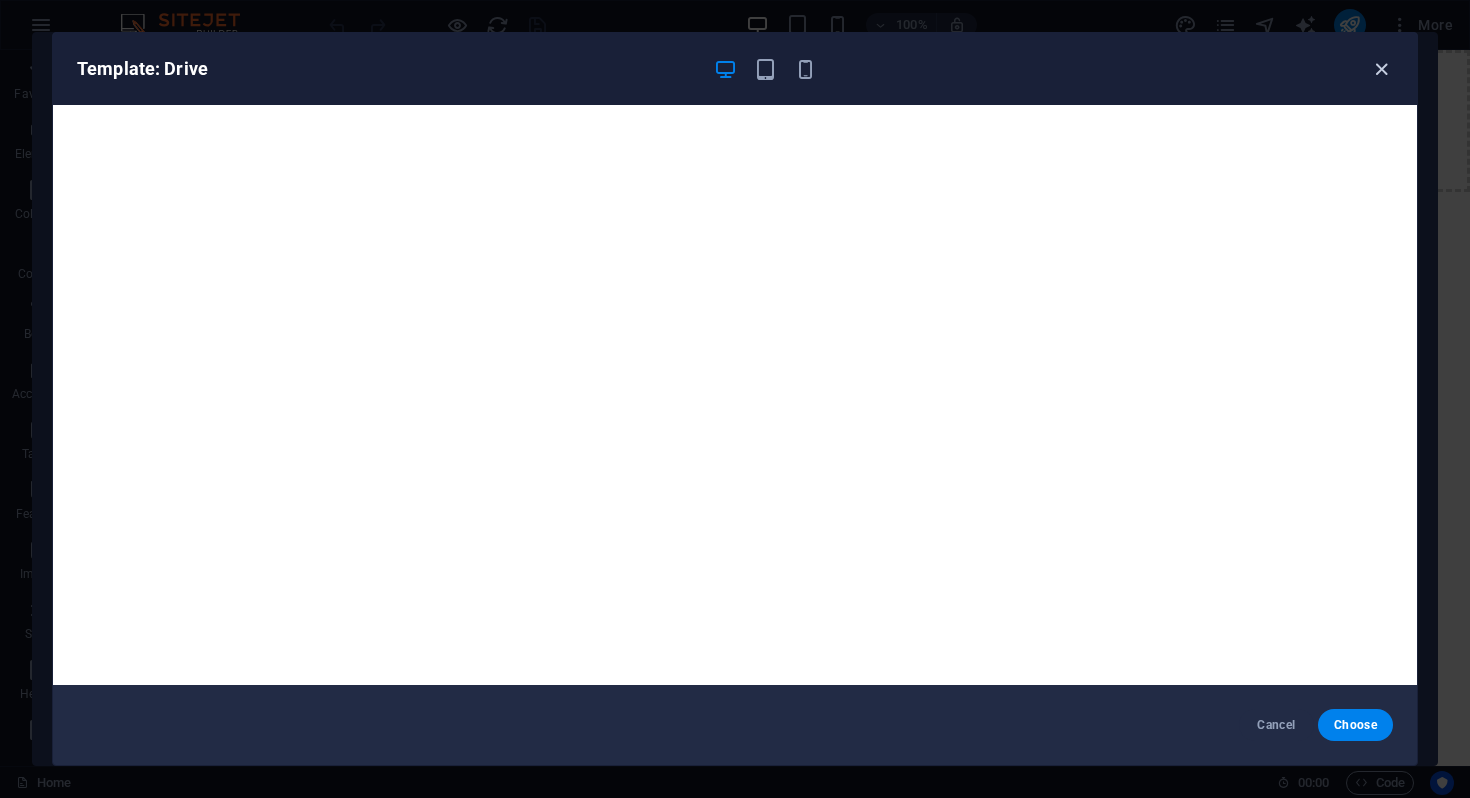 click at bounding box center (1381, 69) 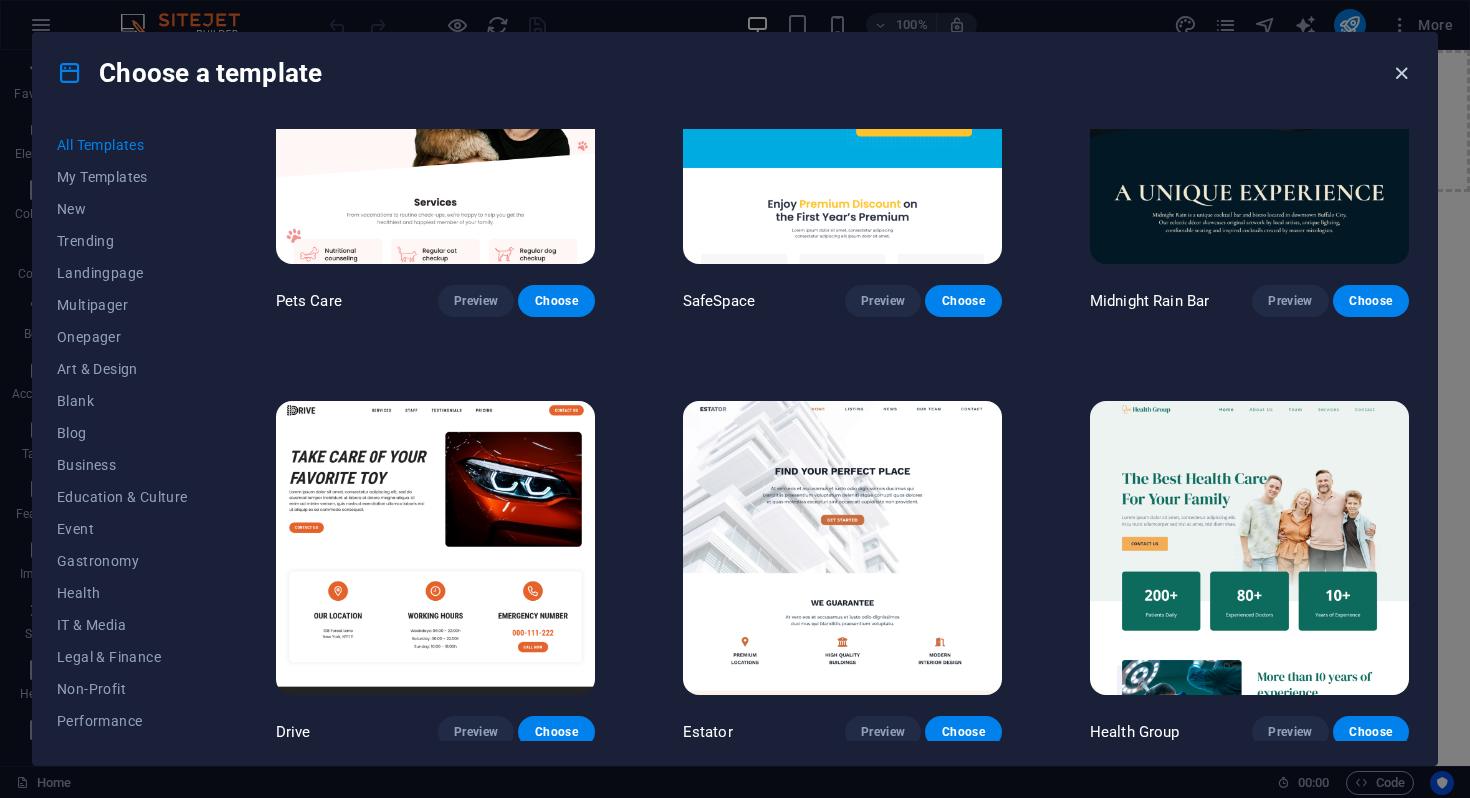 click at bounding box center [1401, 73] 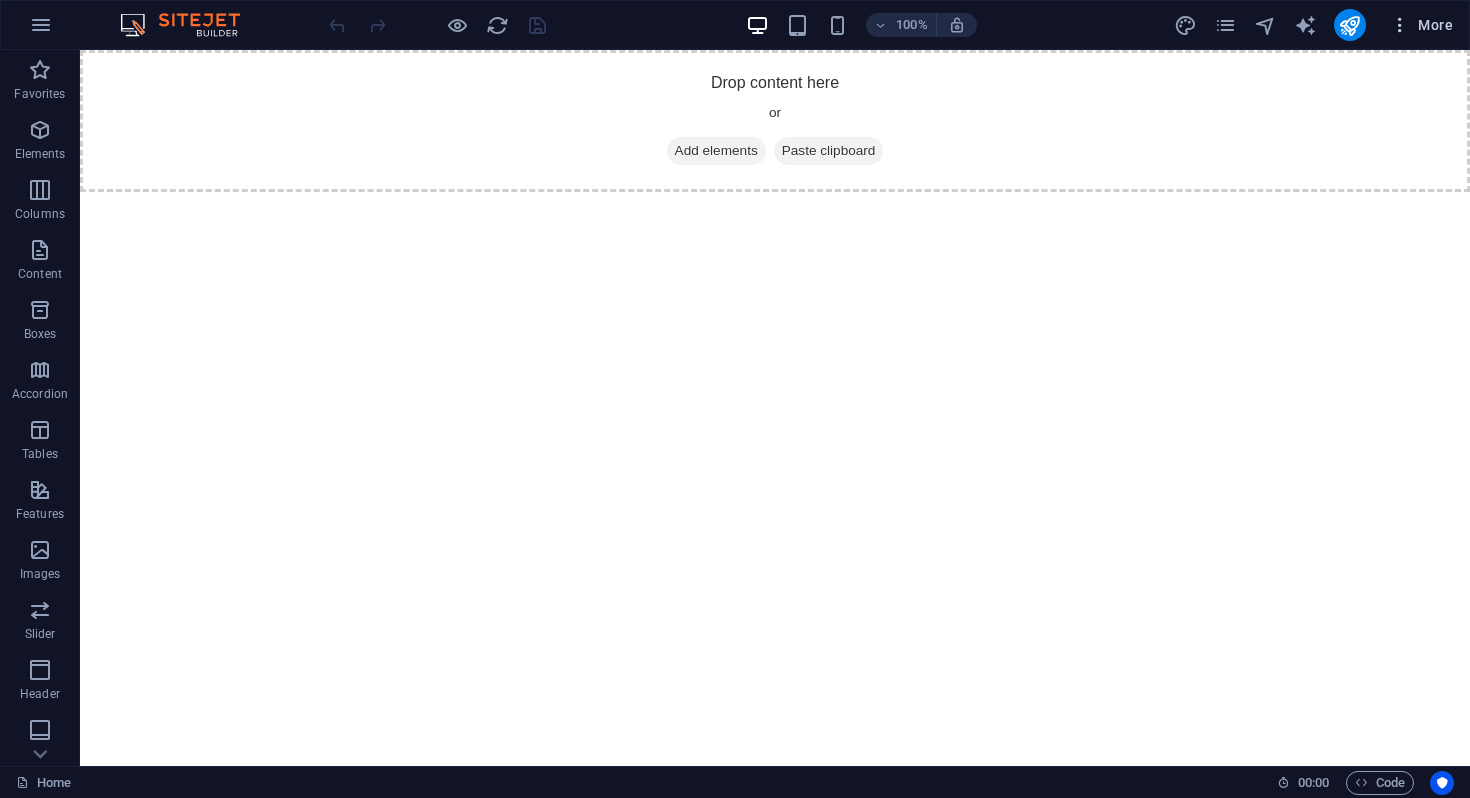 click at bounding box center (1400, 25) 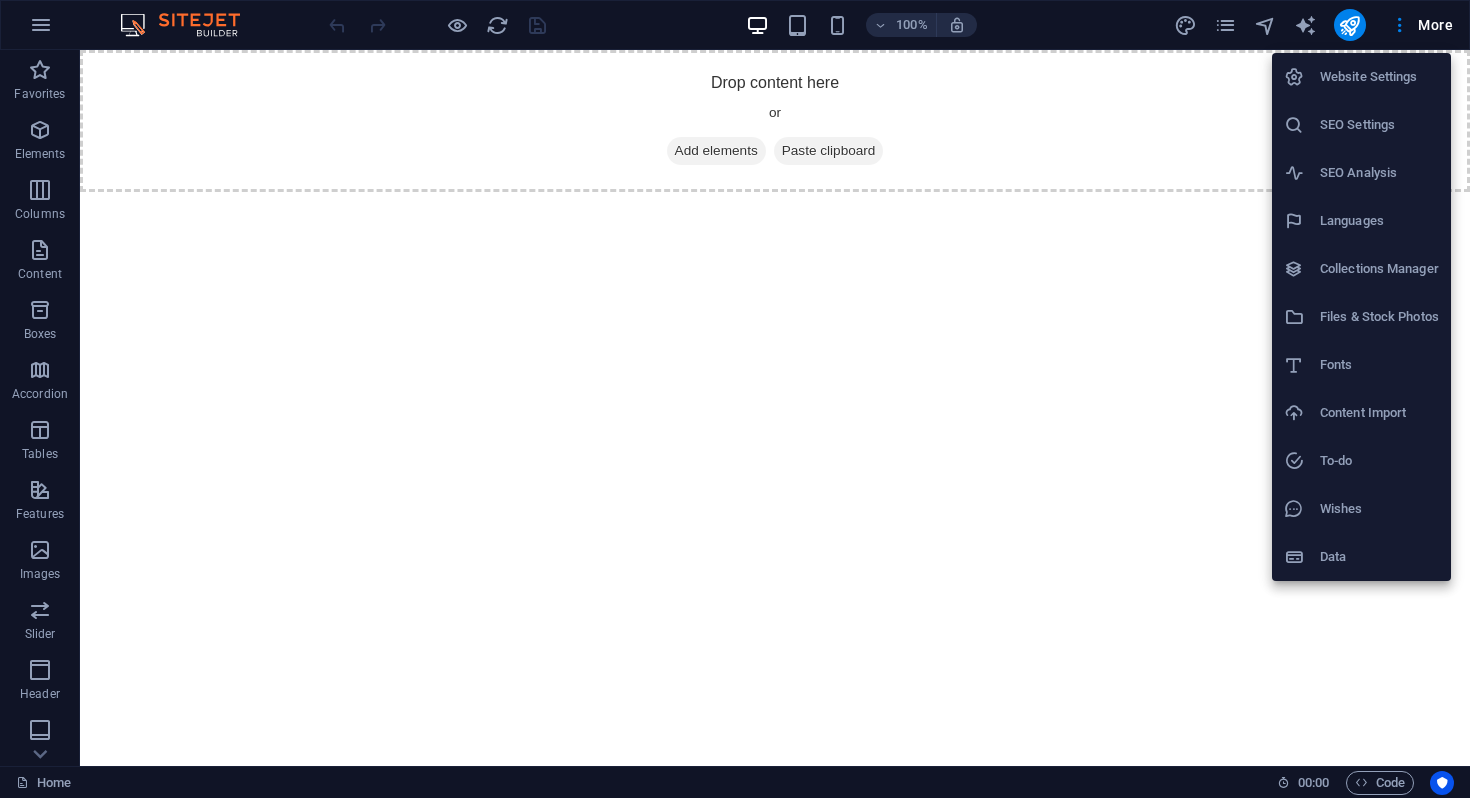 click on "Collections Manager" at bounding box center (1379, 269) 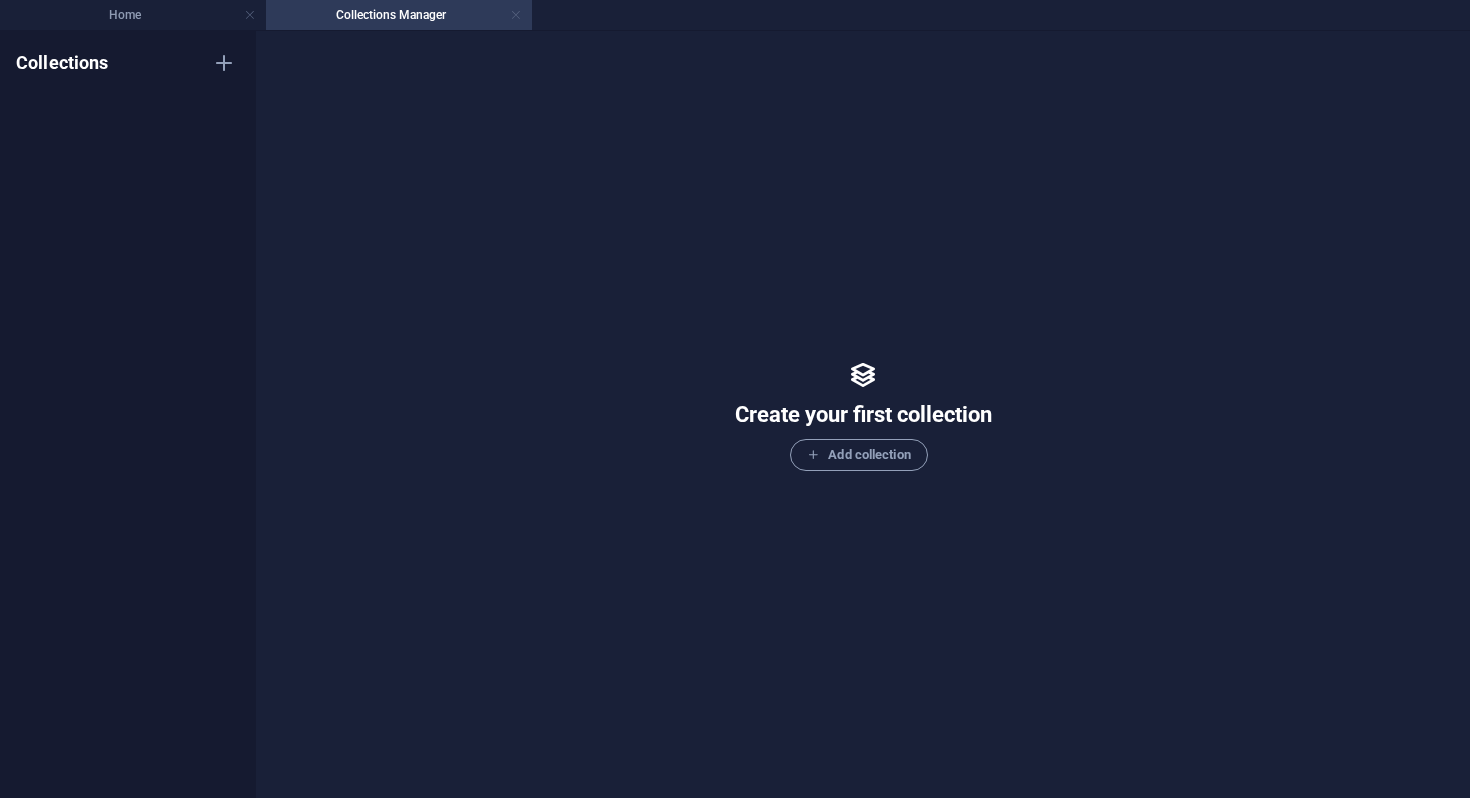 click at bounding box center (516, 15) 